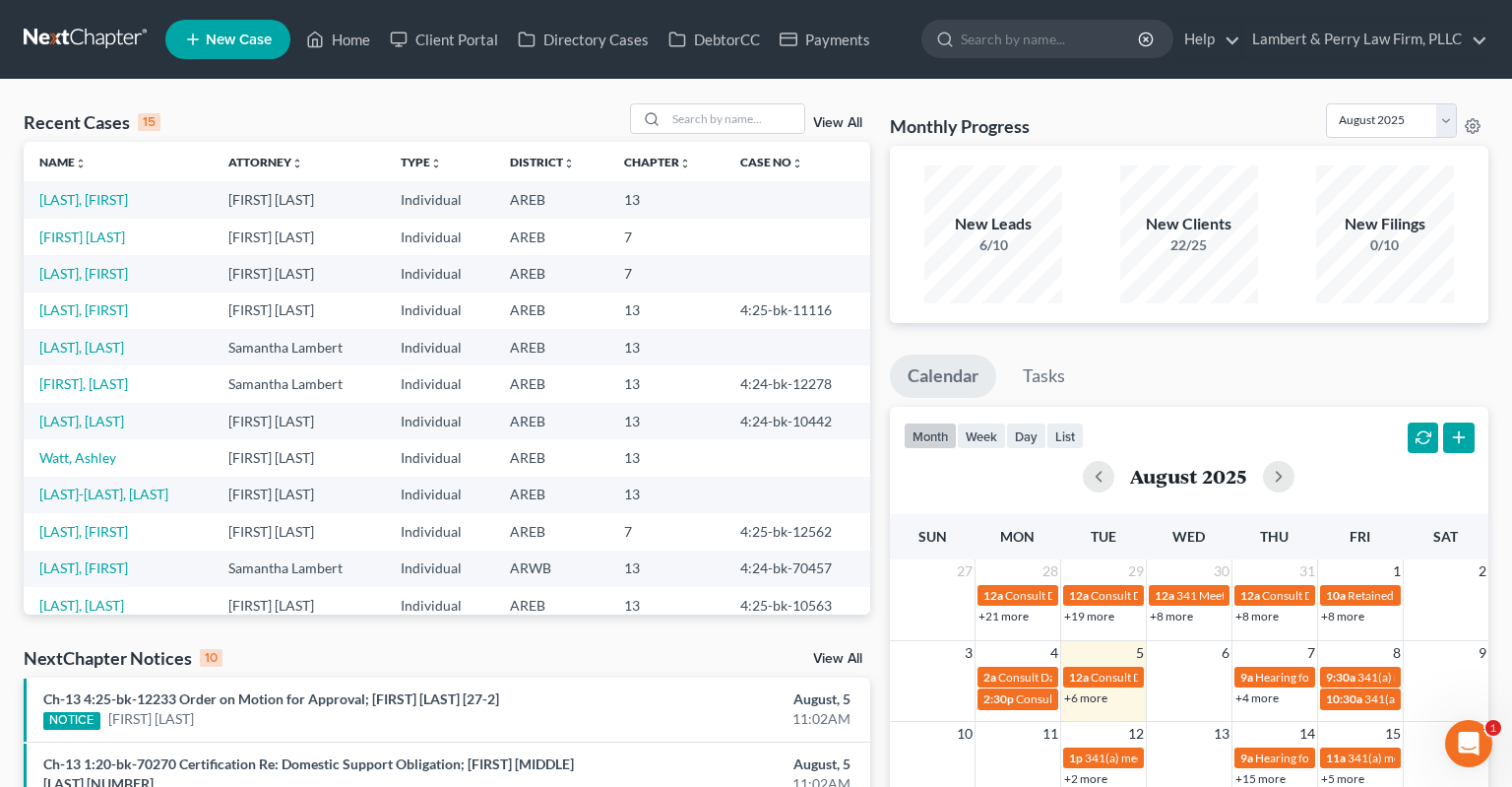 scroll, scrollTop: 0, scrollLeft: 0, axis: both 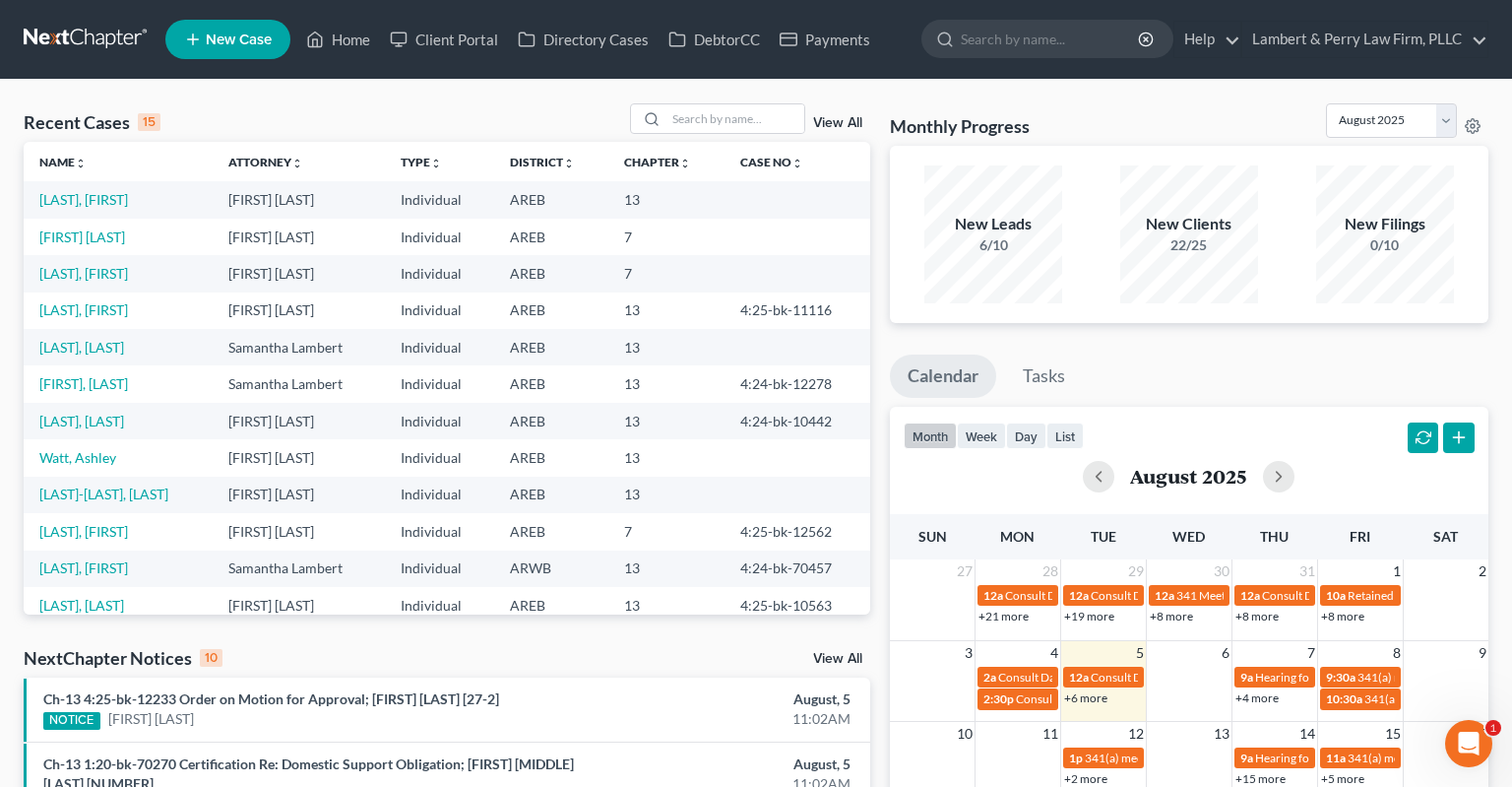 click on "[LAST], [FIRST]" at bounding box center [118, 199] 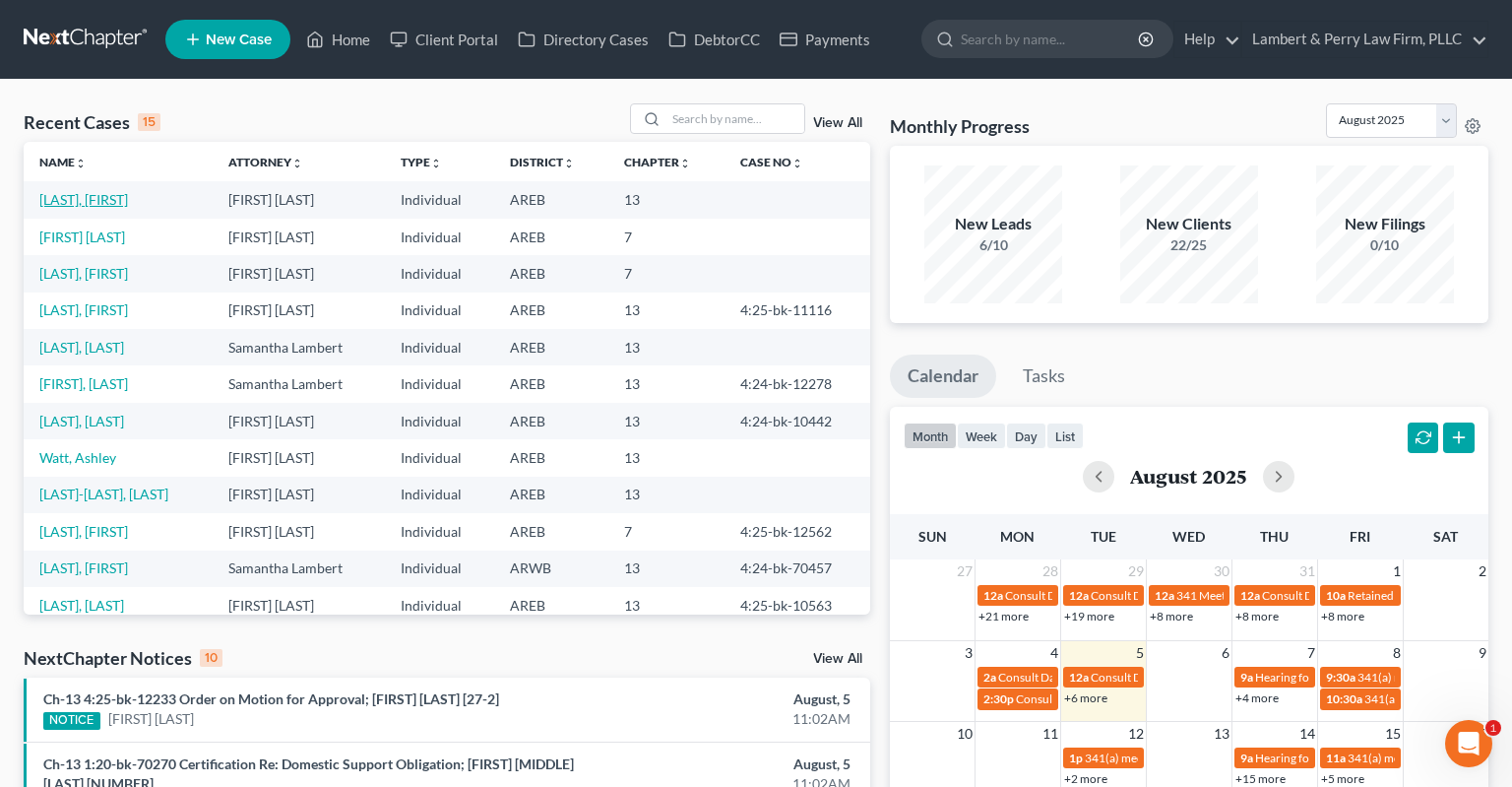 click on "[LAST], [FIRST]" at bounding box center (84, 199) 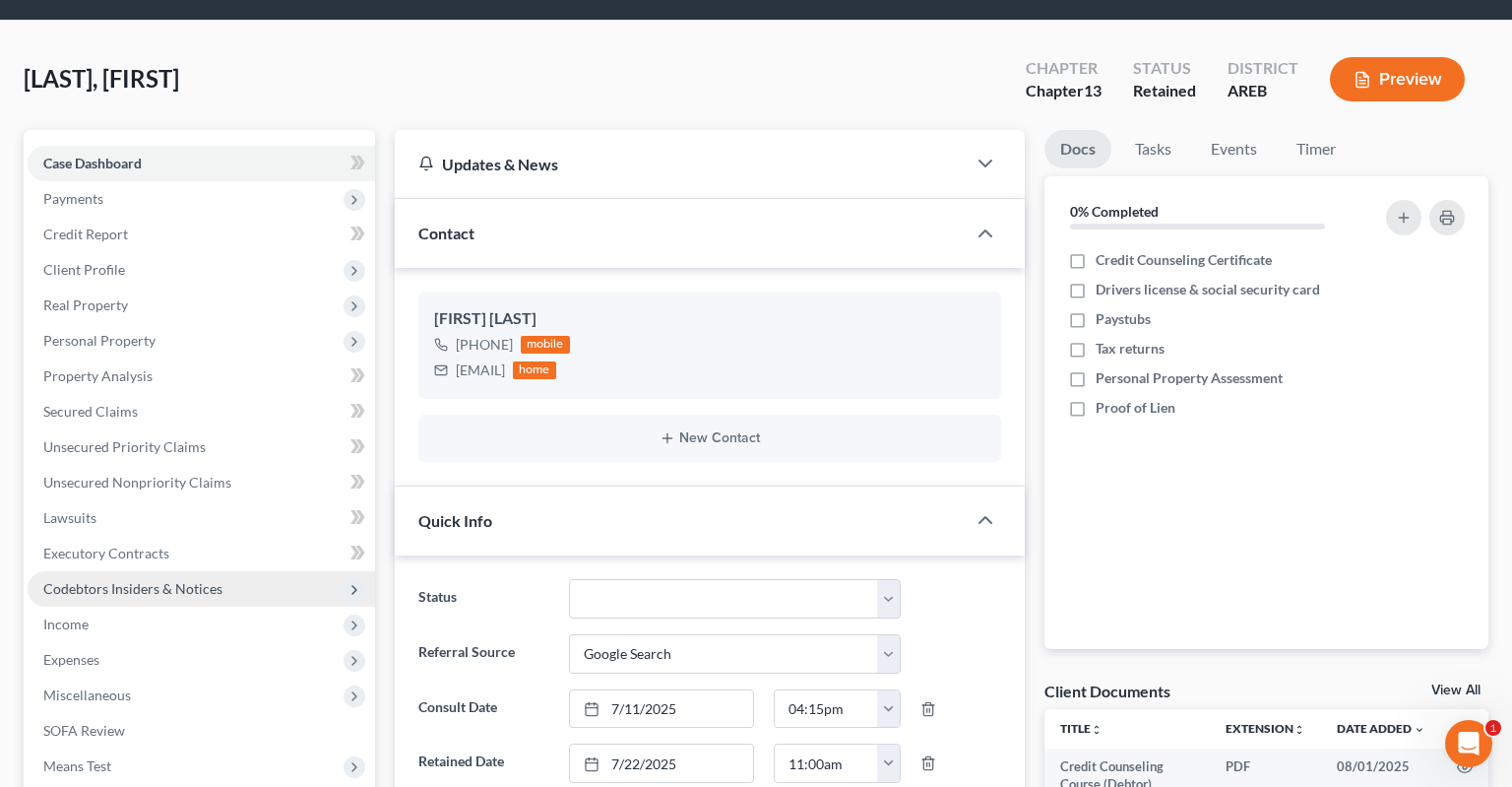 scroll, scrollTop: 208, scrollLeft: 0, axis: vertical 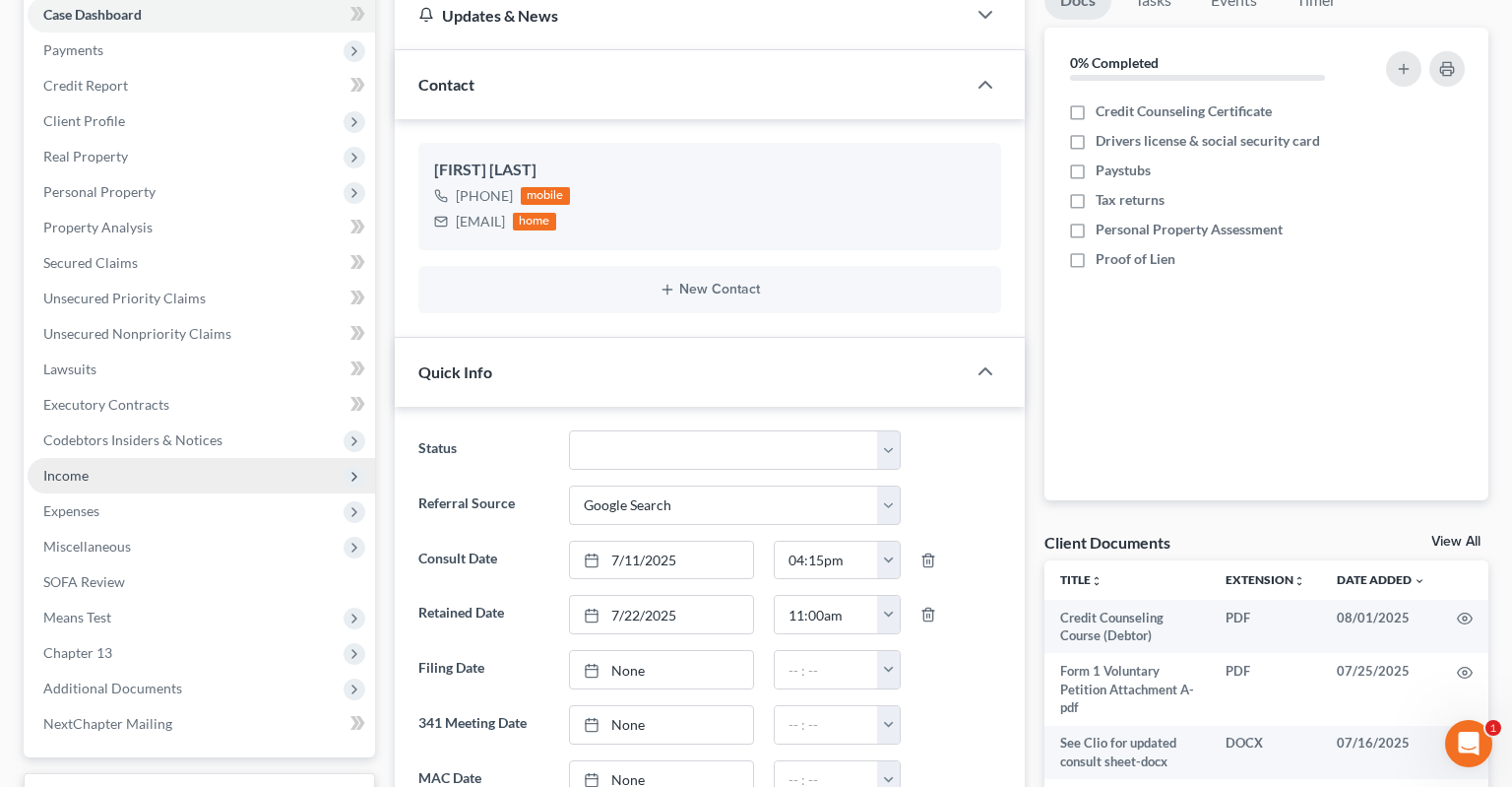 click on "Income" at bounding box center [201, 476] 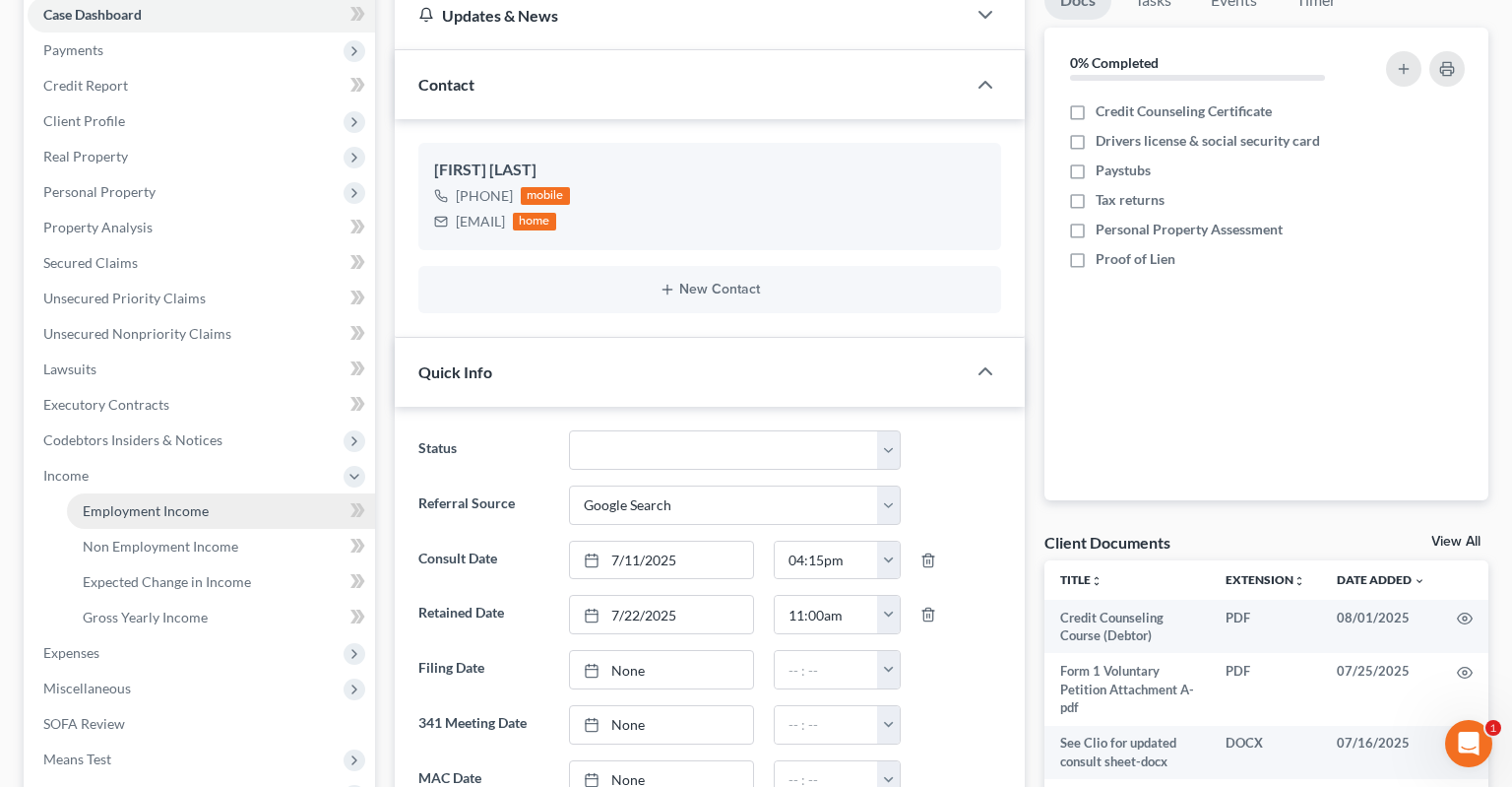 click on "Employment Income" at bounding box center (220, 511) 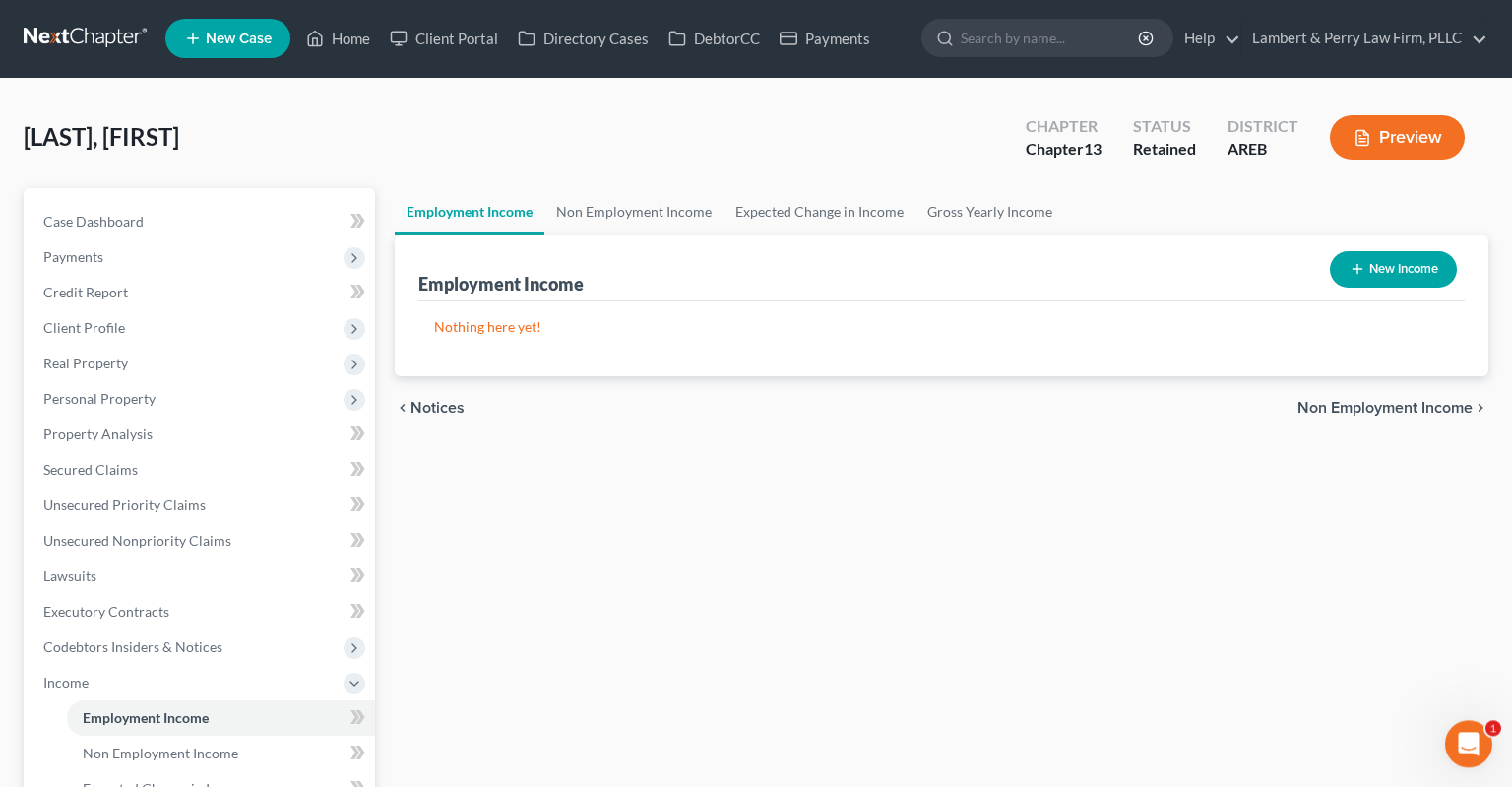 scroll, scrollTop: 0, scrollLeft: 0, axis: both 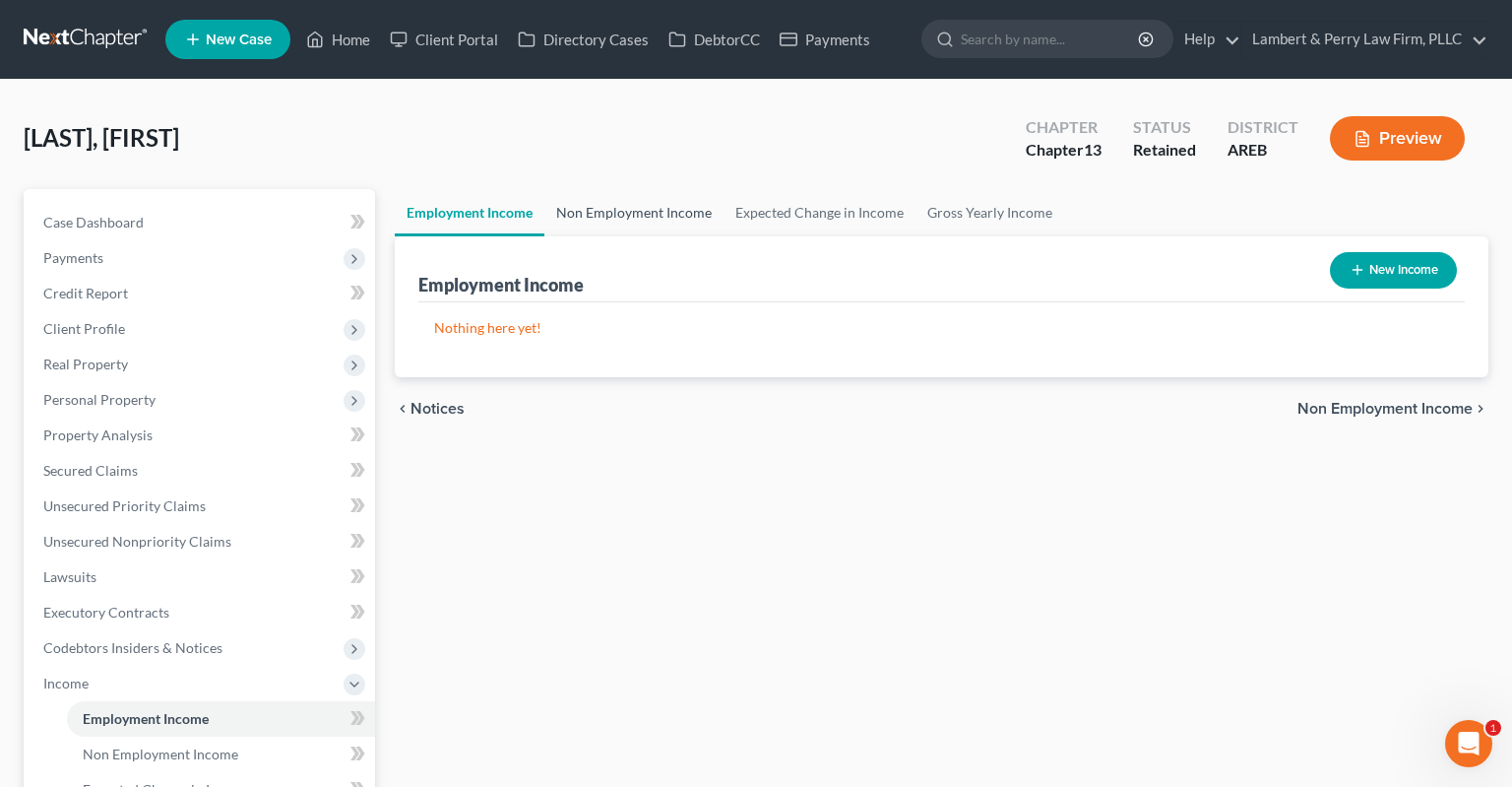 drag, startPoint x: 613, startPoint y: 217, endPoint x: 639, endPoint y: 215, distance: 26.07681 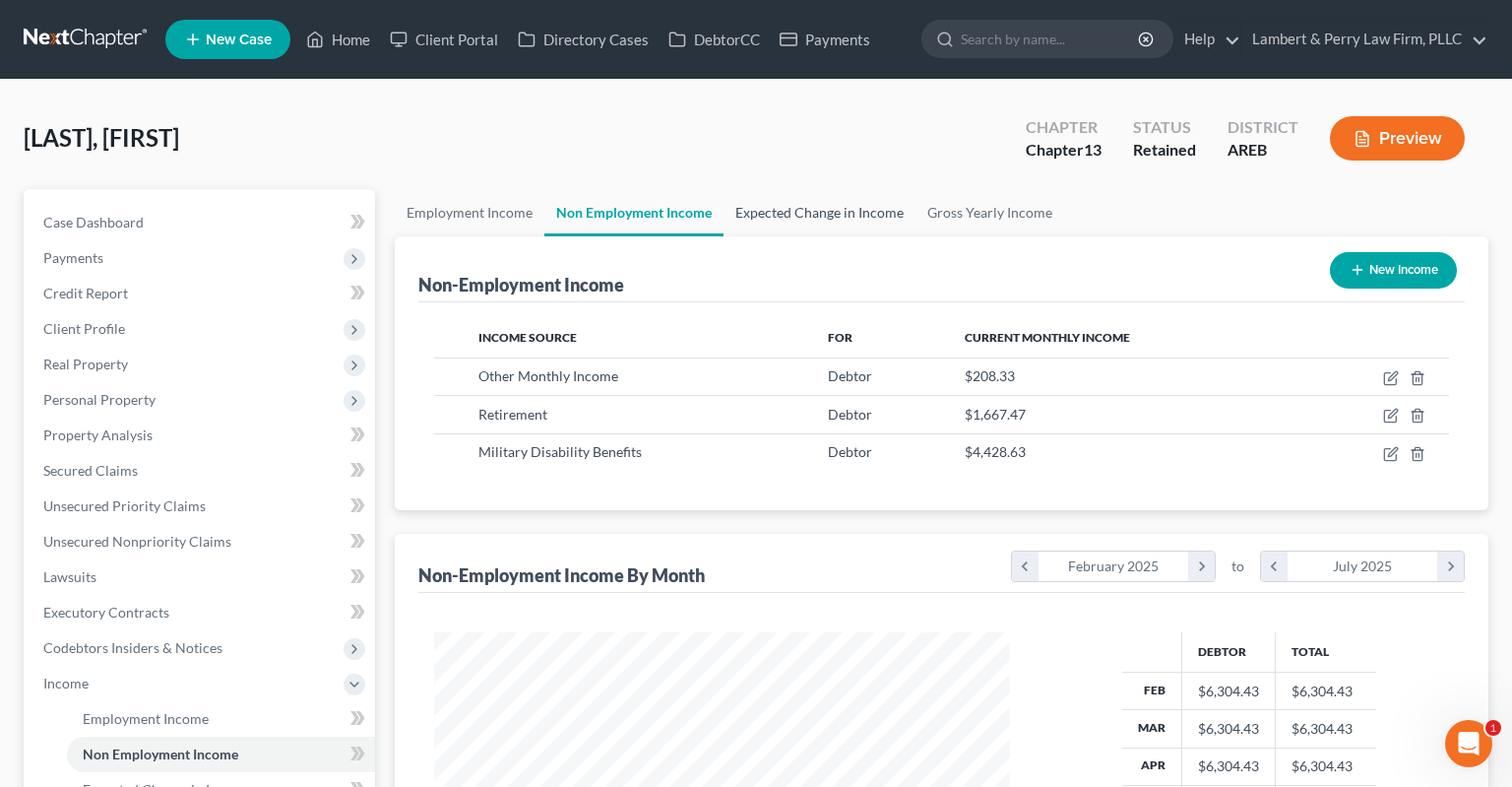 scroll, scrollTop: 984630, scrollLeft: 983760, axis: both 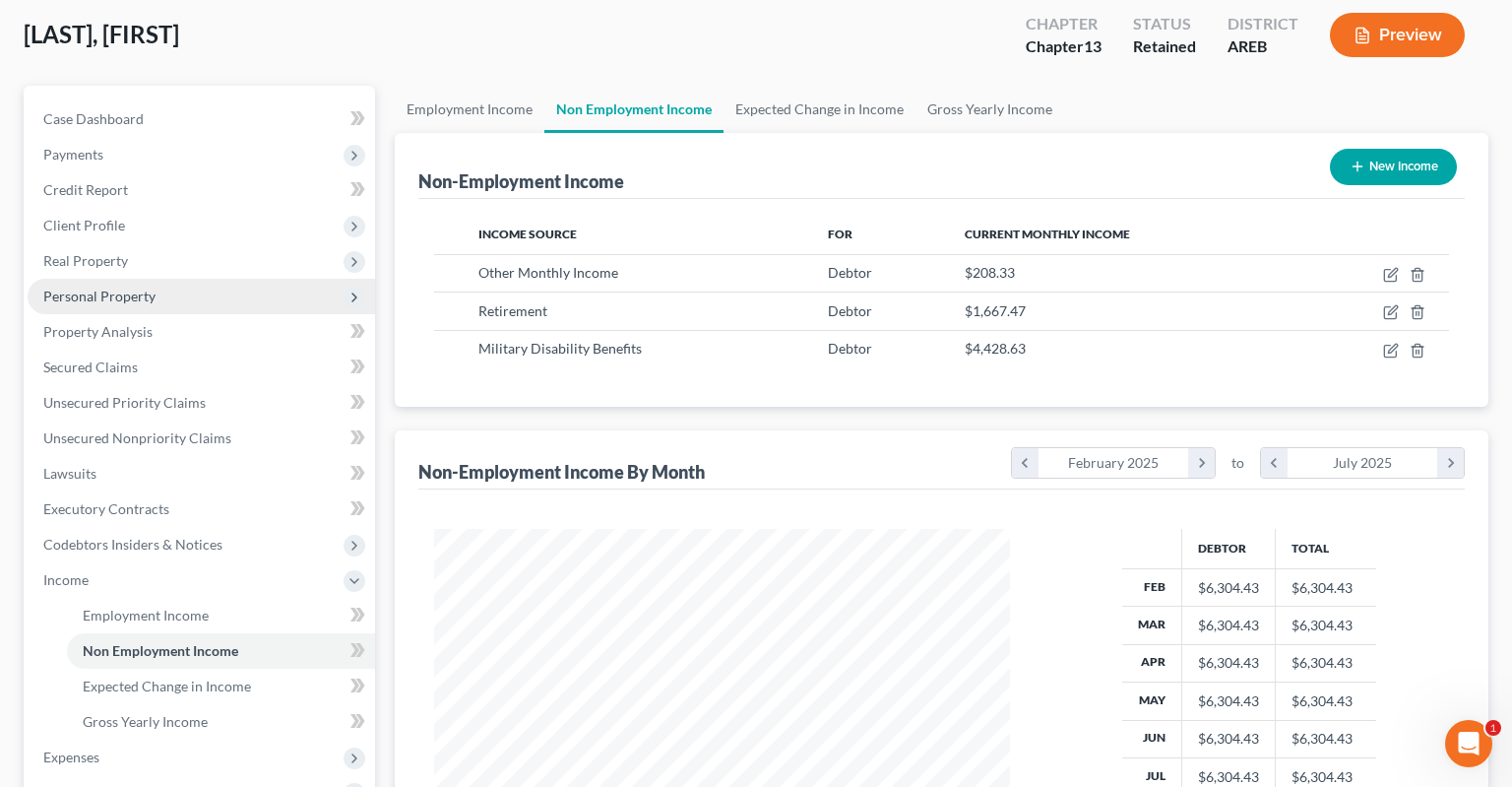 click on "Personal Property" at bounding box center (201, 296) 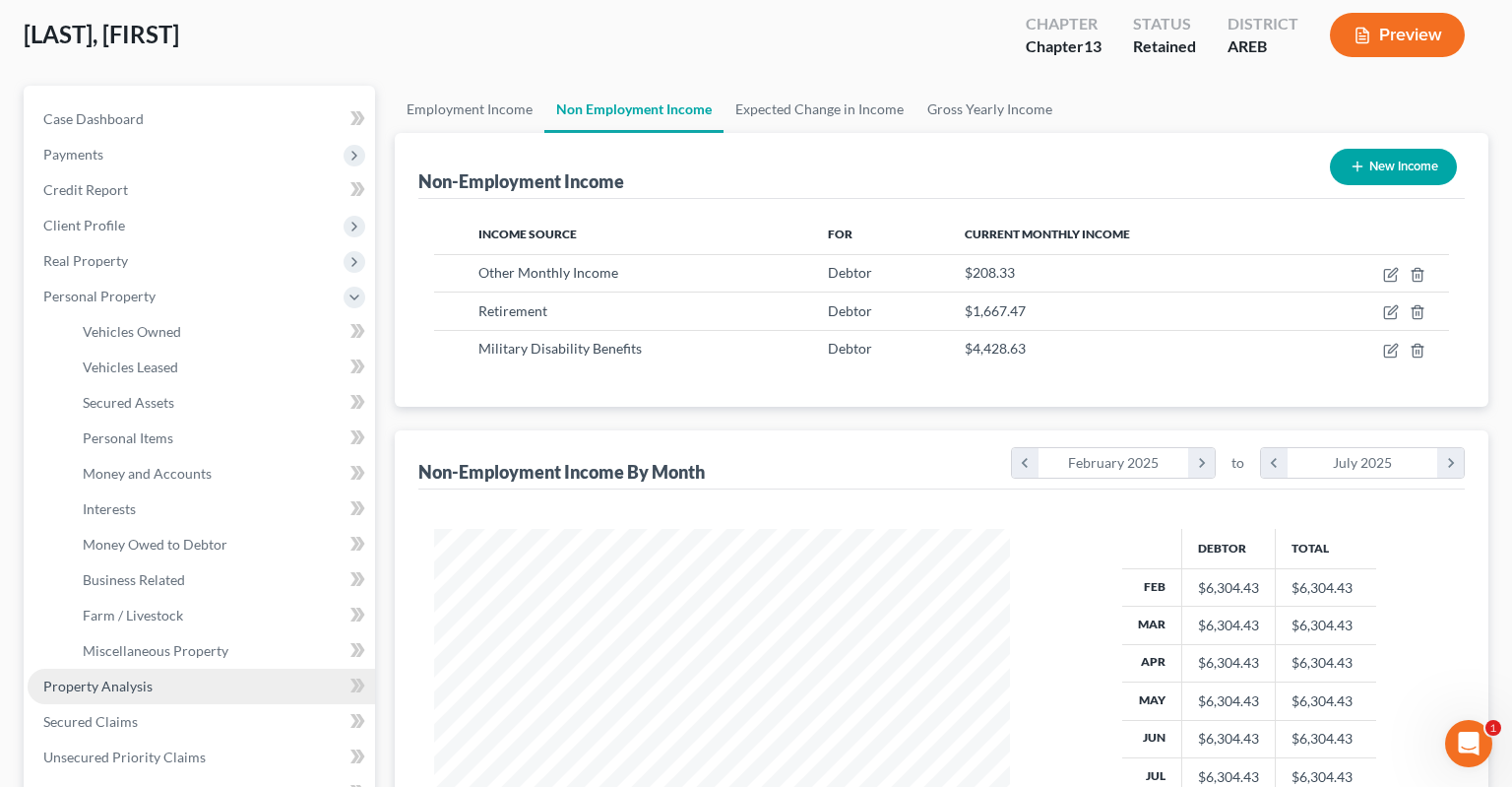 click on "Property Analysis" at bounding box center [201, 687] 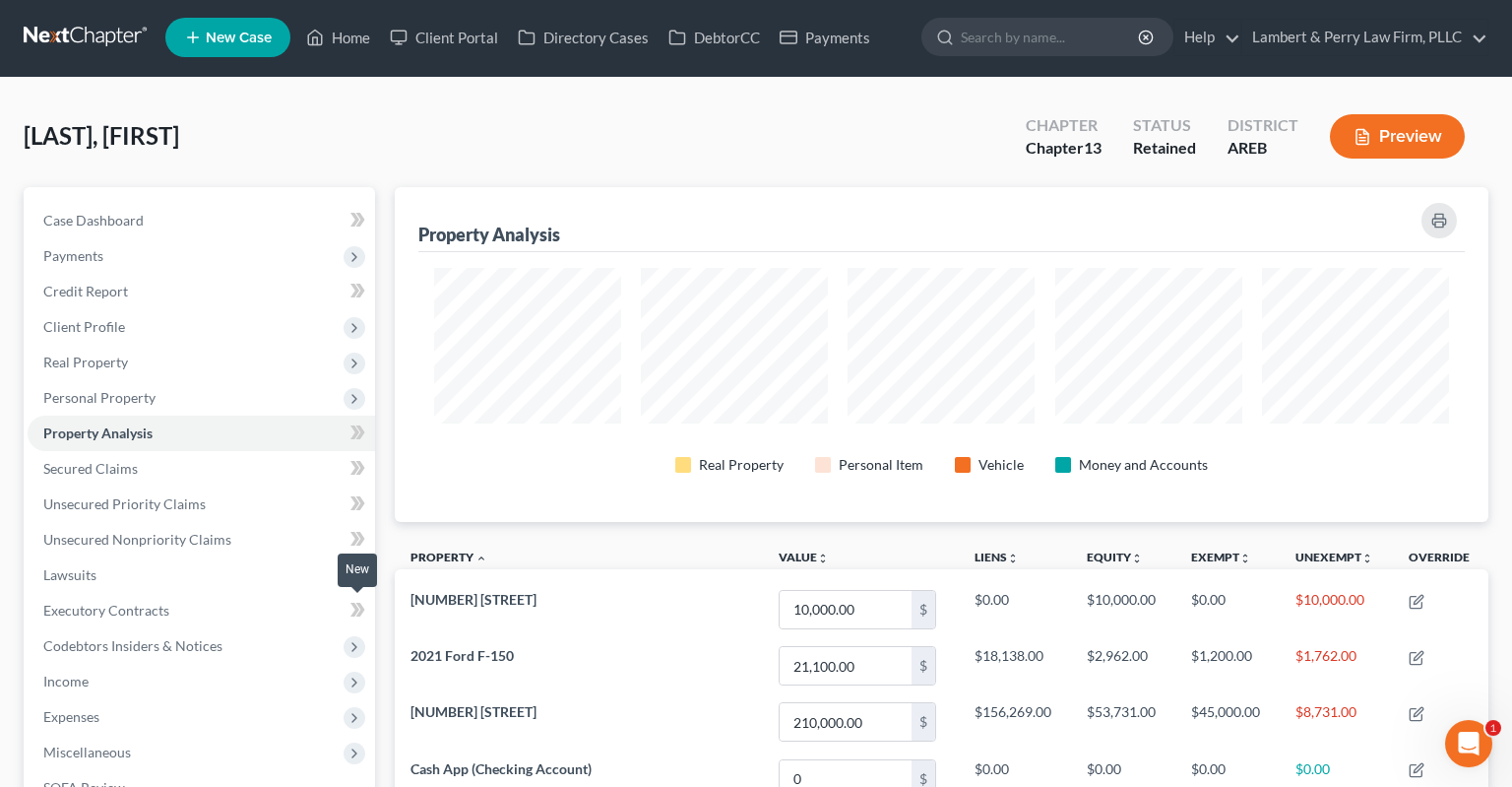 scroll, scrollTop: 0, scrollLeft: 0, axis: both 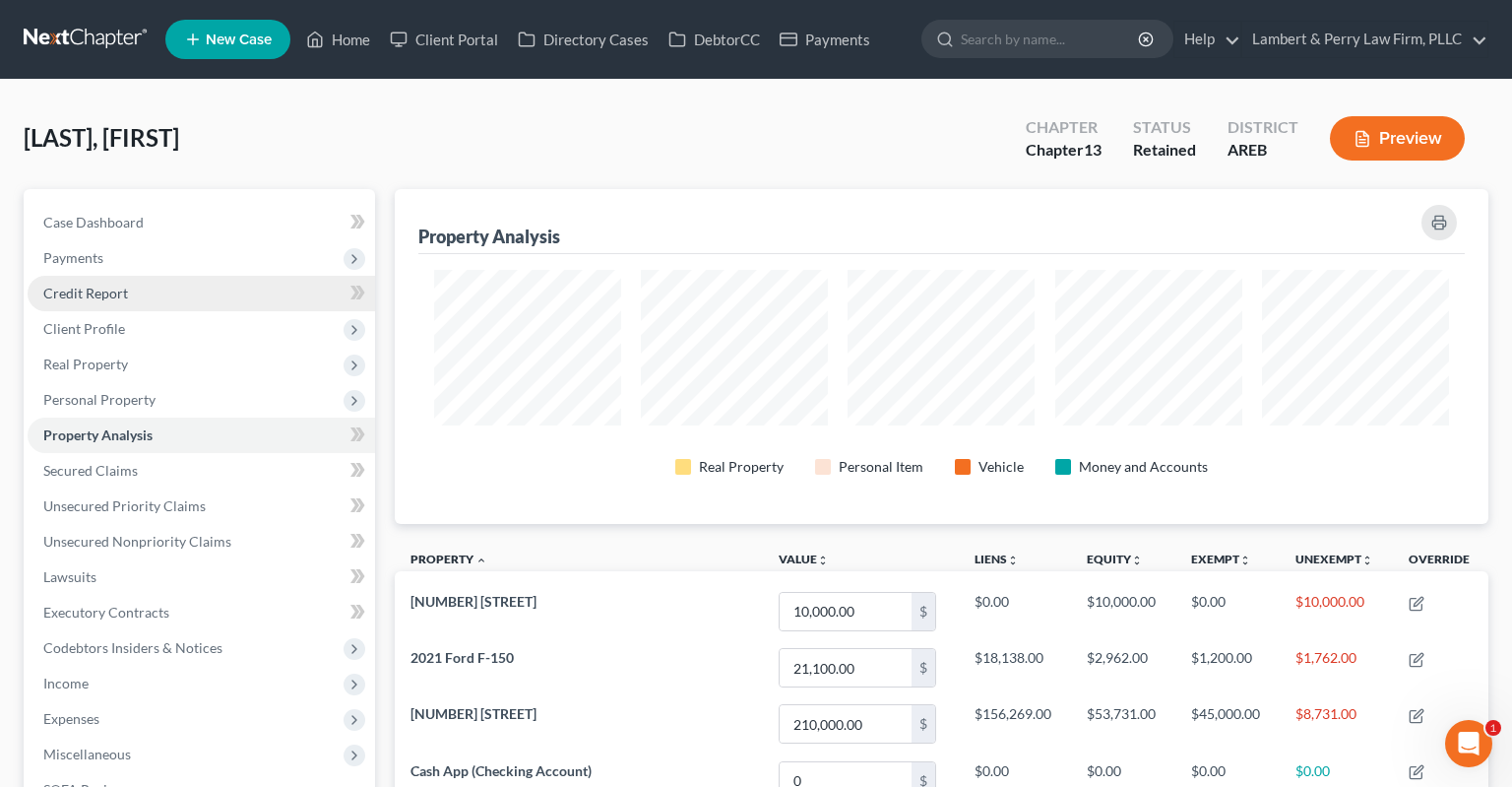 click on "Credit Report" at bounding box center (201, 294) 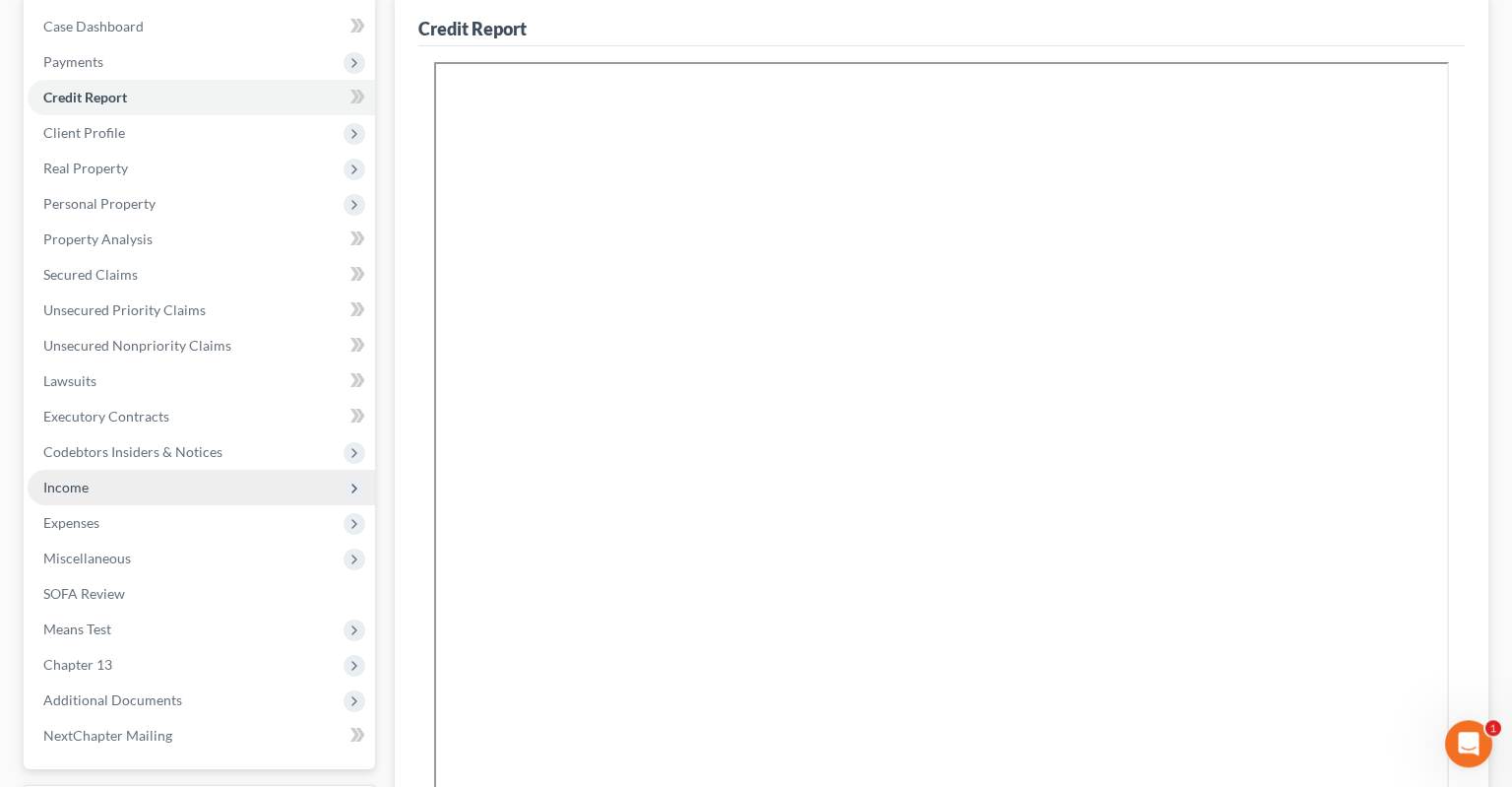 scroll, scrollTop: 208, scrollLeft: 0, axis: vertical 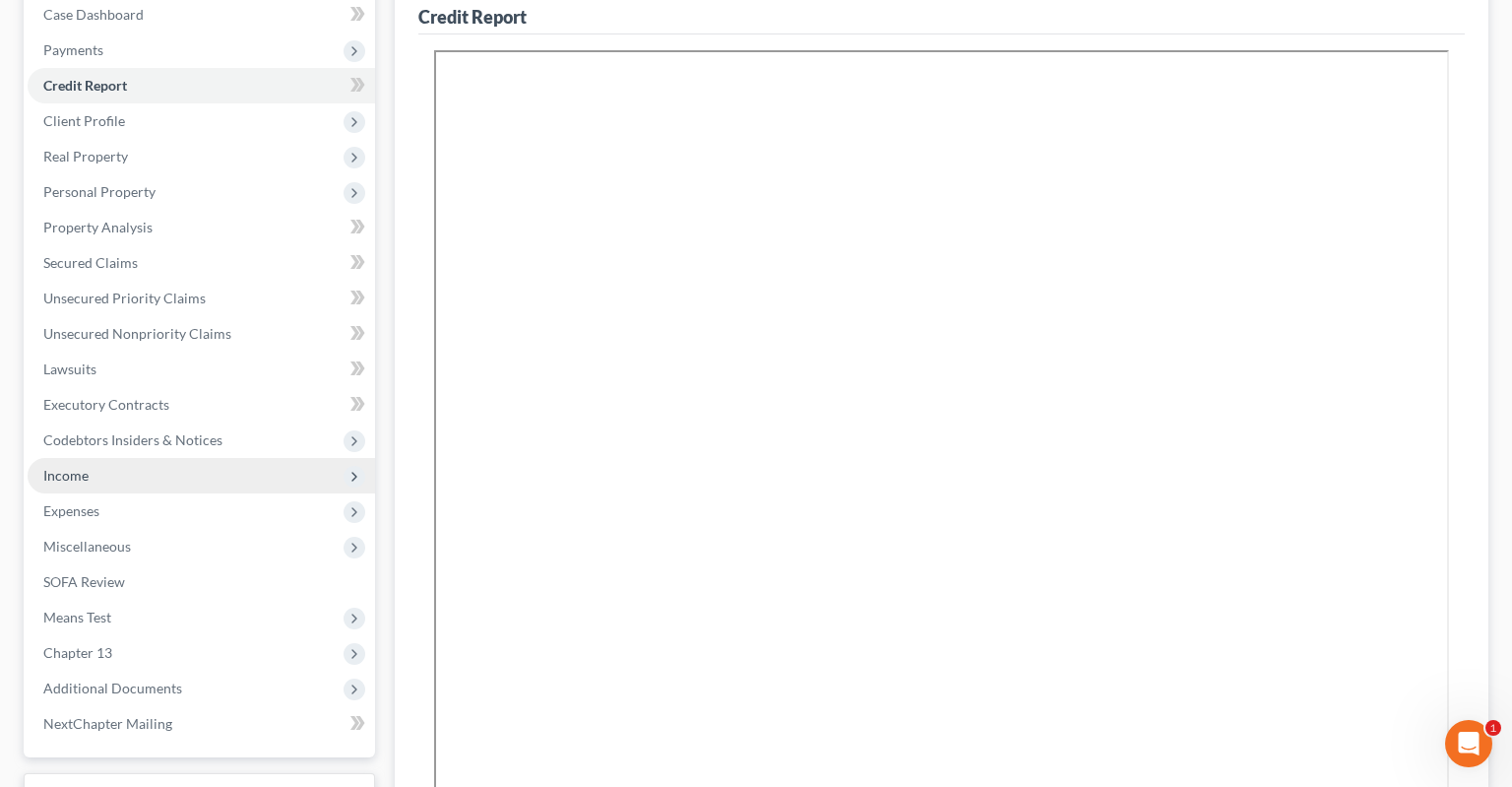 click on "Income" at bounding box center [201, 476] 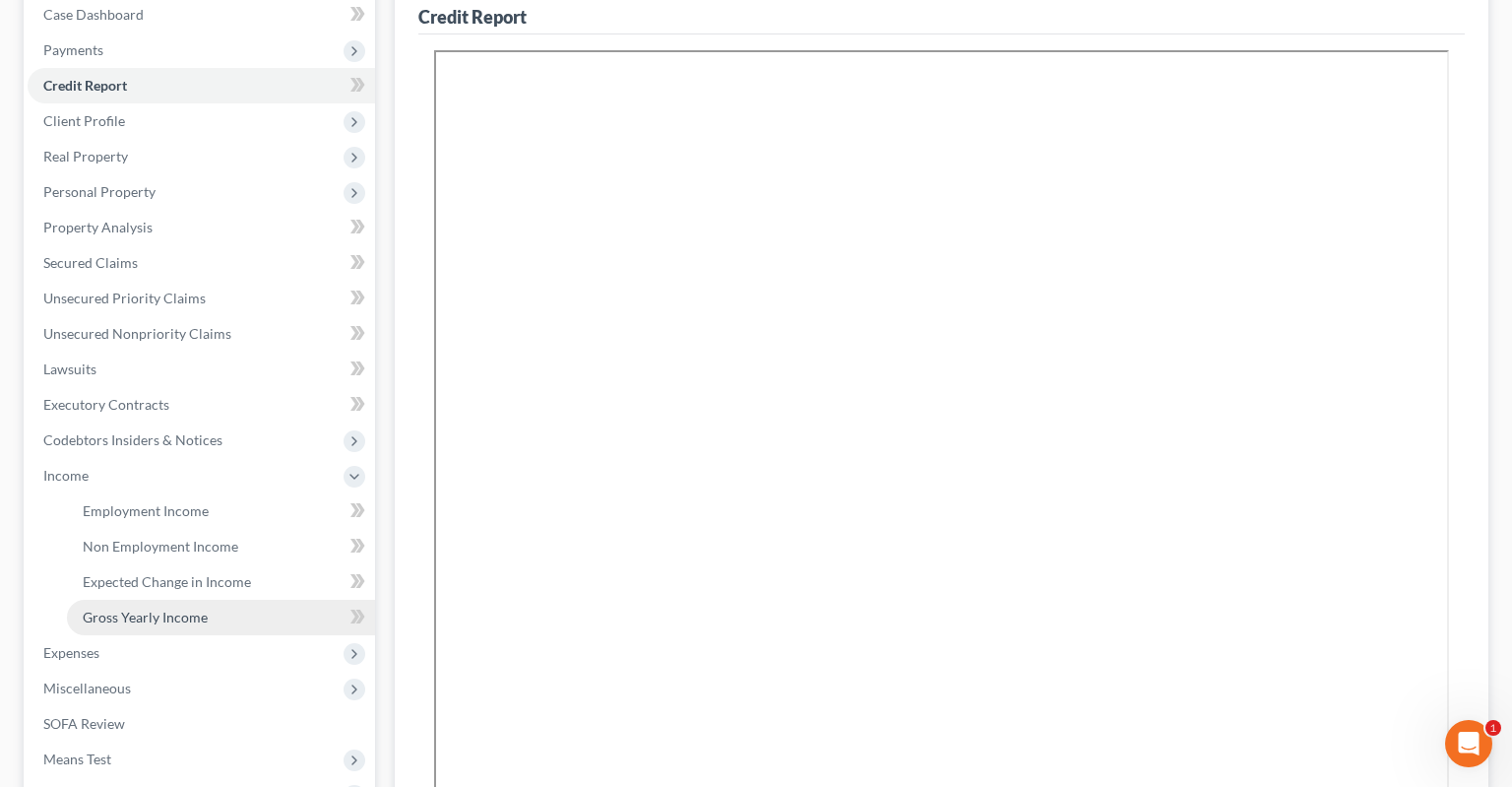 click on "Gross Yearly Income" at bounding box center [220, 618] 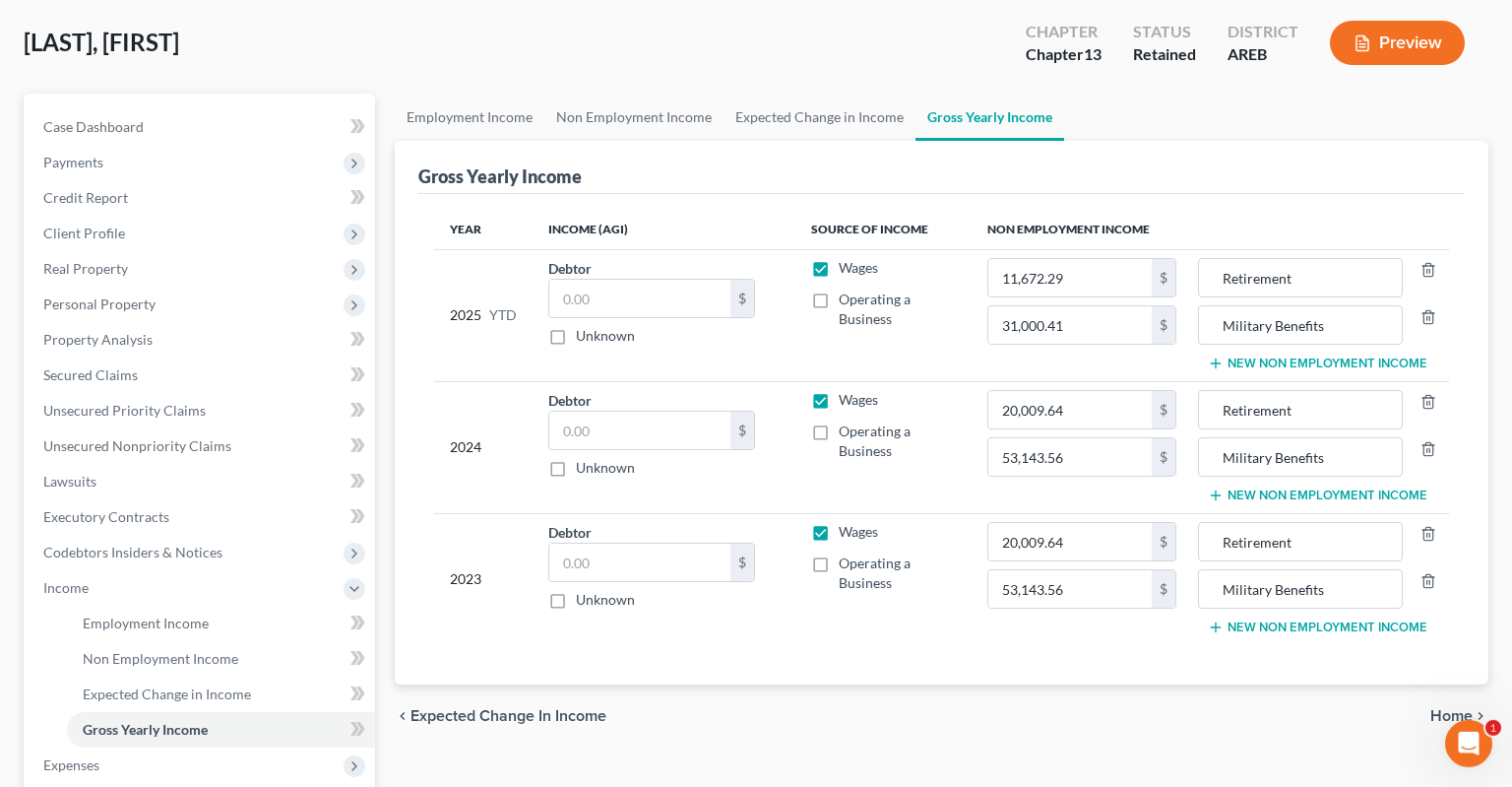 scroll, scrollTop: 208, scrollLeft: 0, axis: vertical 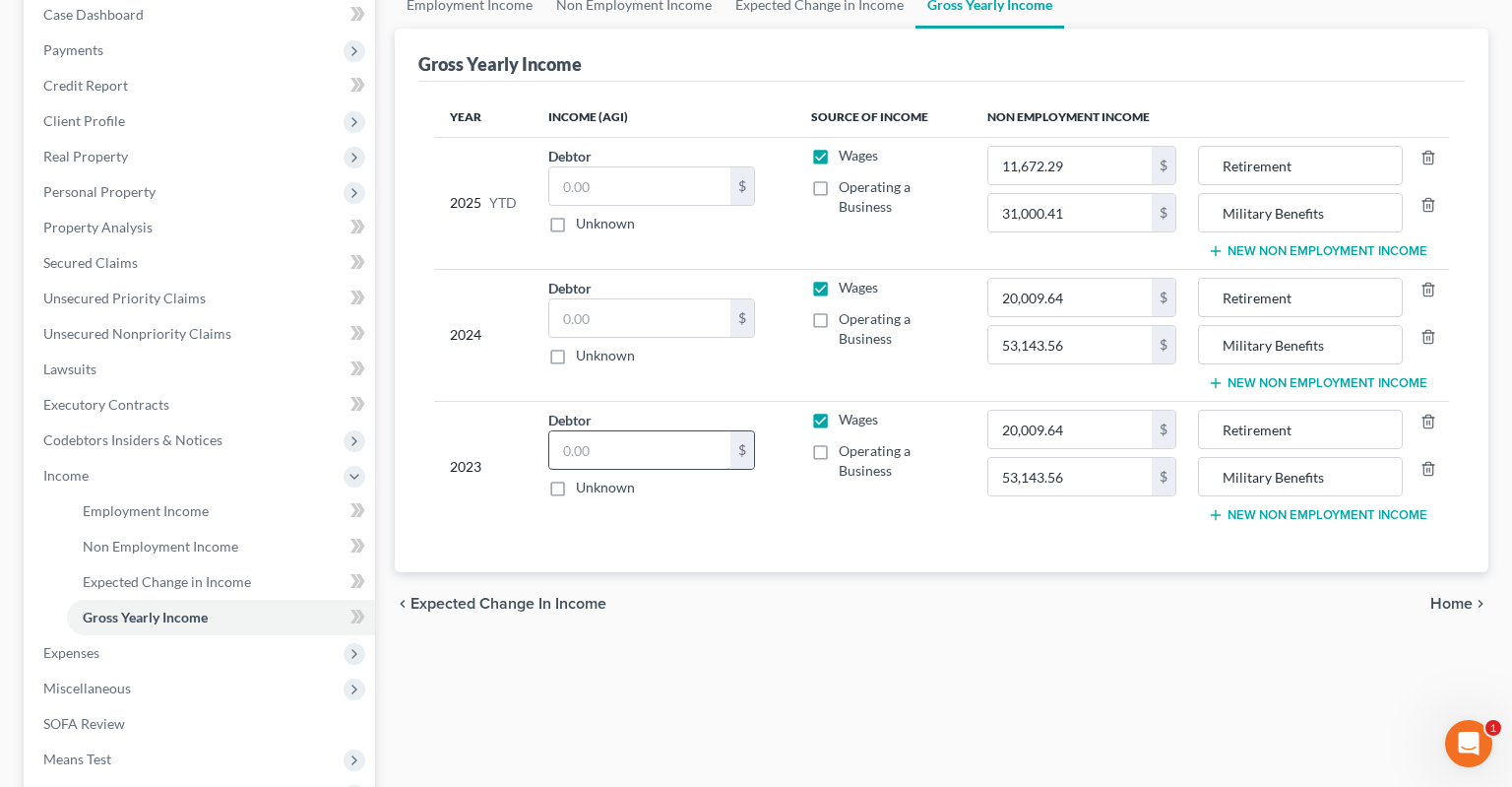 click at bounding box center (640, 450) 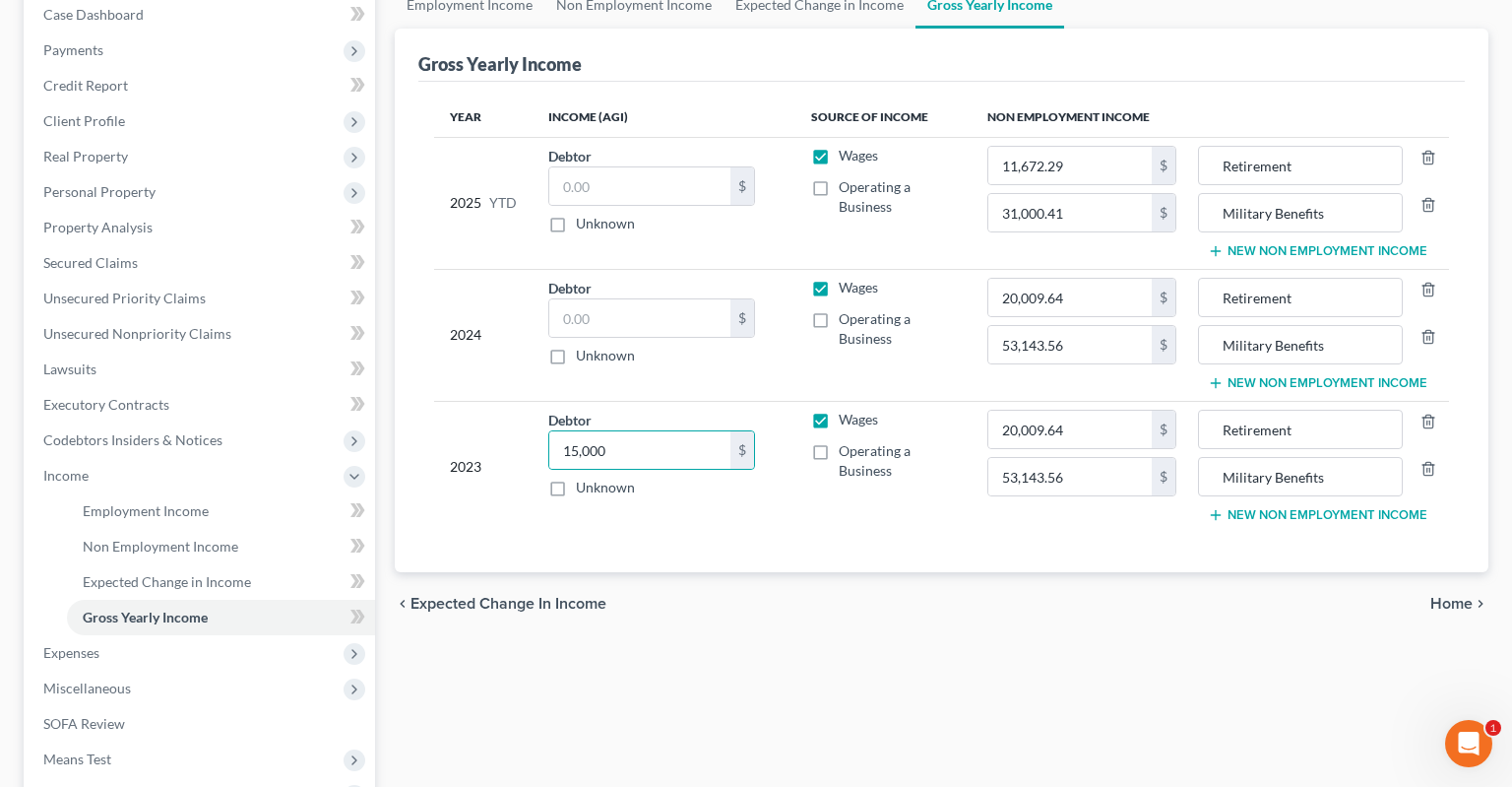 drag, startPoint x: 713, startPoint y: 662, endPoint x: 700, endPoint y: 665, distance: 13.341664 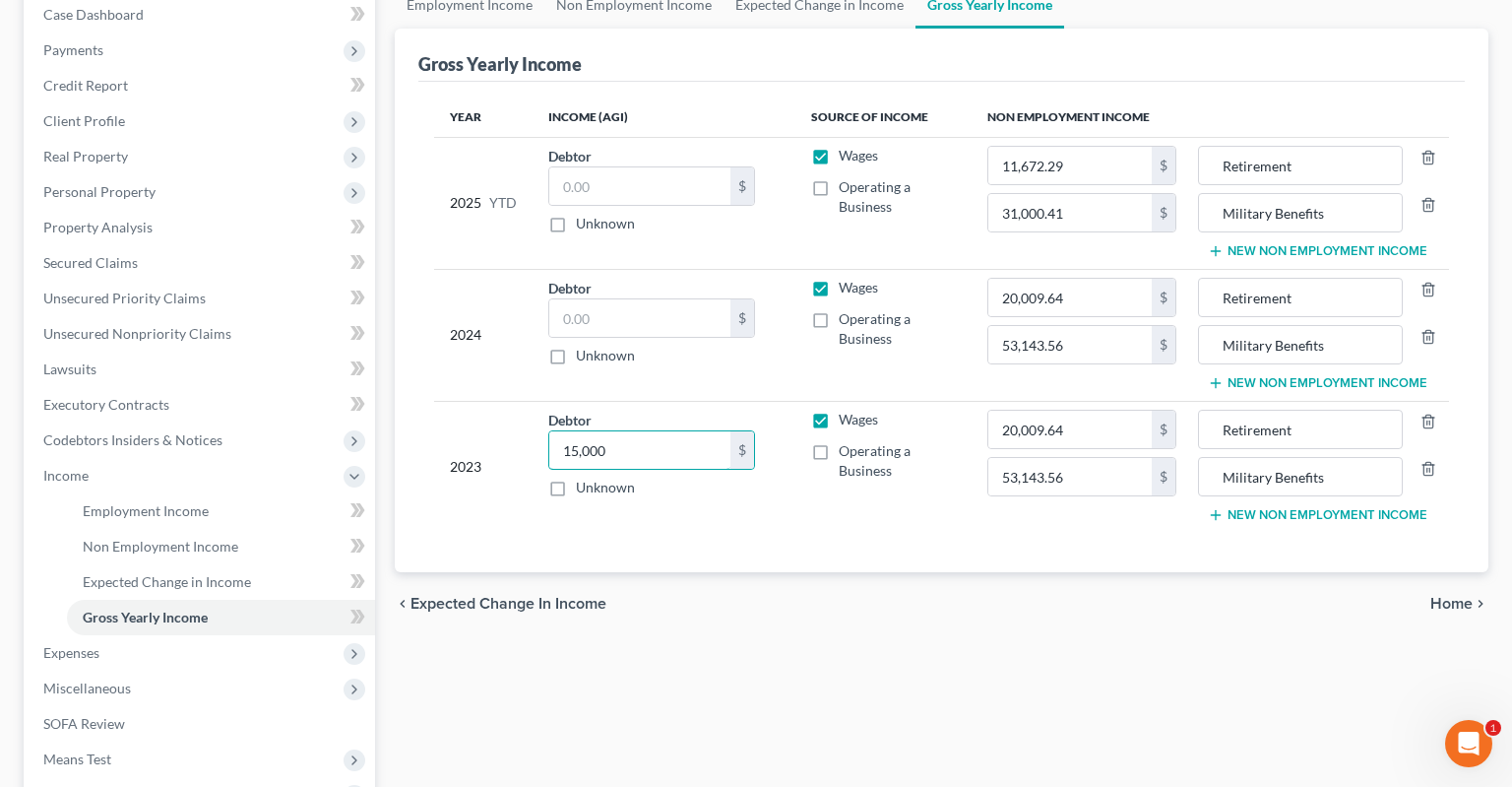 drag, startPoint x: 635, startPoint y: 444, endPoint x: 730, endPoint y: 471, distance: 98.76234 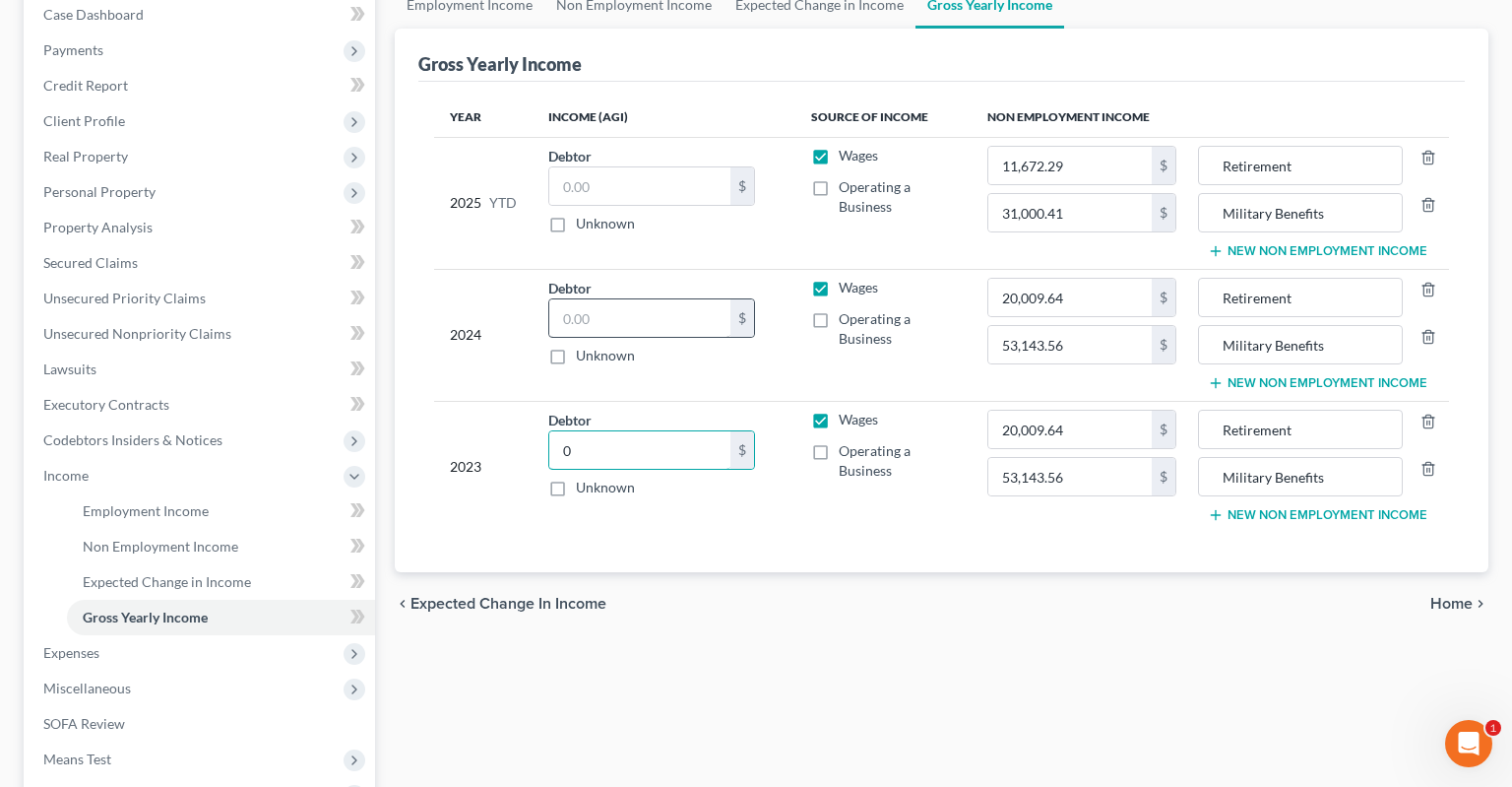 type on "0" 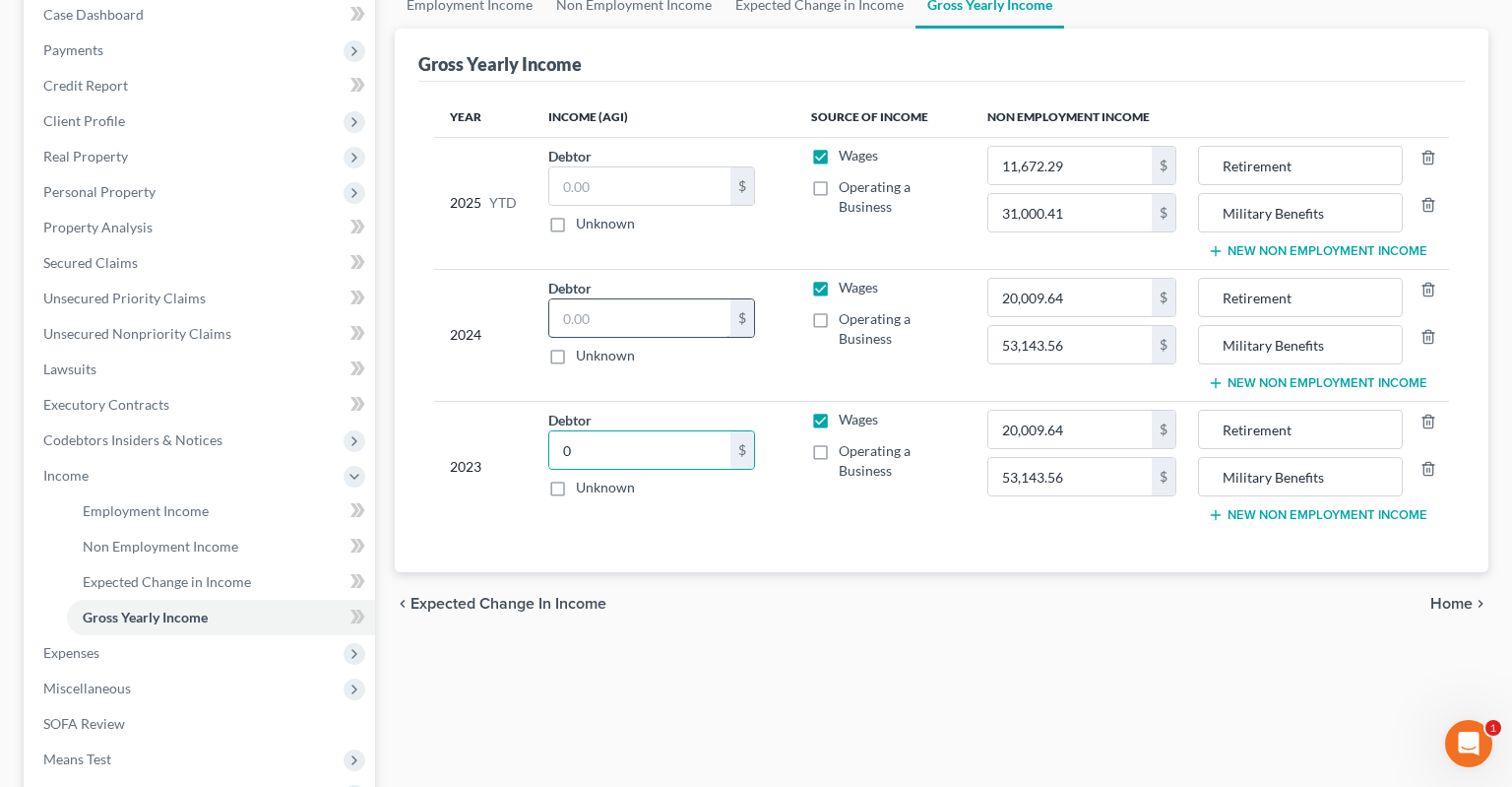 click at bounding box center (640, 318) 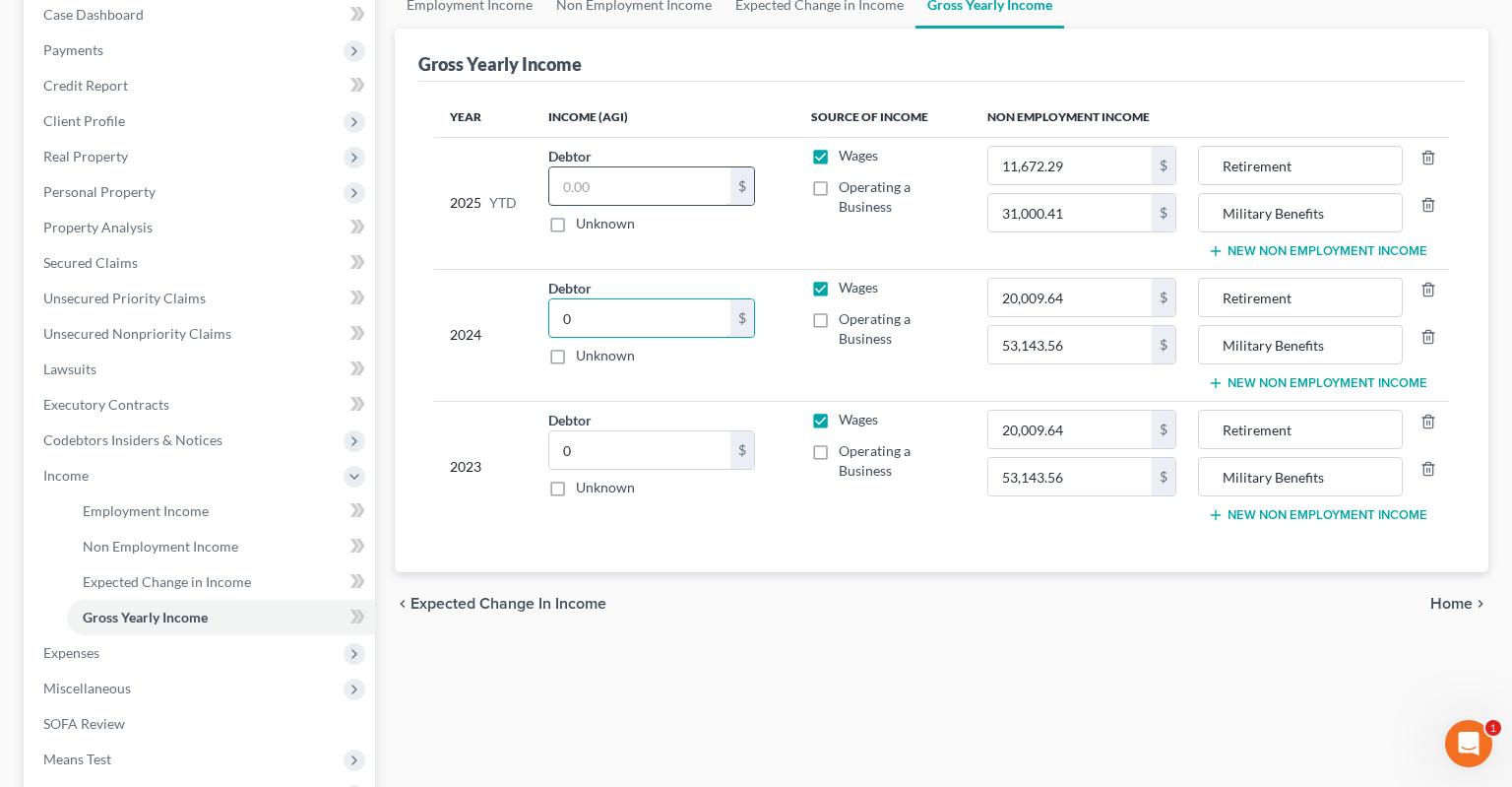type on "0" 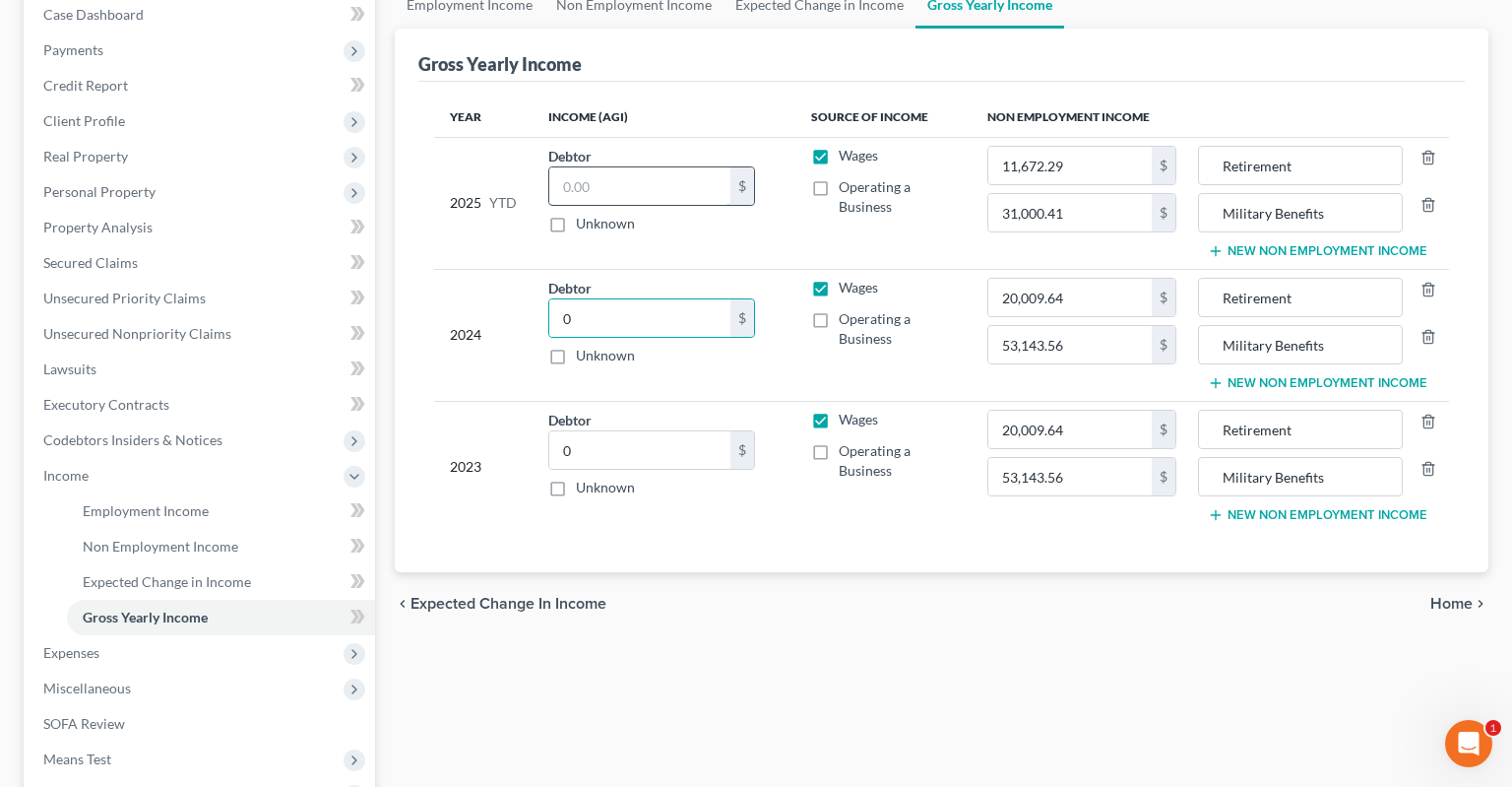 click at bounding box center (640, 186) 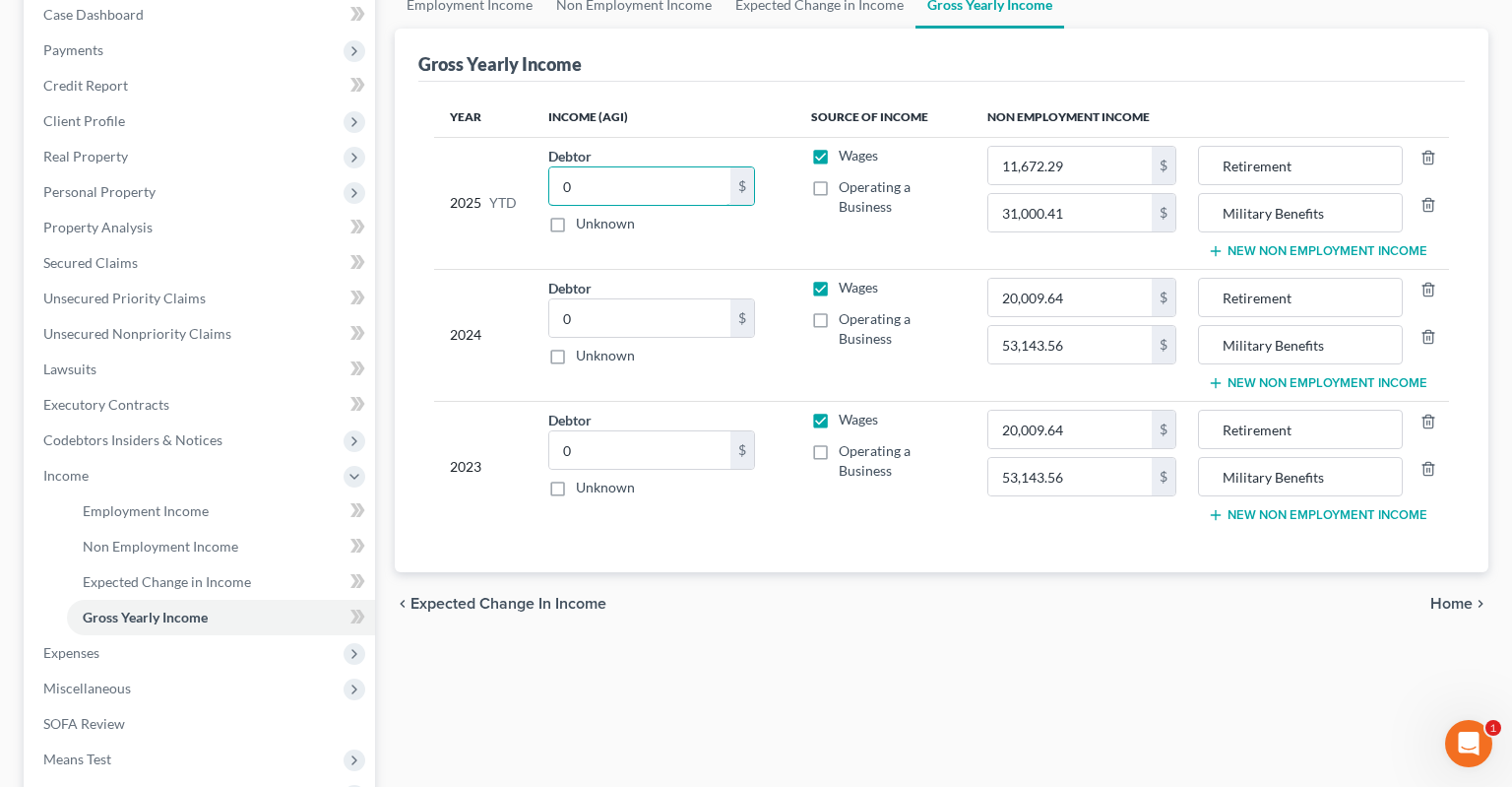 type on "0" 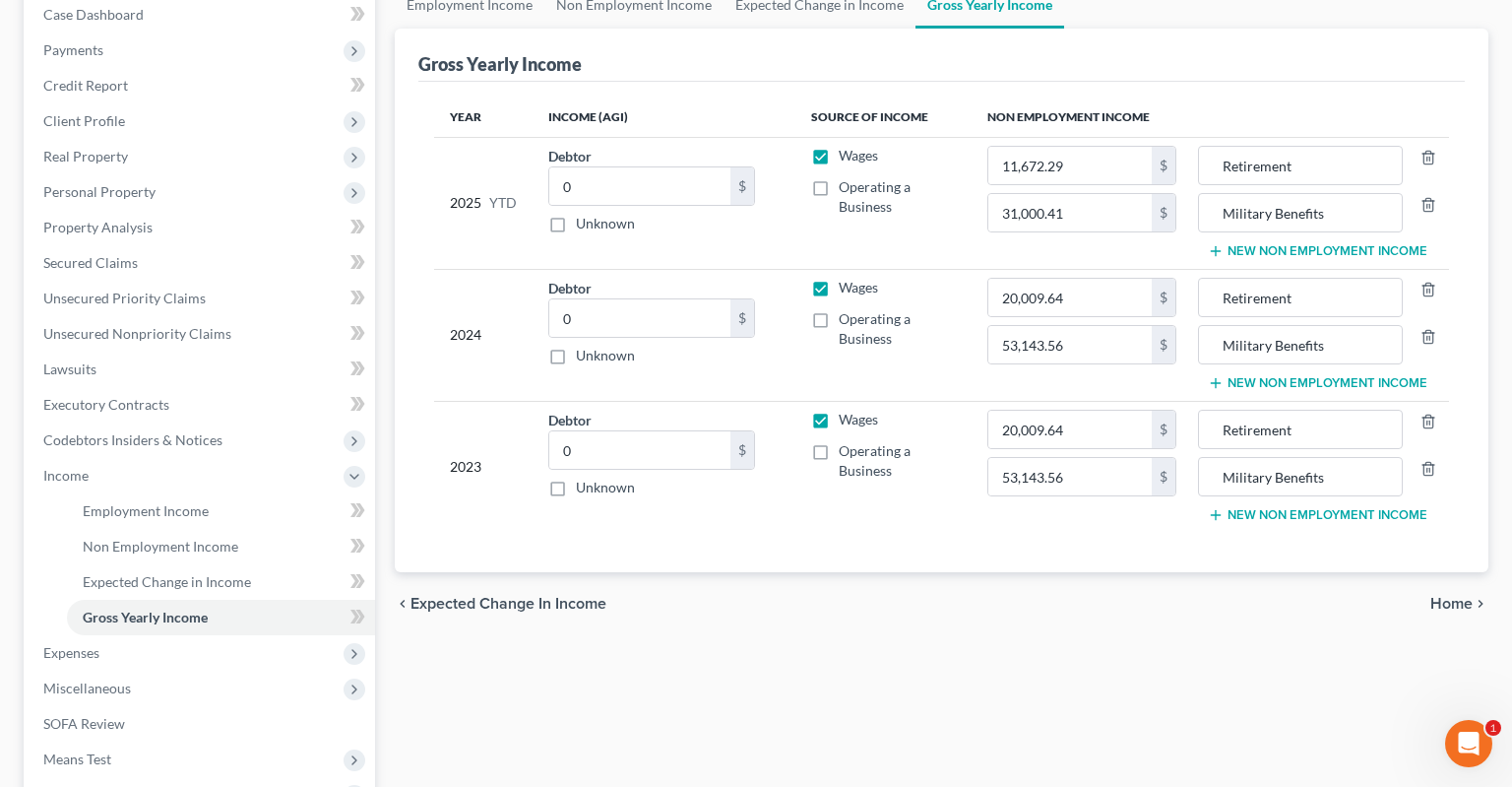 drag, startPoint x: 695, startPoint y: 594, endPoint x: 707, endPoint y: 603, distance: 15 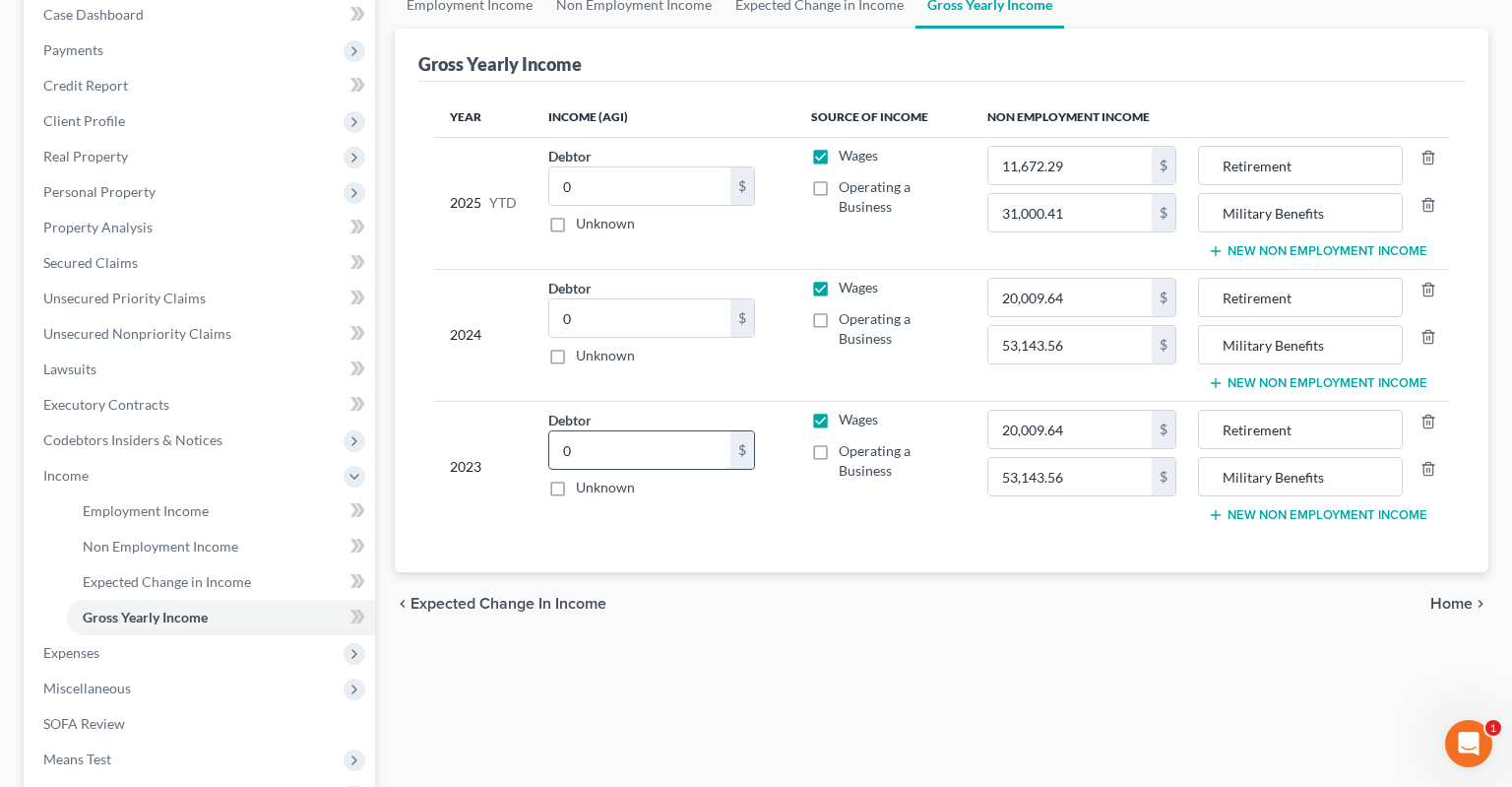 click on "0" at bounding box center (640, 450) 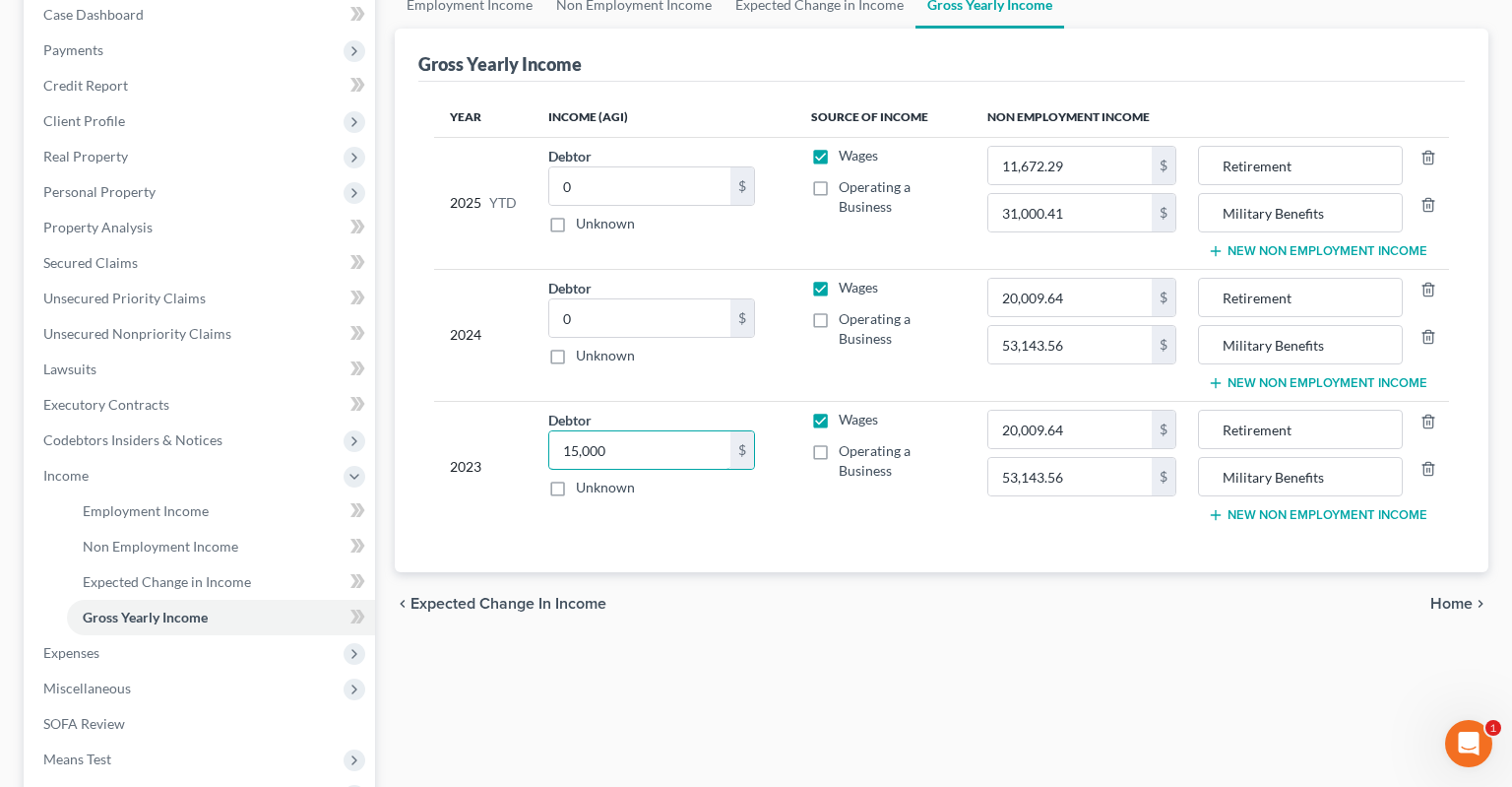 type on "15,000" 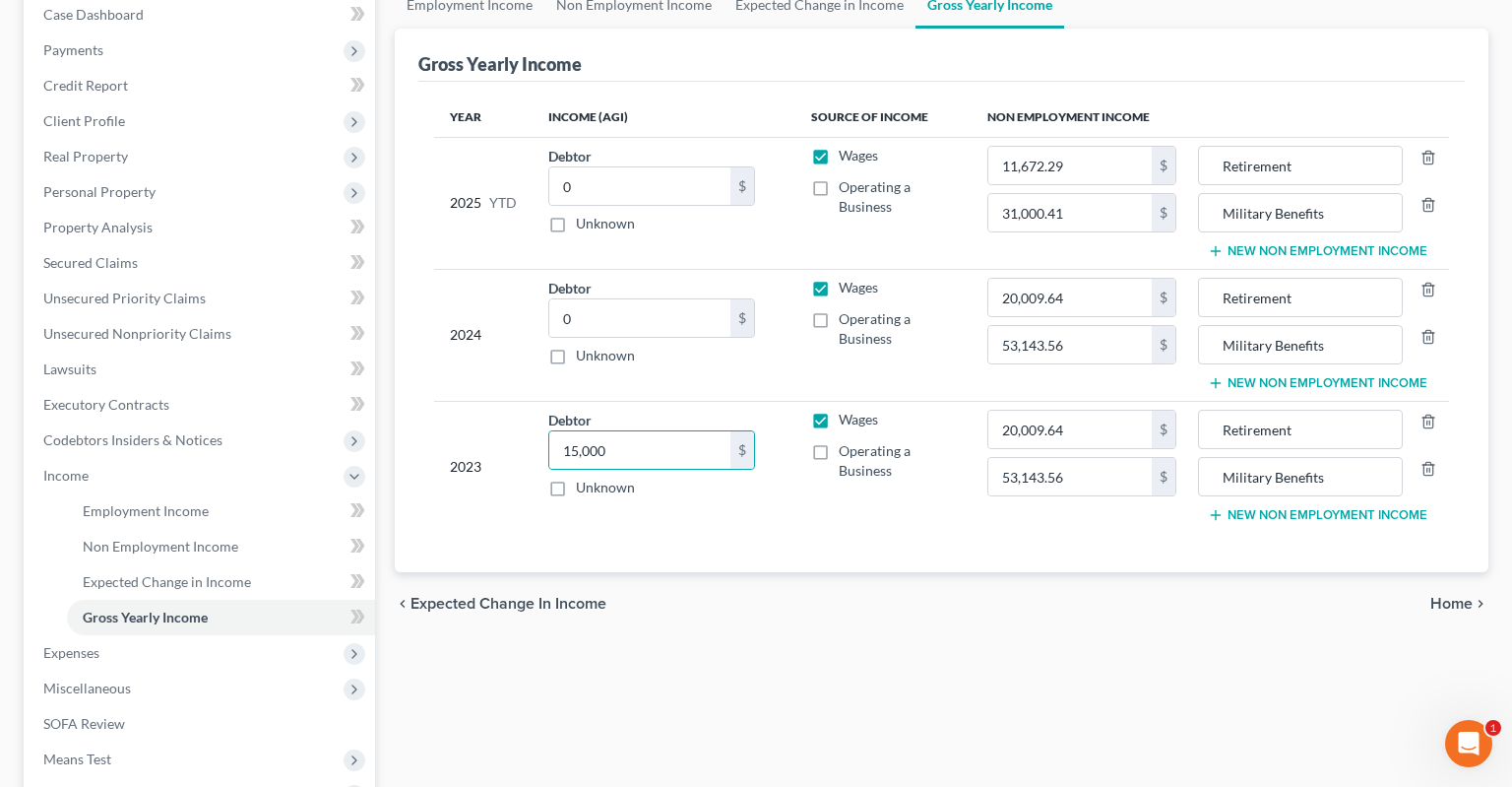 click on "chevron_left
Expected Change in Income
Home
chevron_right" at bounding box center (941, 604) 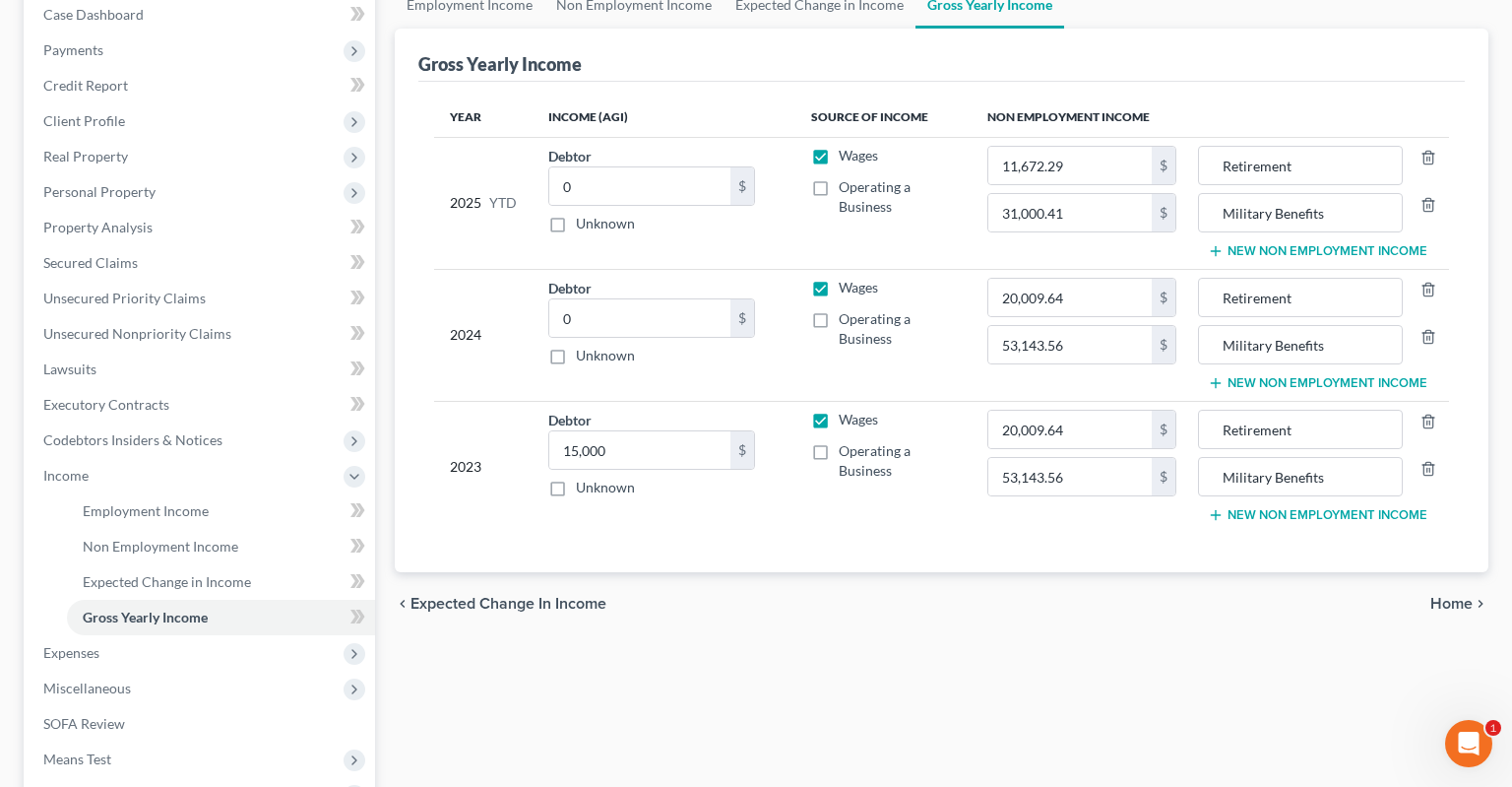 drag, startPoint x: 731, startPoint y: 626, endPoint x: 722, endPoint y: 623, distance: 9.486833 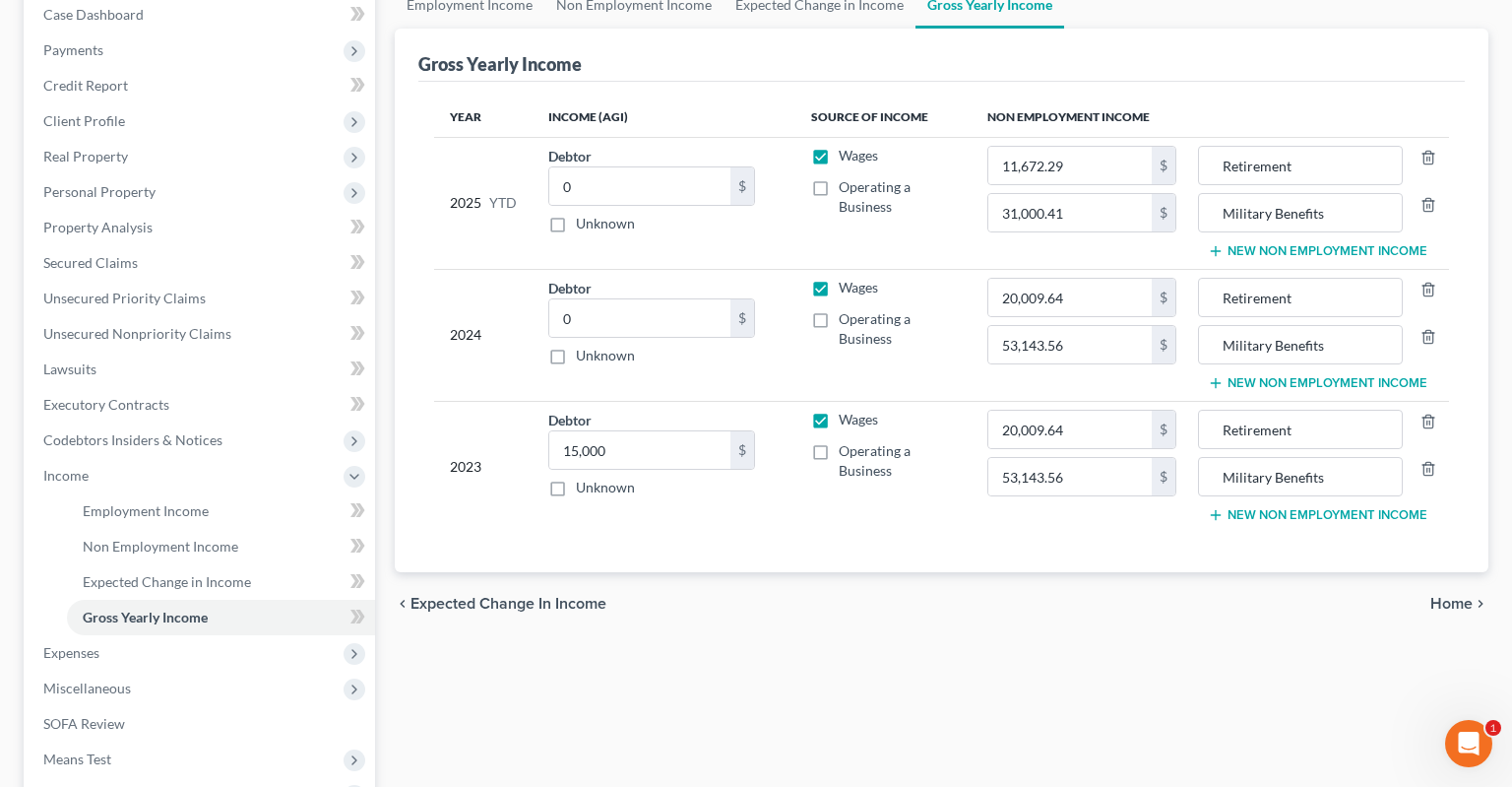 scroll, scrollTop: 0, scrollLeft: 0, axis: both 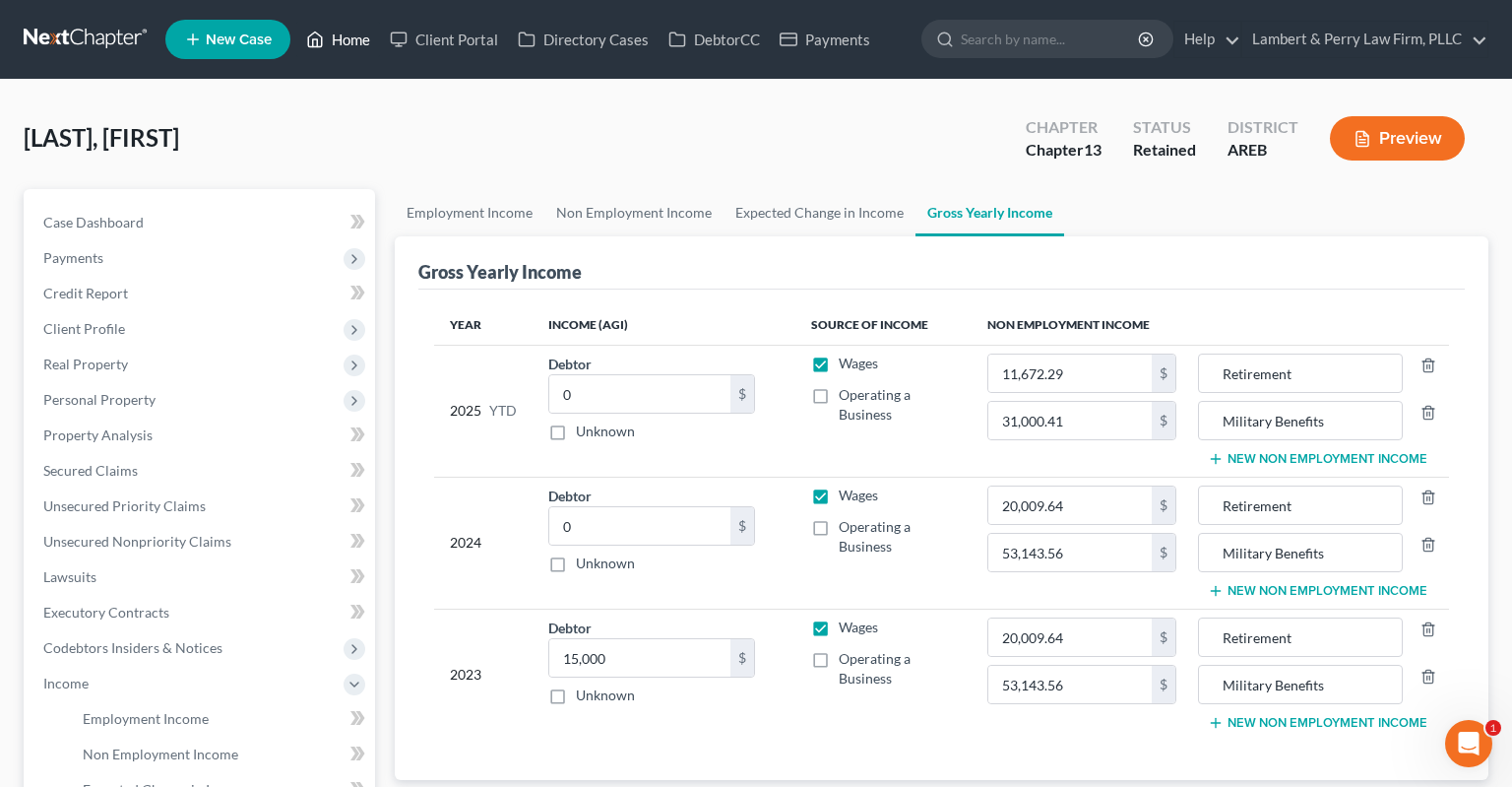 click on "Home" at bounding box center (338, 39) 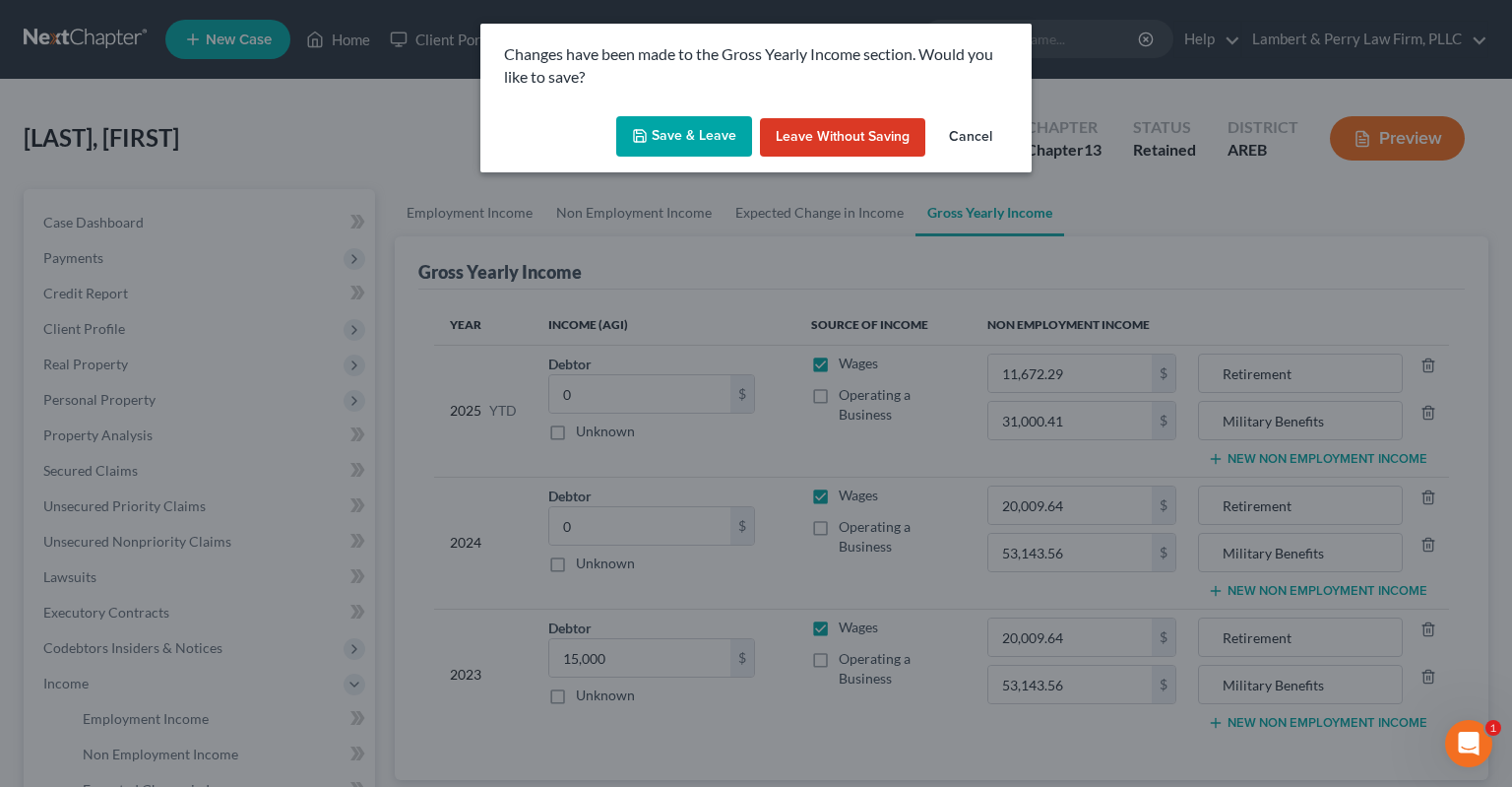click on "Save & Leave" at bounding box center [684, 137] 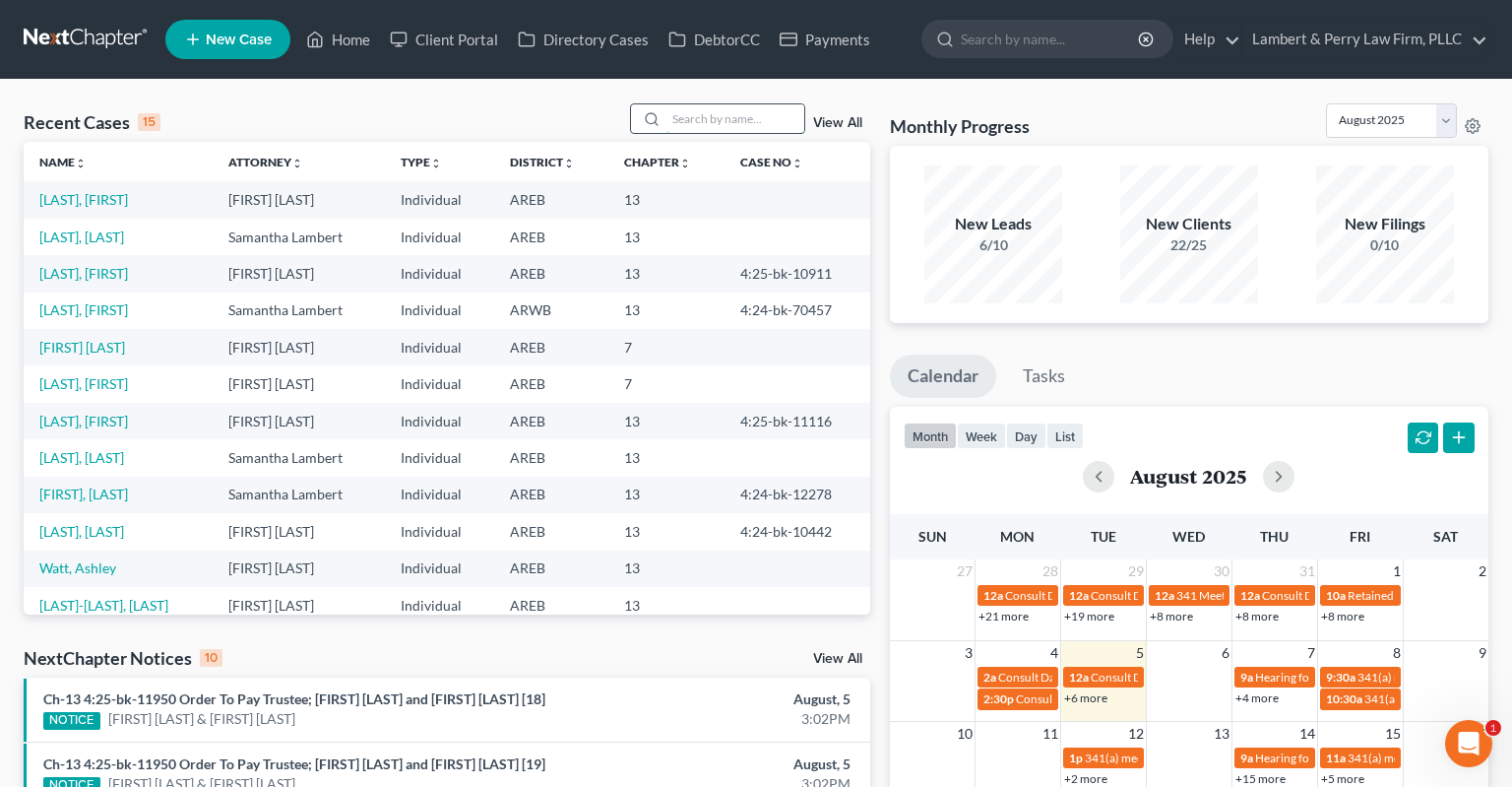 click at bounding box center [735, 118] 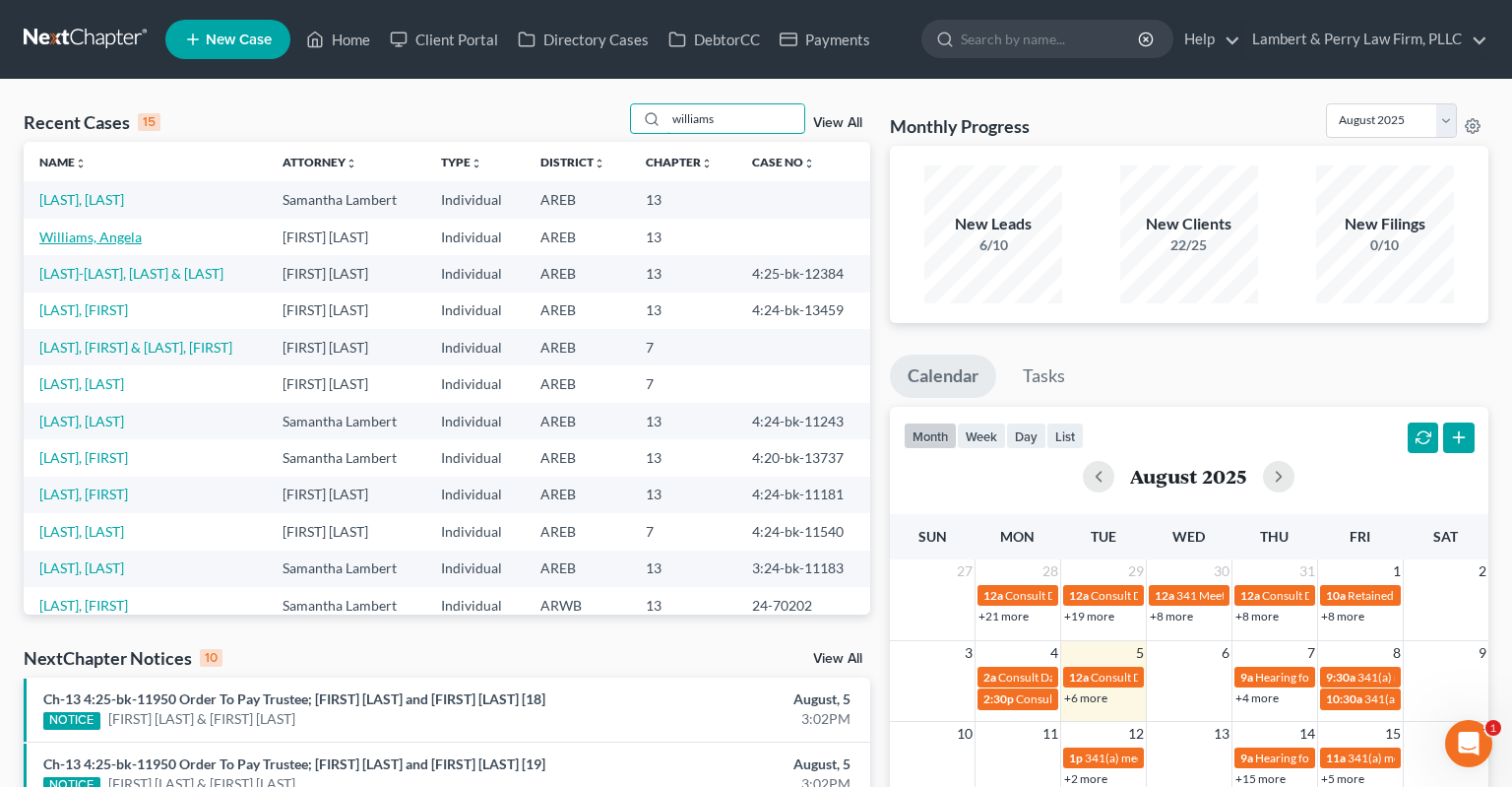 type on "williams" 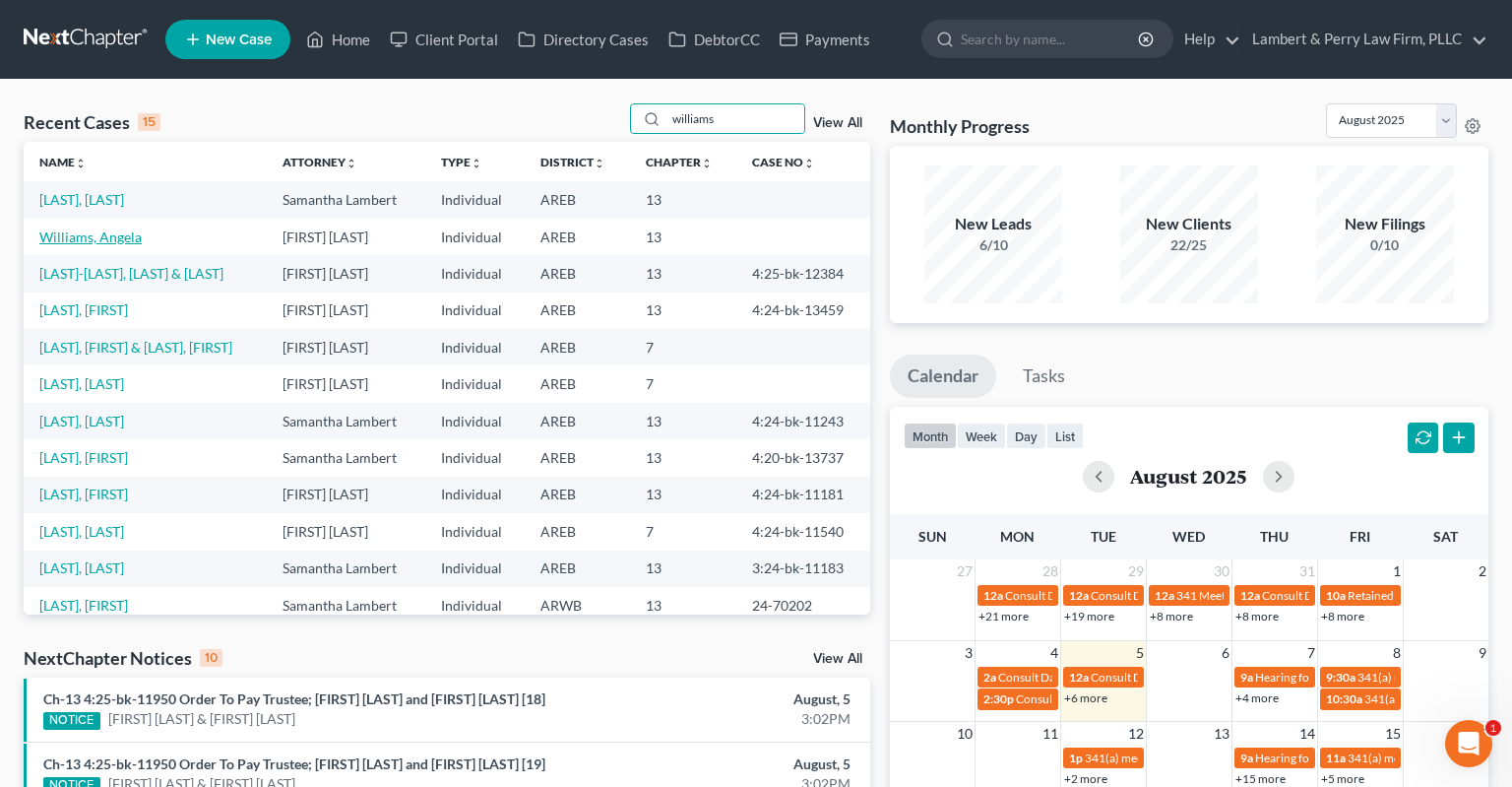 click on "Williams, Angela" at bounding box center (91, 236) 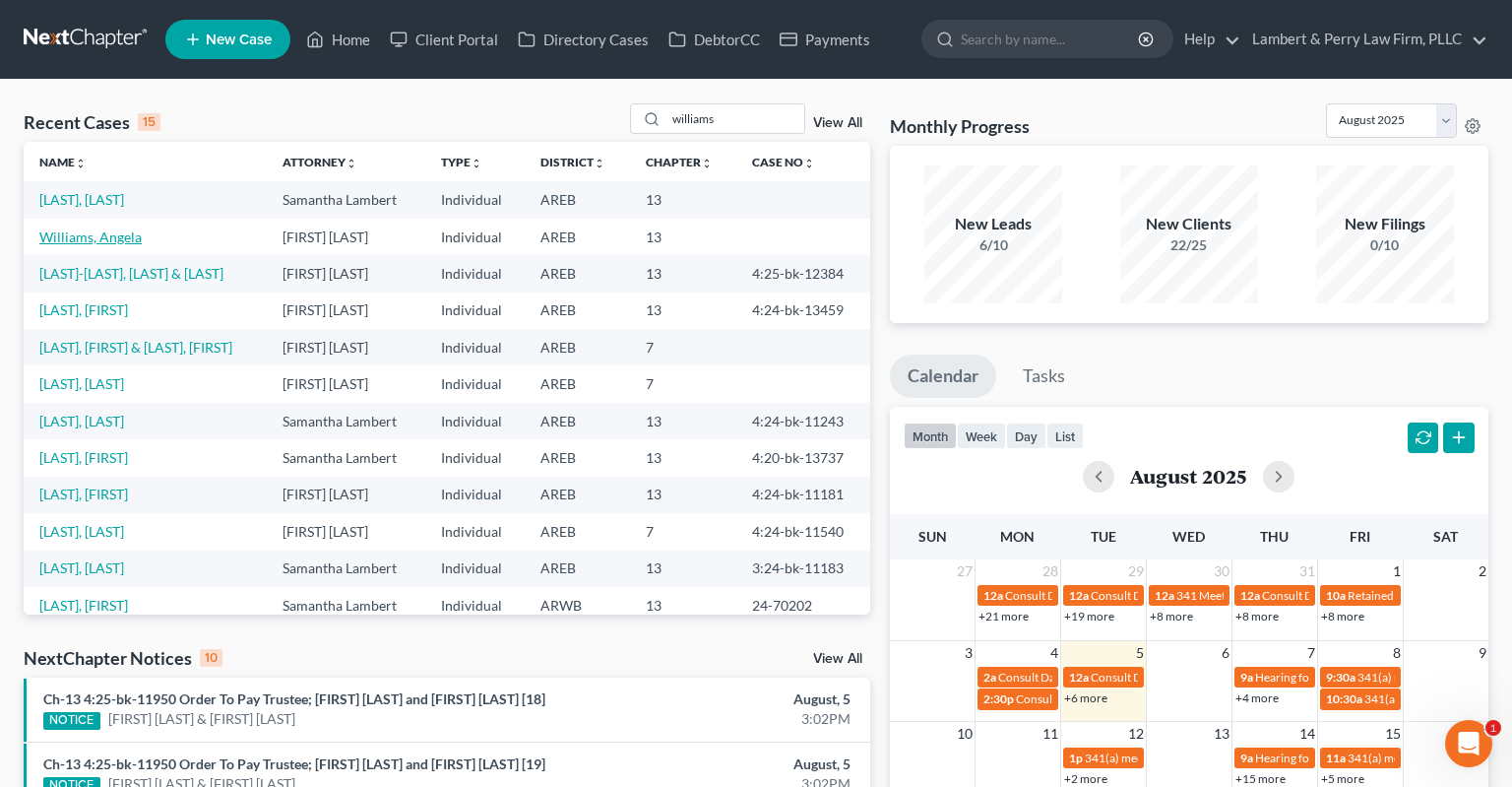 select on "2" 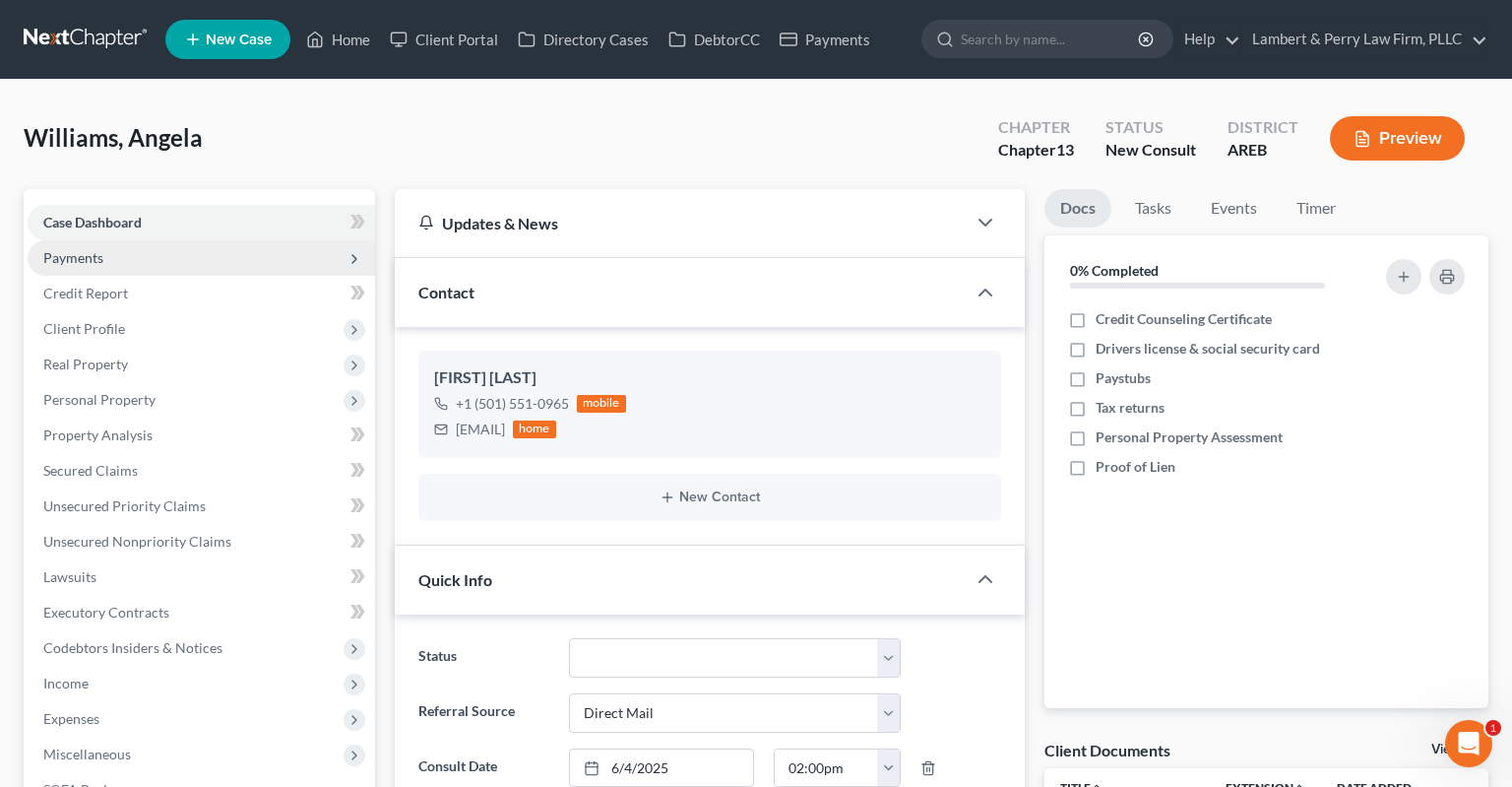 click on "Payments" at bounding box center [201, 258] 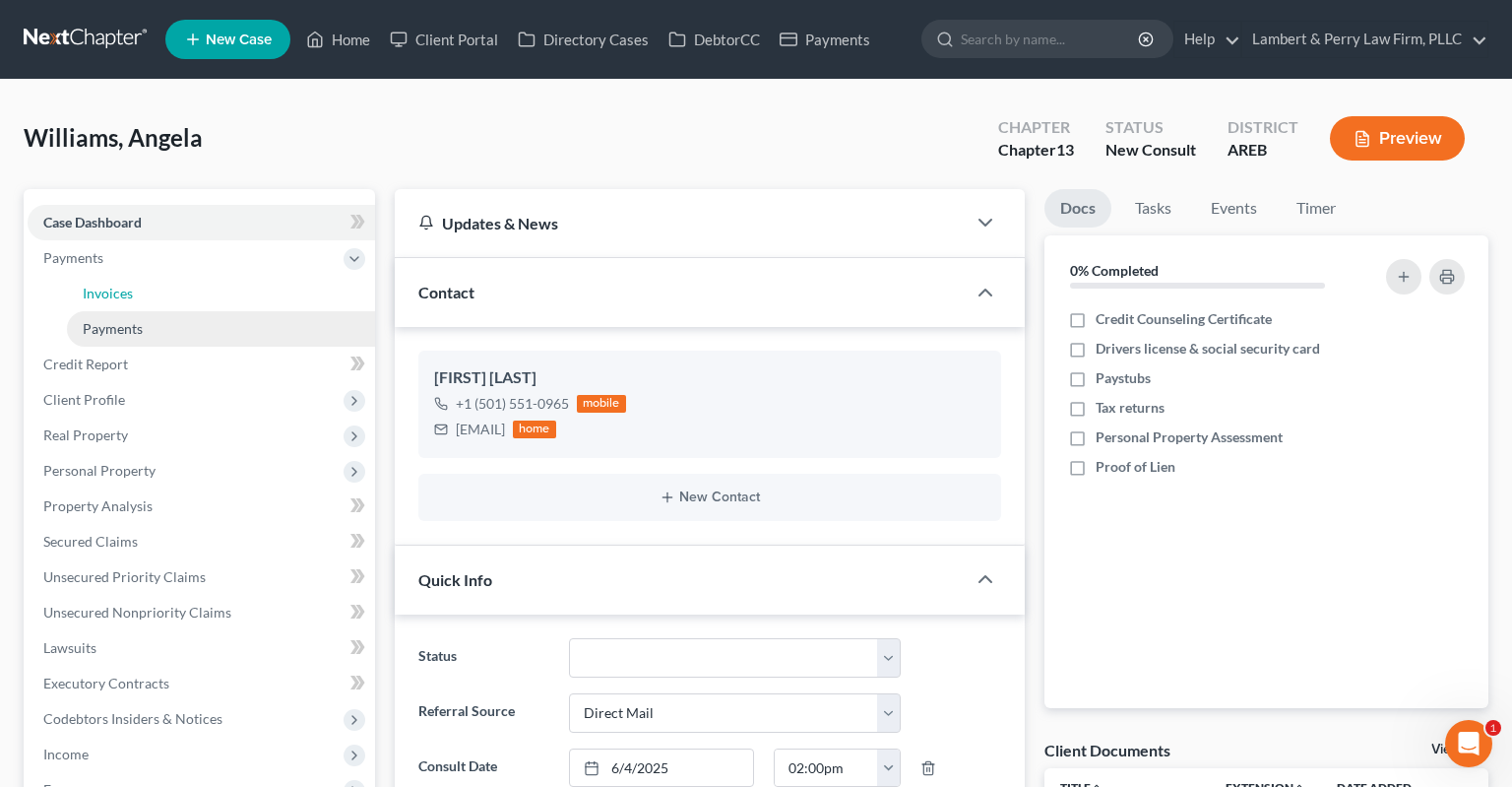 click on "Invoices" at bounding box center (220, 294) 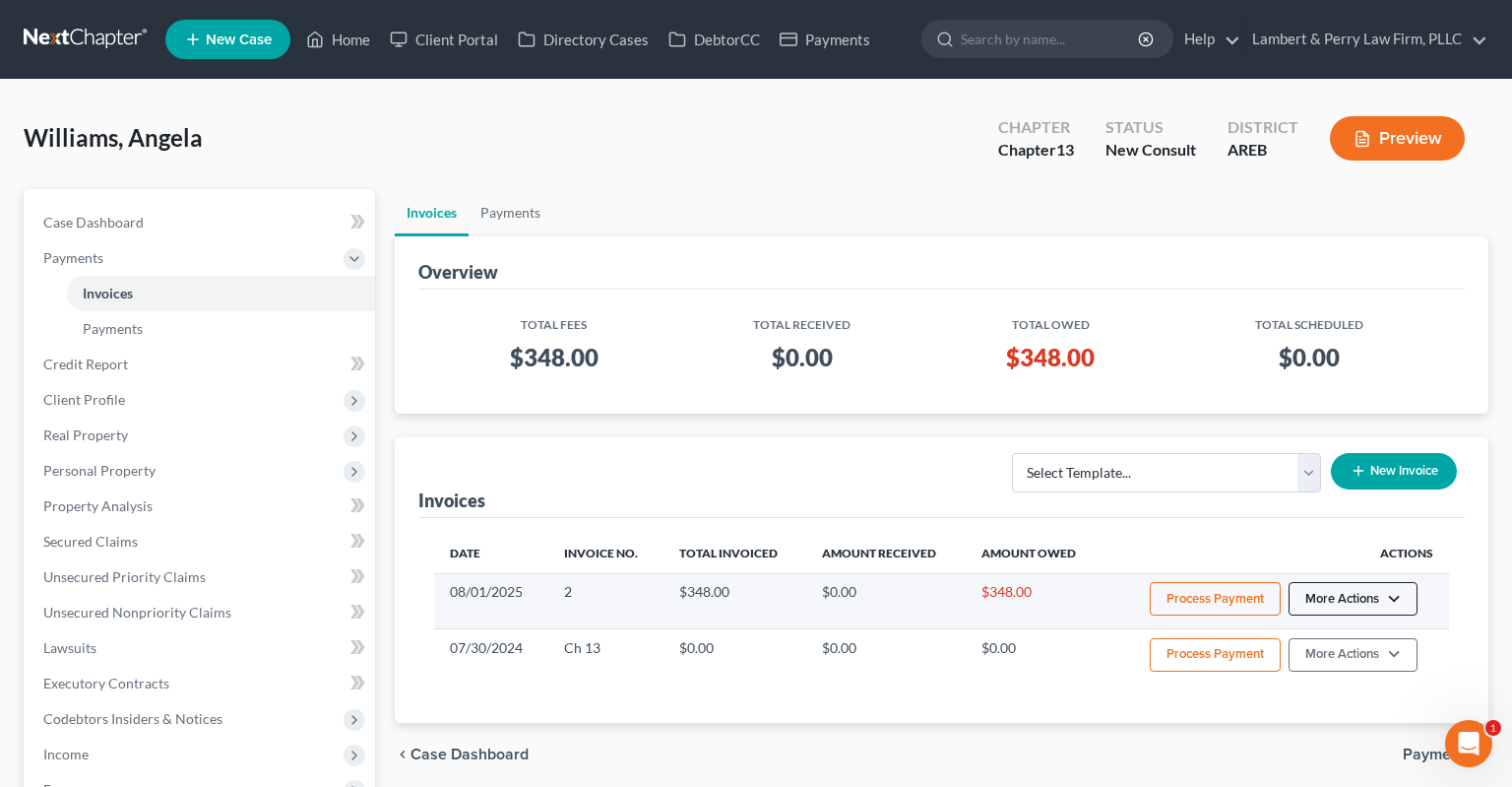 click on "More Actions" at bounding box center (1353, 599) 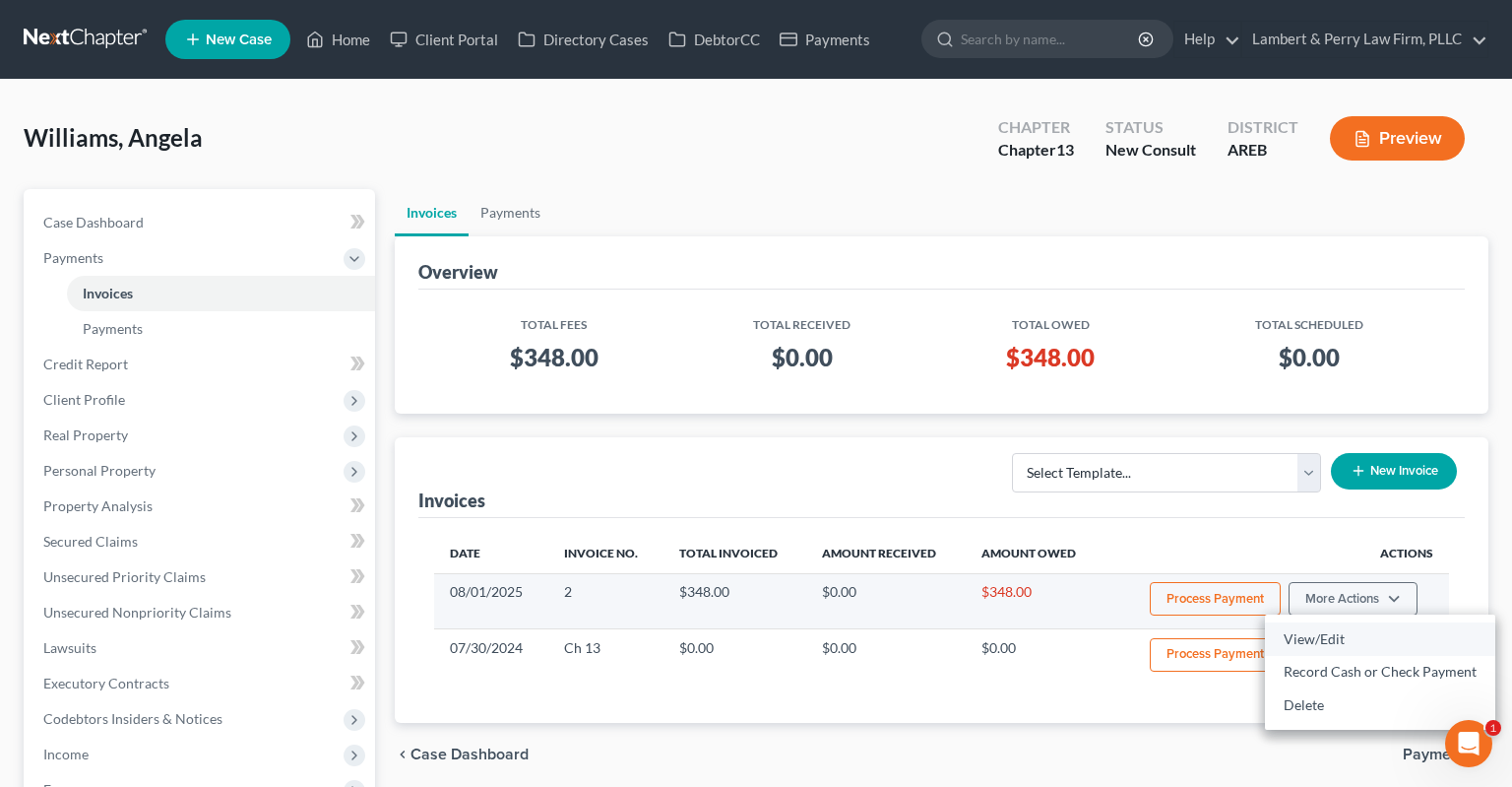 click on "View/Edit" at bounding box center (1380, 639) 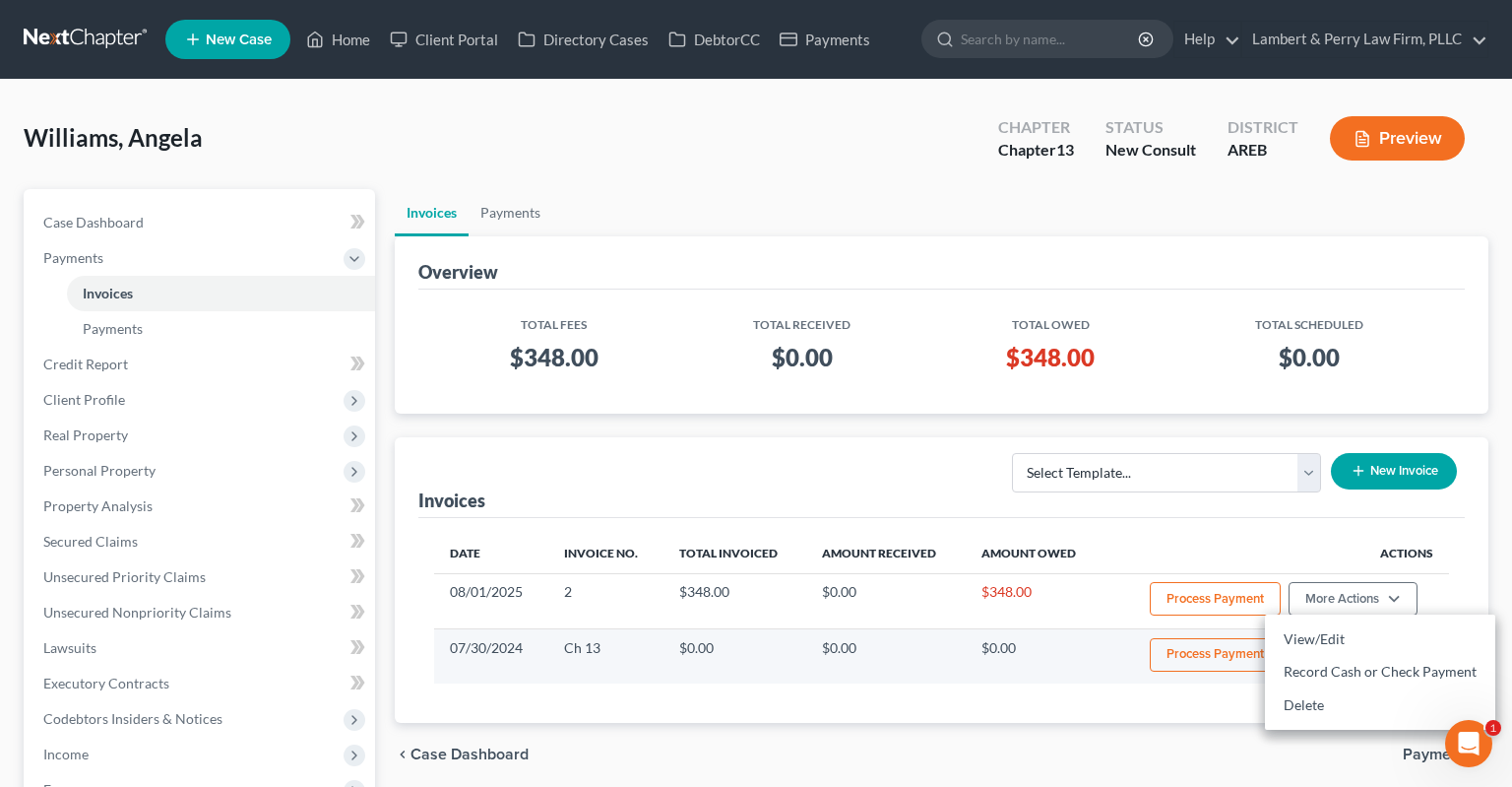 select on "1" 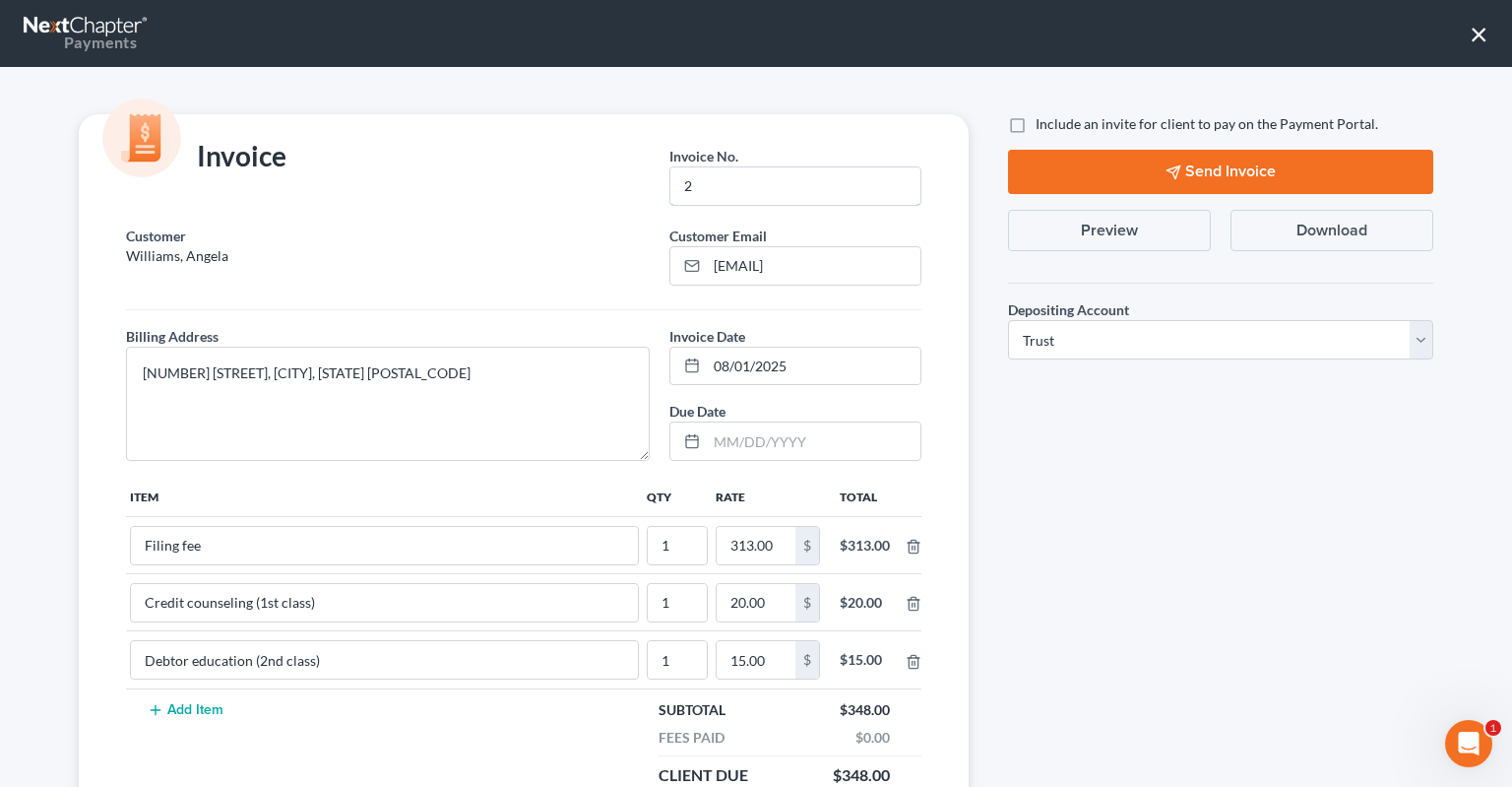 drag, startPoint x: 726, startPoint y: 178, endPoint x: 379, endPoint y: 179, distance: 347.0014 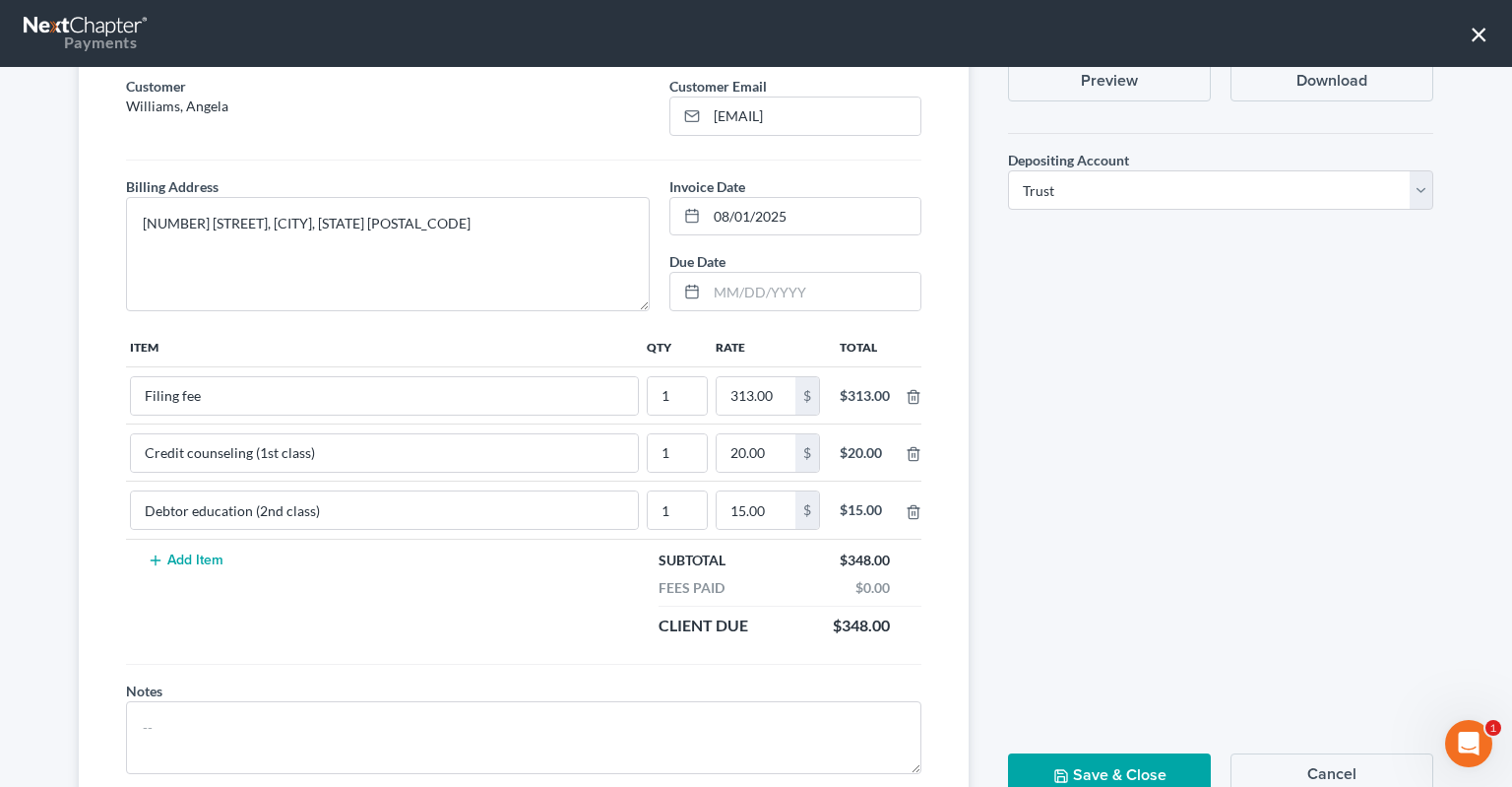 scroll, scrollTop: 220, scrollLeft: 0, axis: vertical 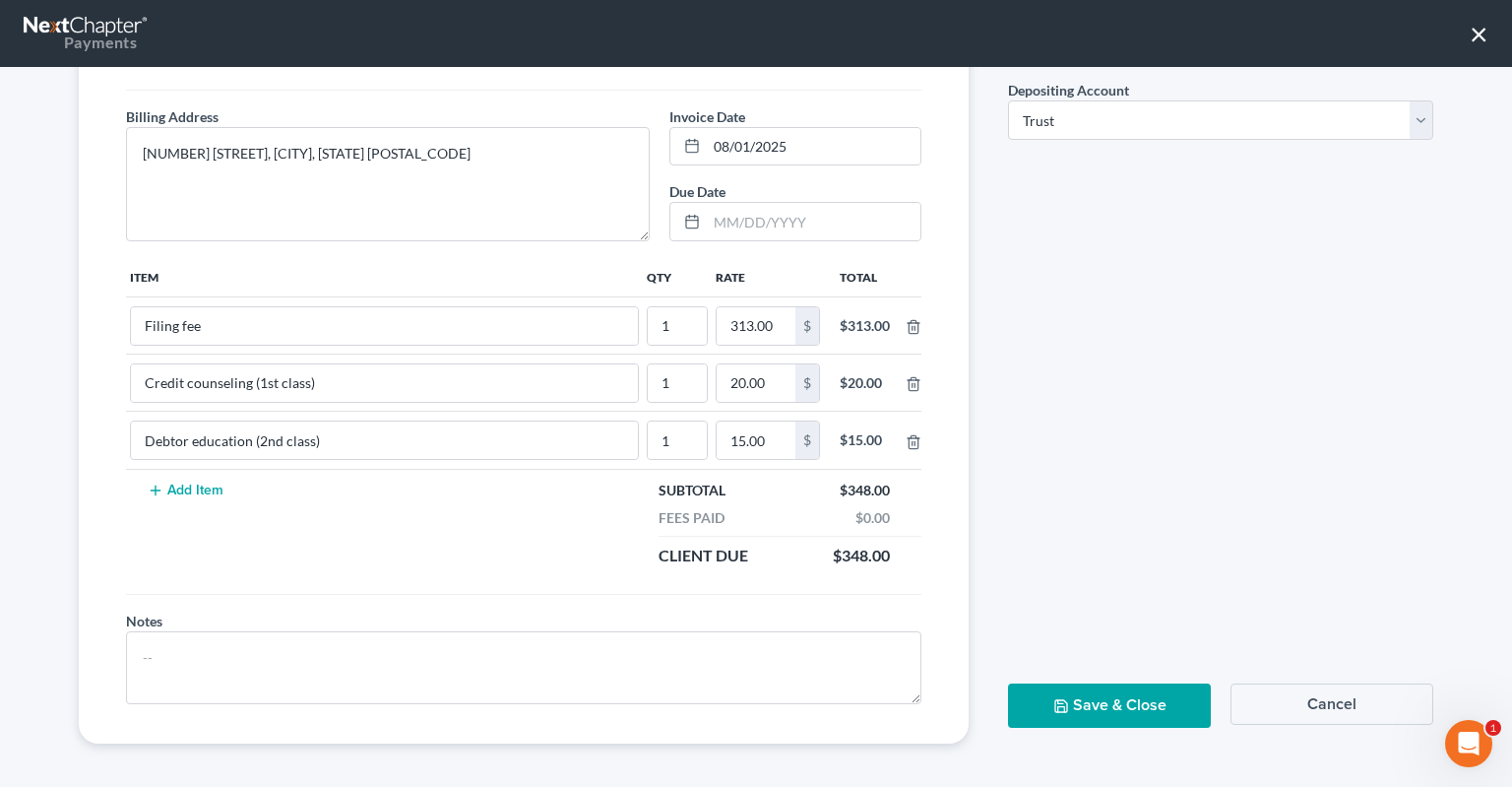 type on "Chapter 13" 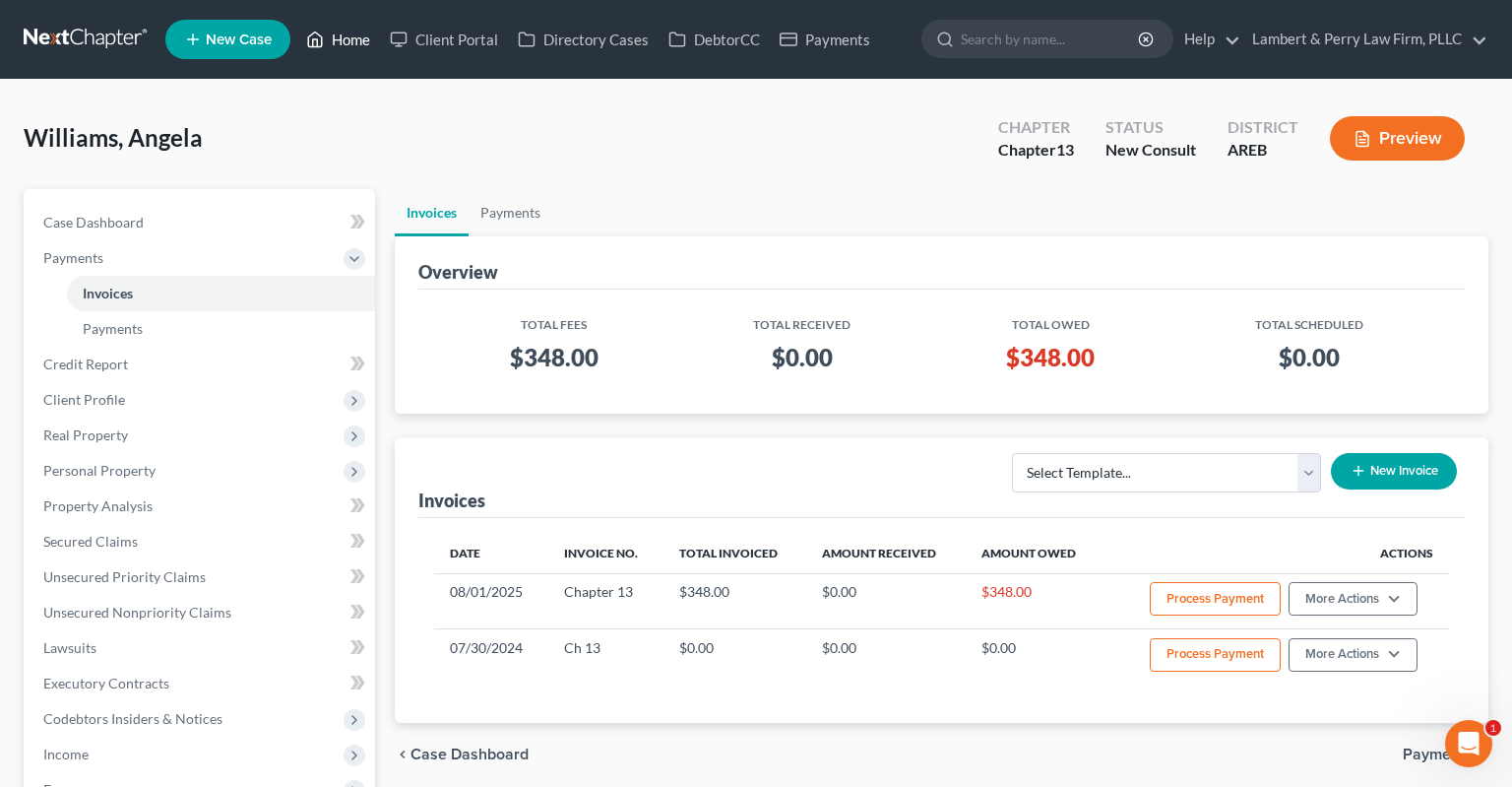 click on "Home" at bounding box center [338, 39] 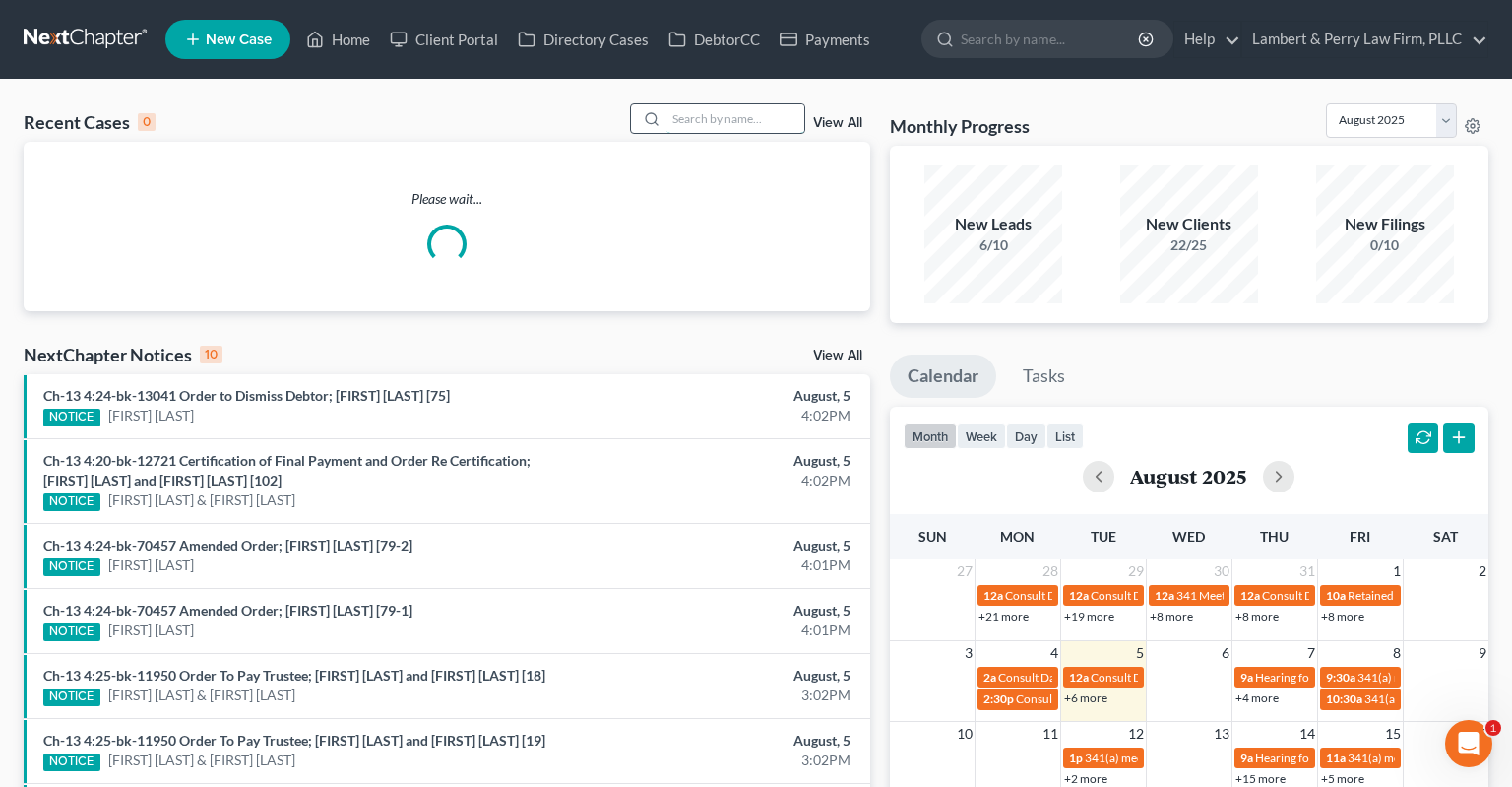 click at bounding box center (735, 118) 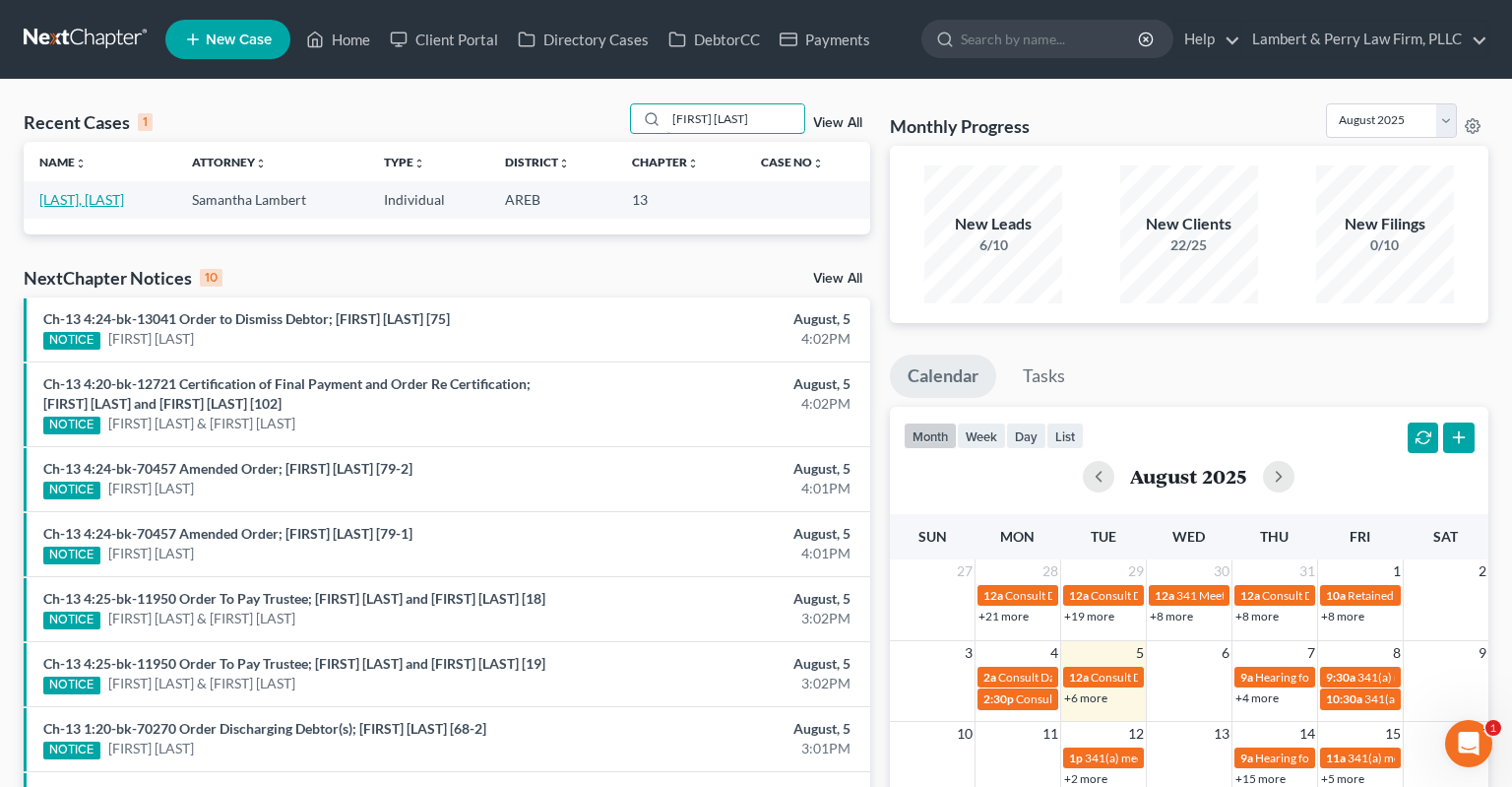type on "[FIRST] [LAST]" 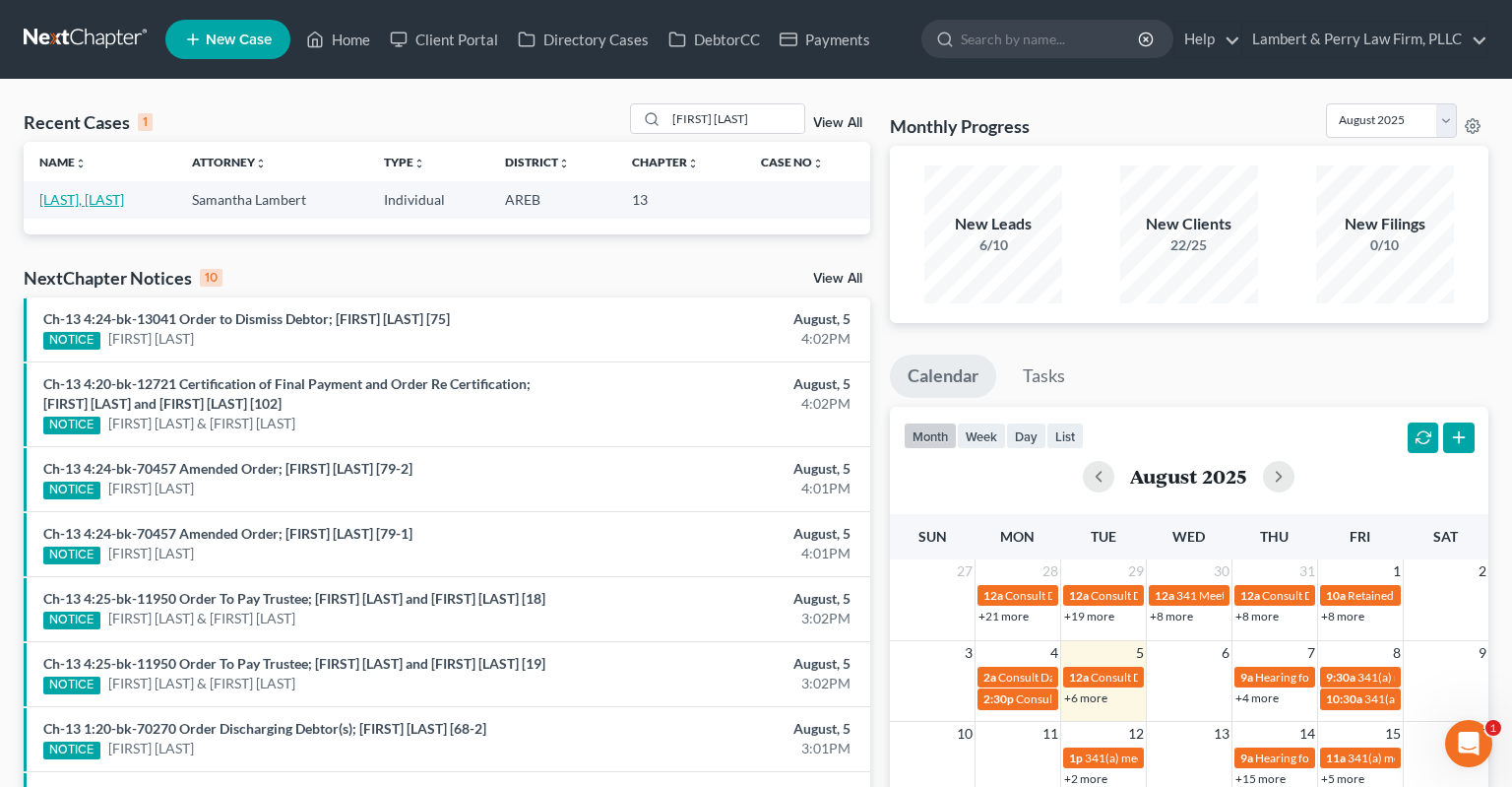 click on "[LAST], [LAST]" at bounding box center (82, 199) 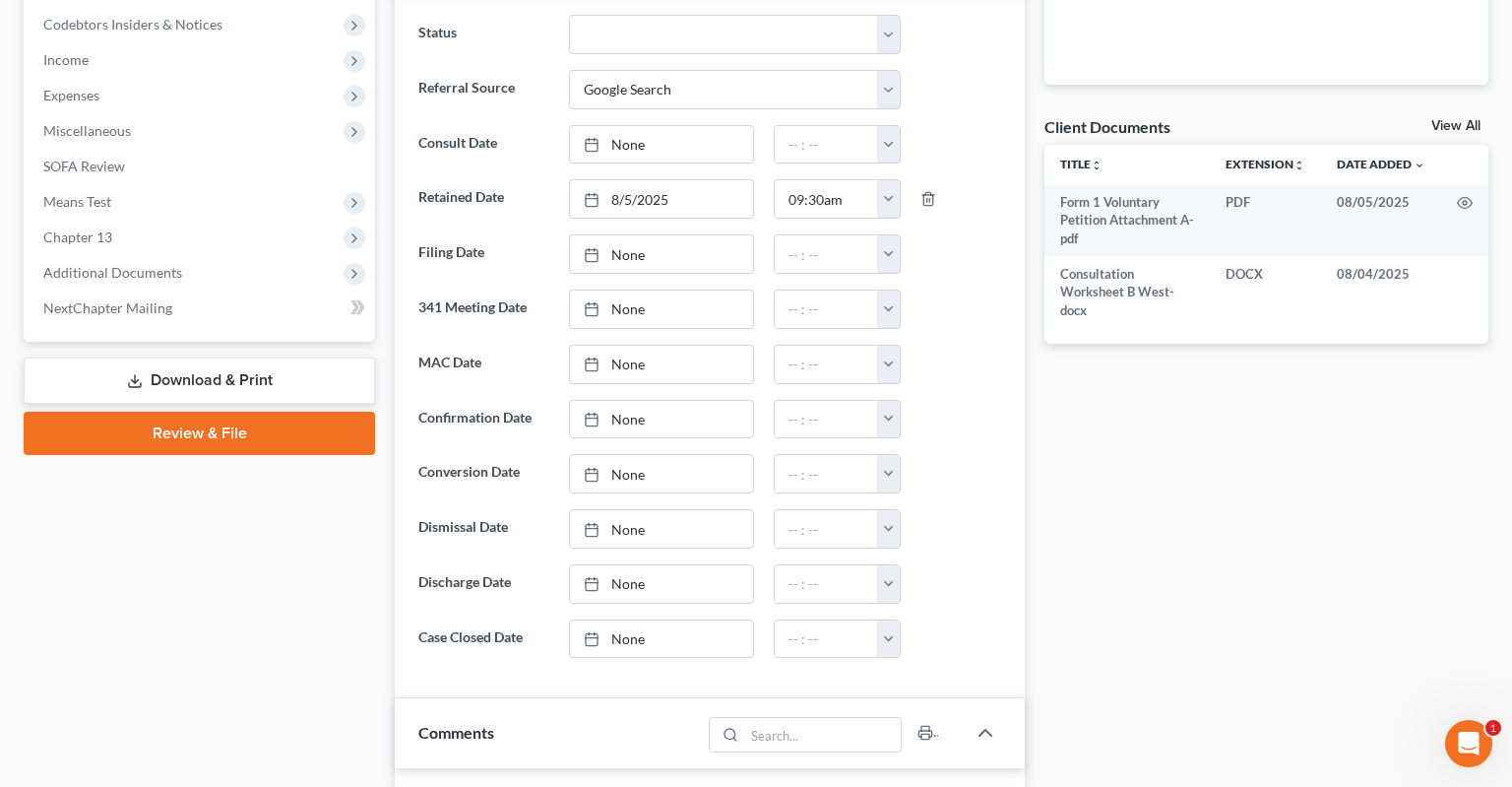 scroll, scrollTop: 1040, scrollLeft: 0, axis: vertical 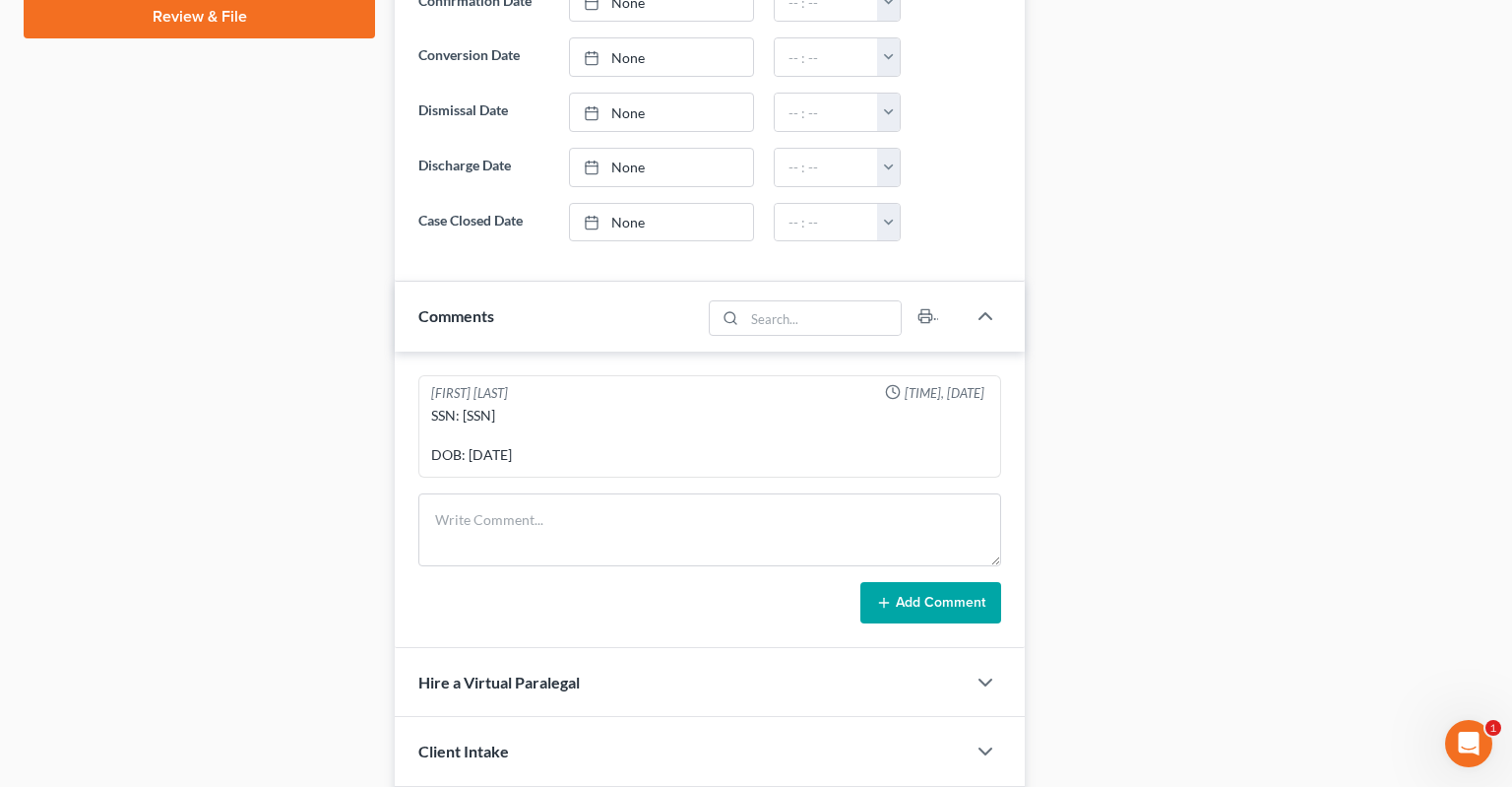 click on "SSN: [SSN]
DOB: [DATE]" at bounding box center [710, 435] 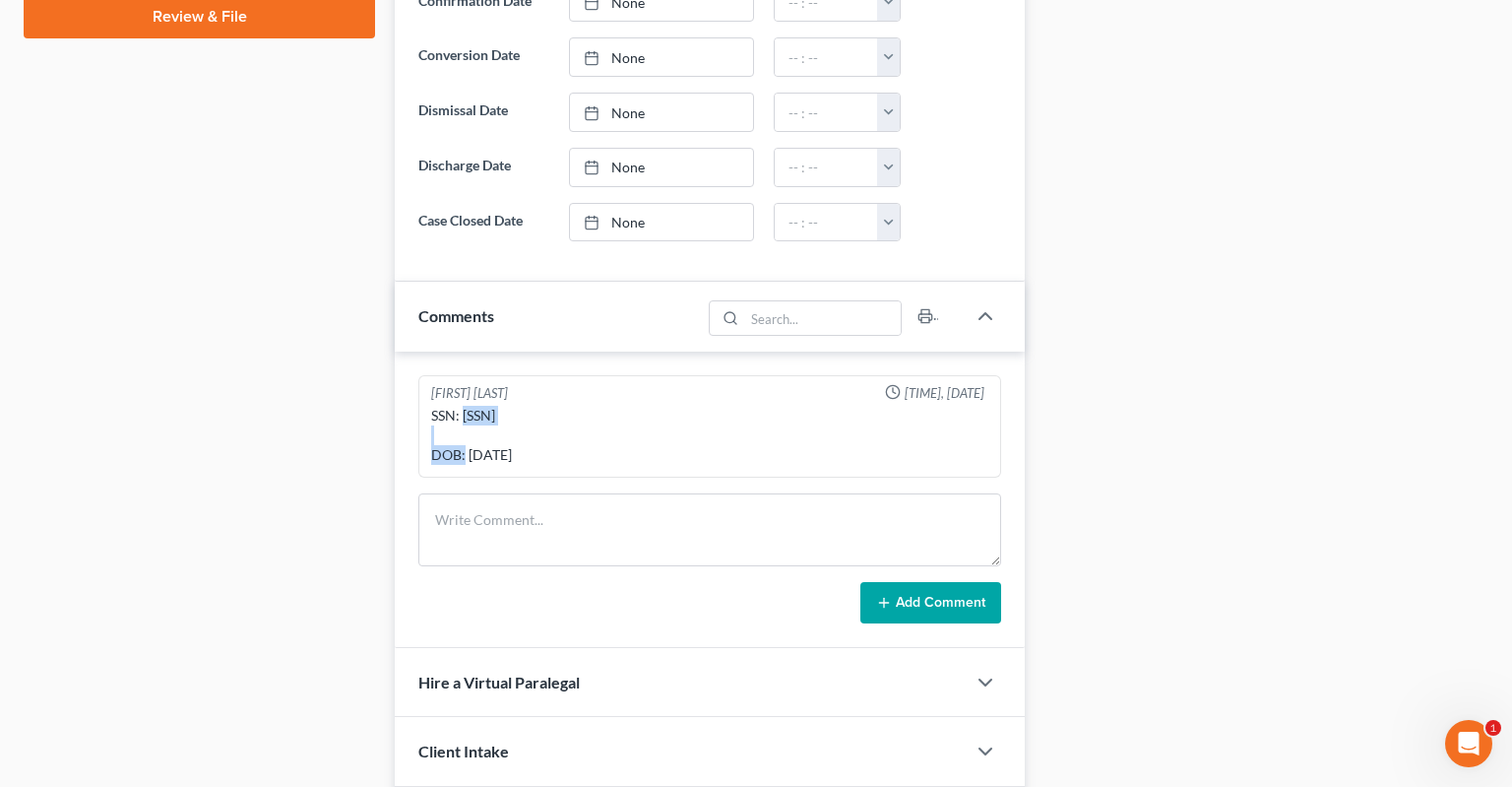 drag, startPoint x: 474, startPoint y: 411, endPoint x: 525, endPoint y: 409, distance: 51.0392 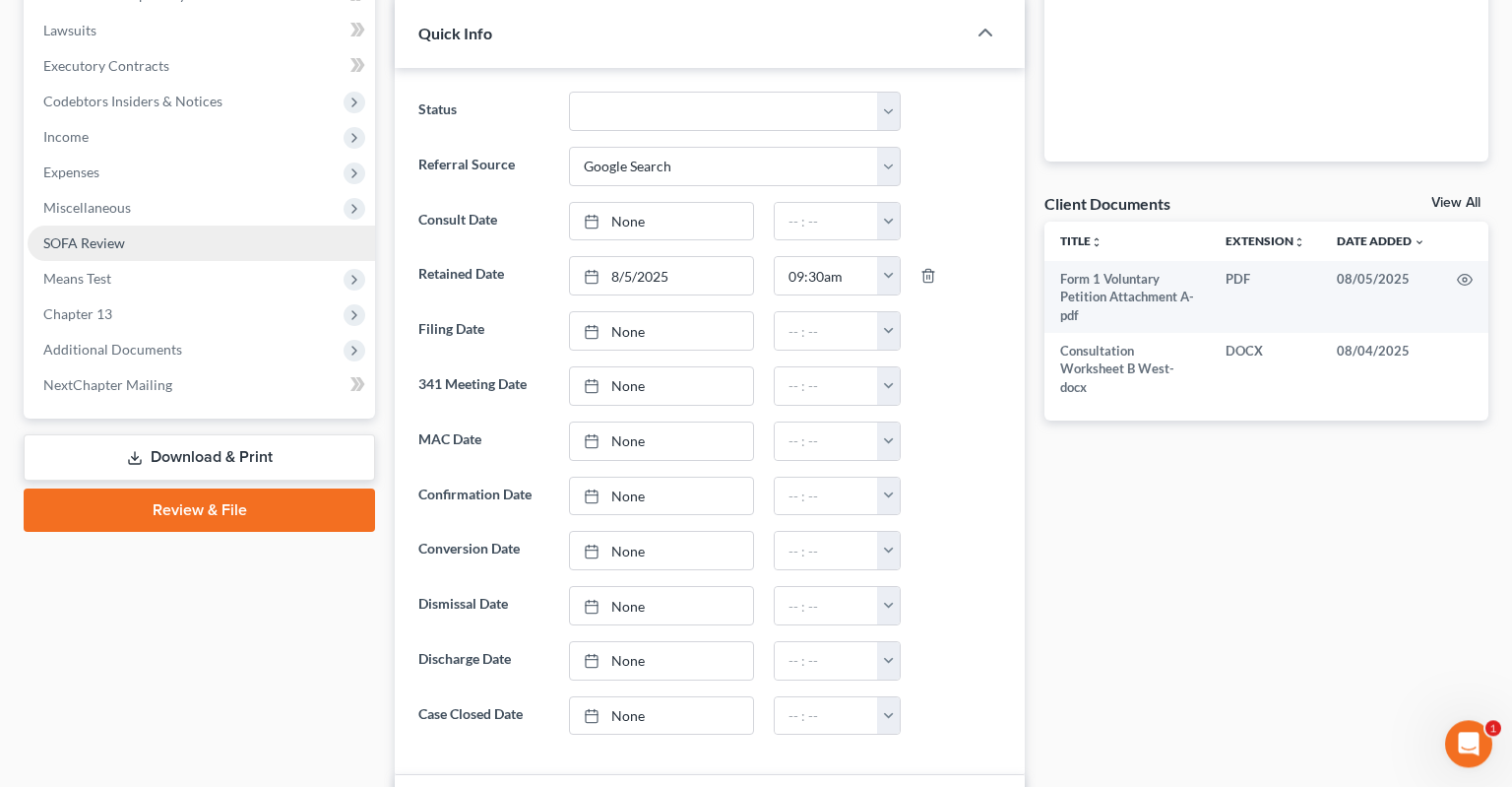 scroll, scrollTop: 520, scrollLeft: 0, axis: vertical 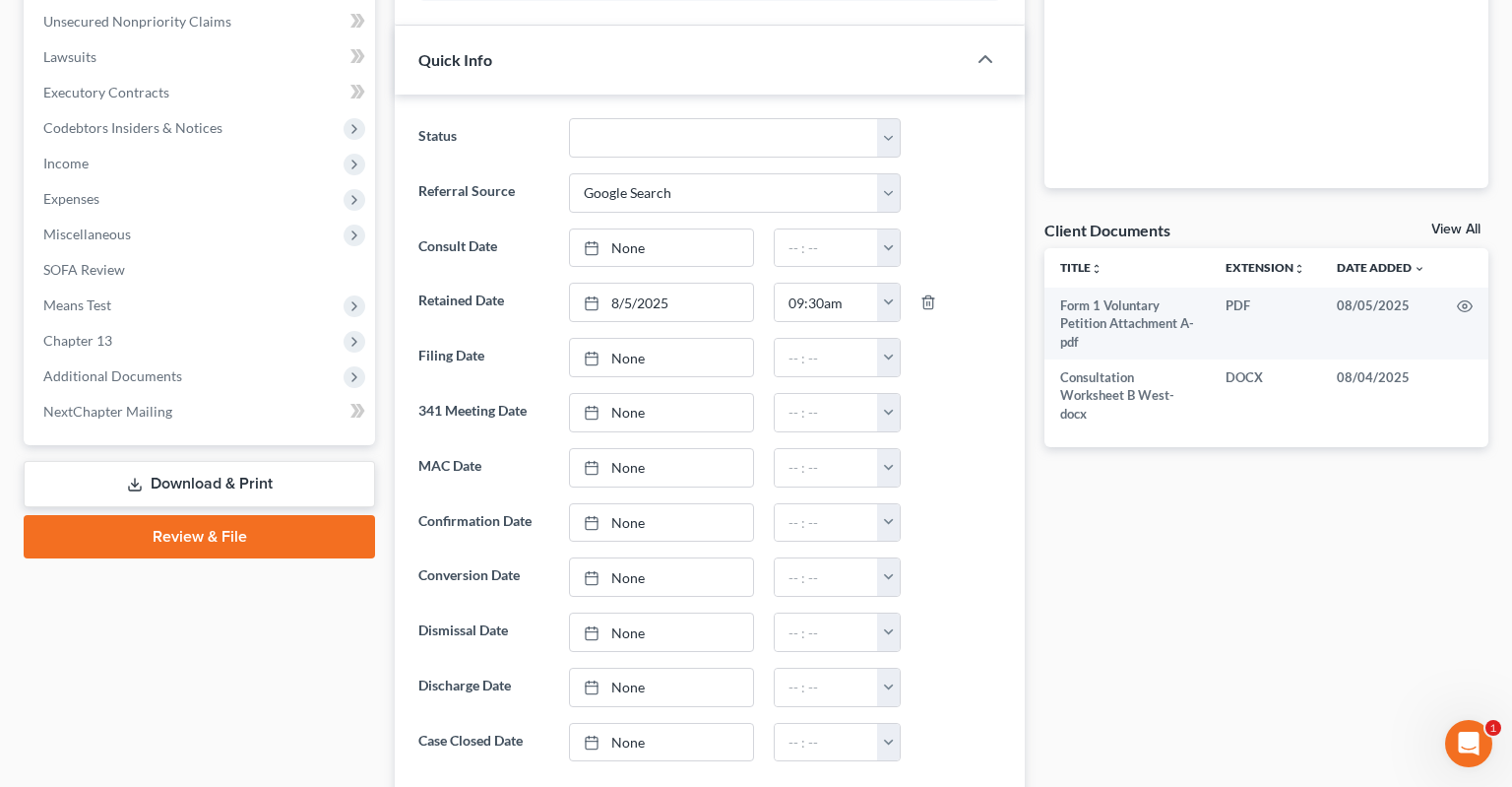 click on "Download & Print" at bounding box center (199, 484) 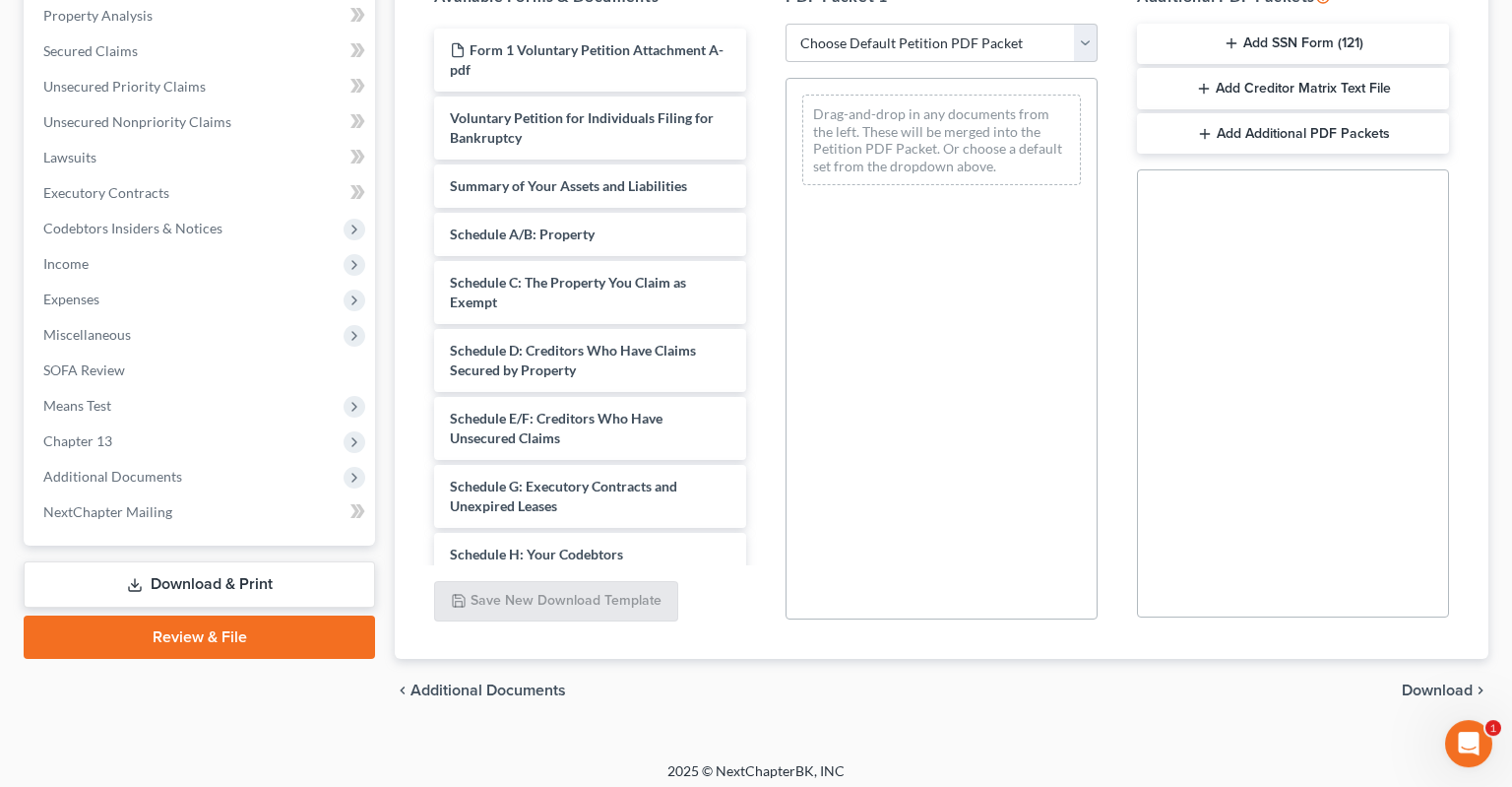 scroll, scrollTop: 220, scrollLeft: 0, axis: vertical 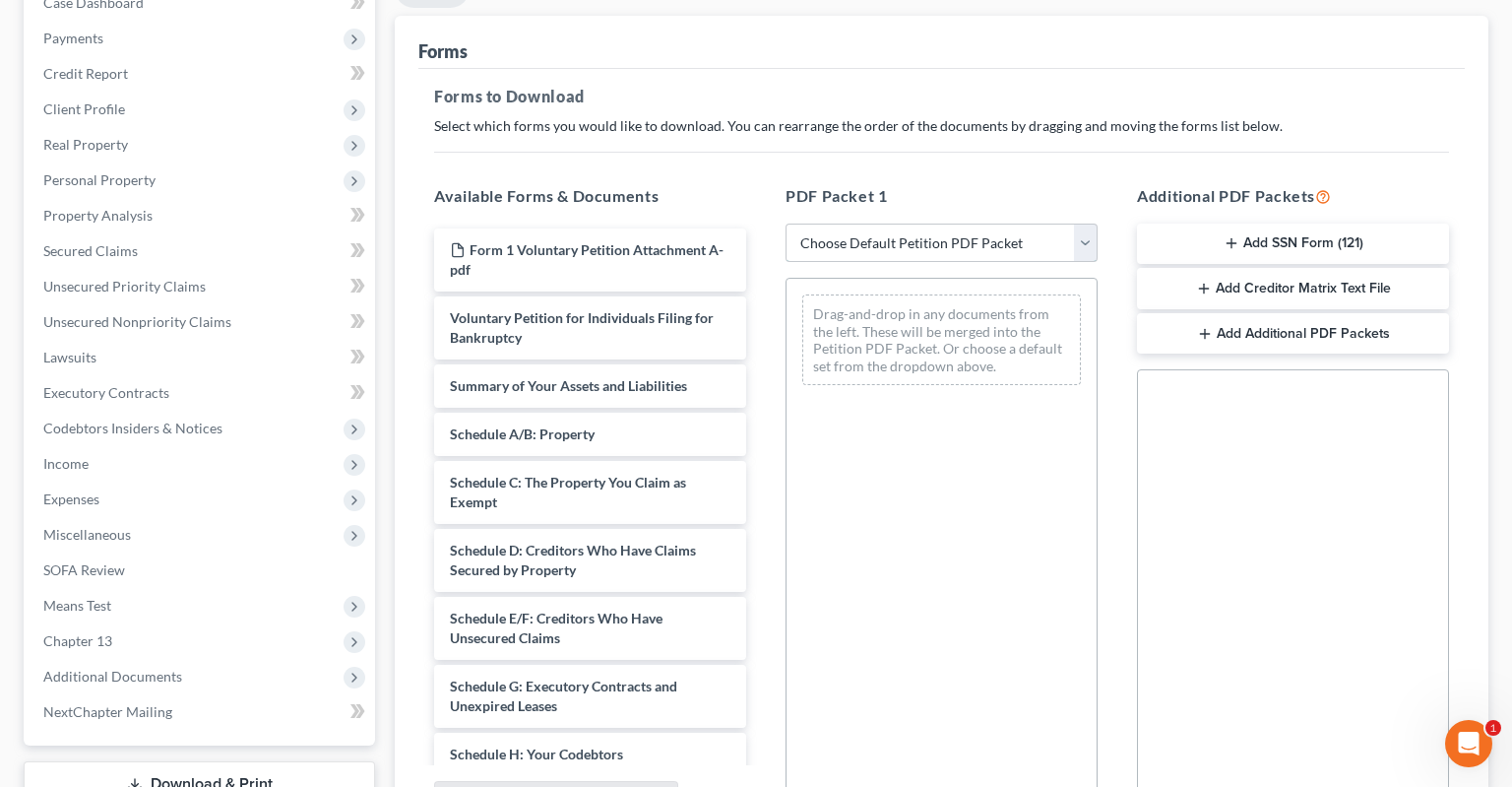 select on "0" 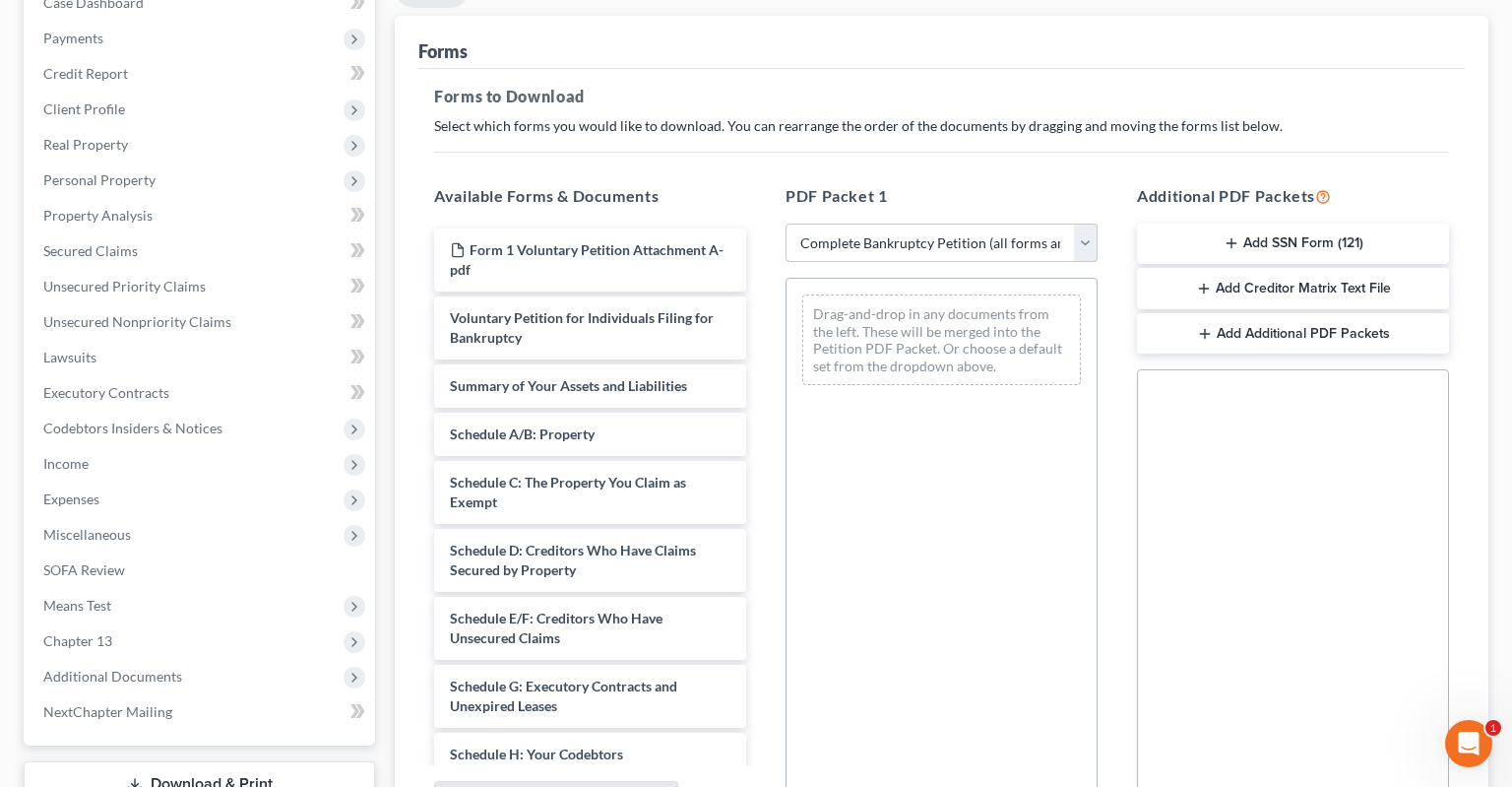 click on "Complete Bankruptcy Petition (all forms and schedules)" at bounding box center (0, 0) 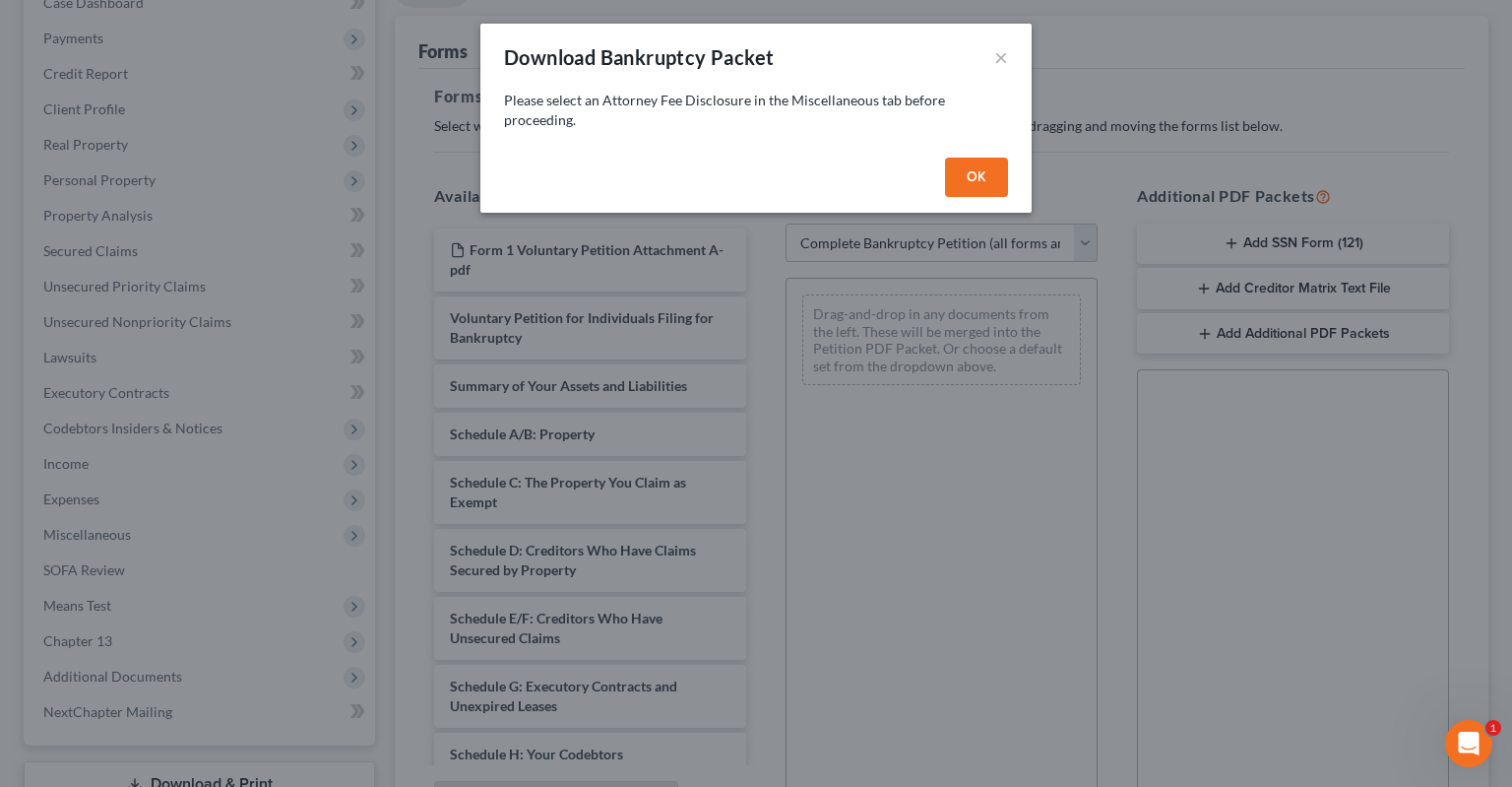 click on "OK" at bounding box center [976, 177] 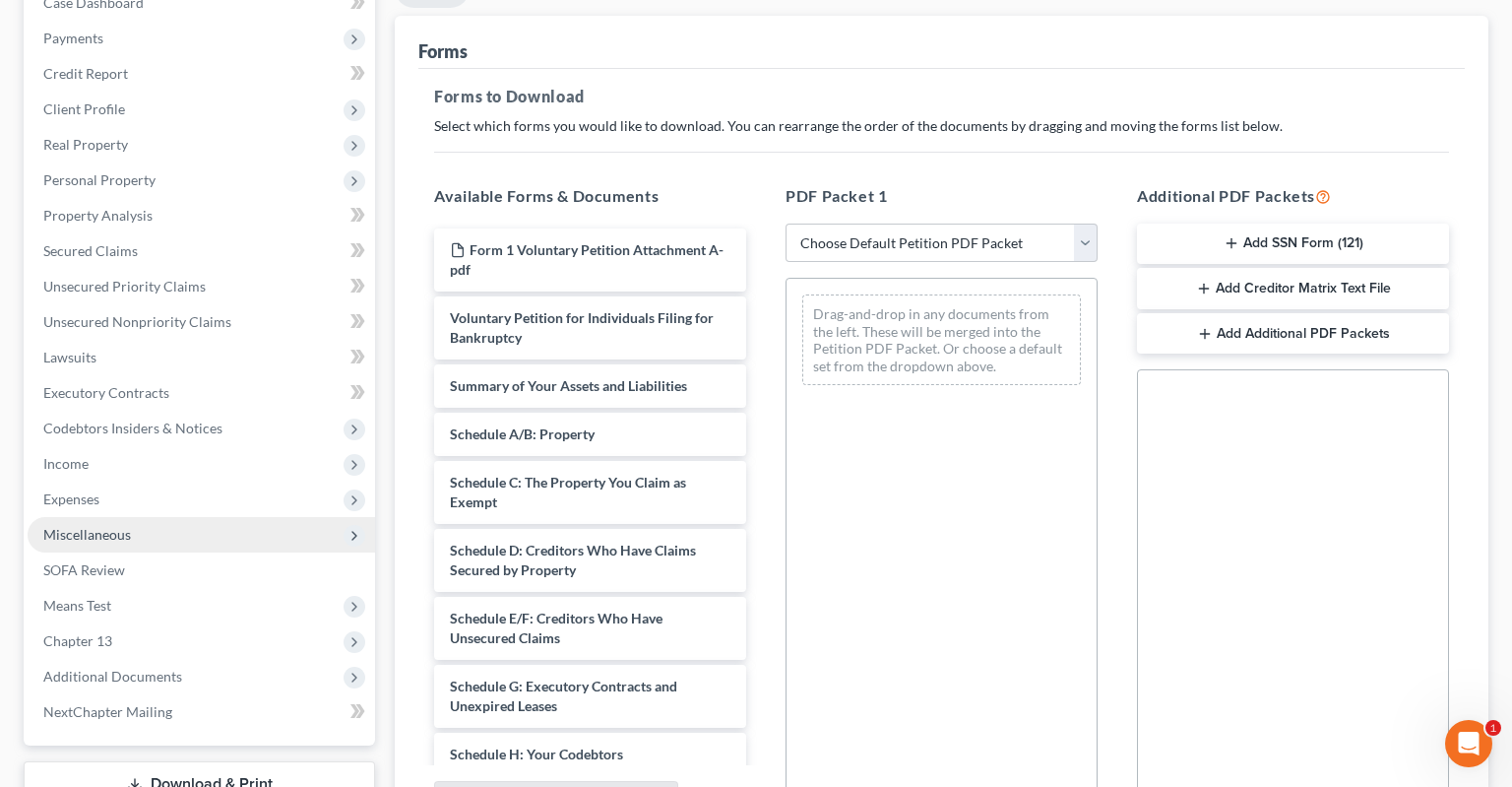click on "Miscellaneous" at bounding box center (201, 535) 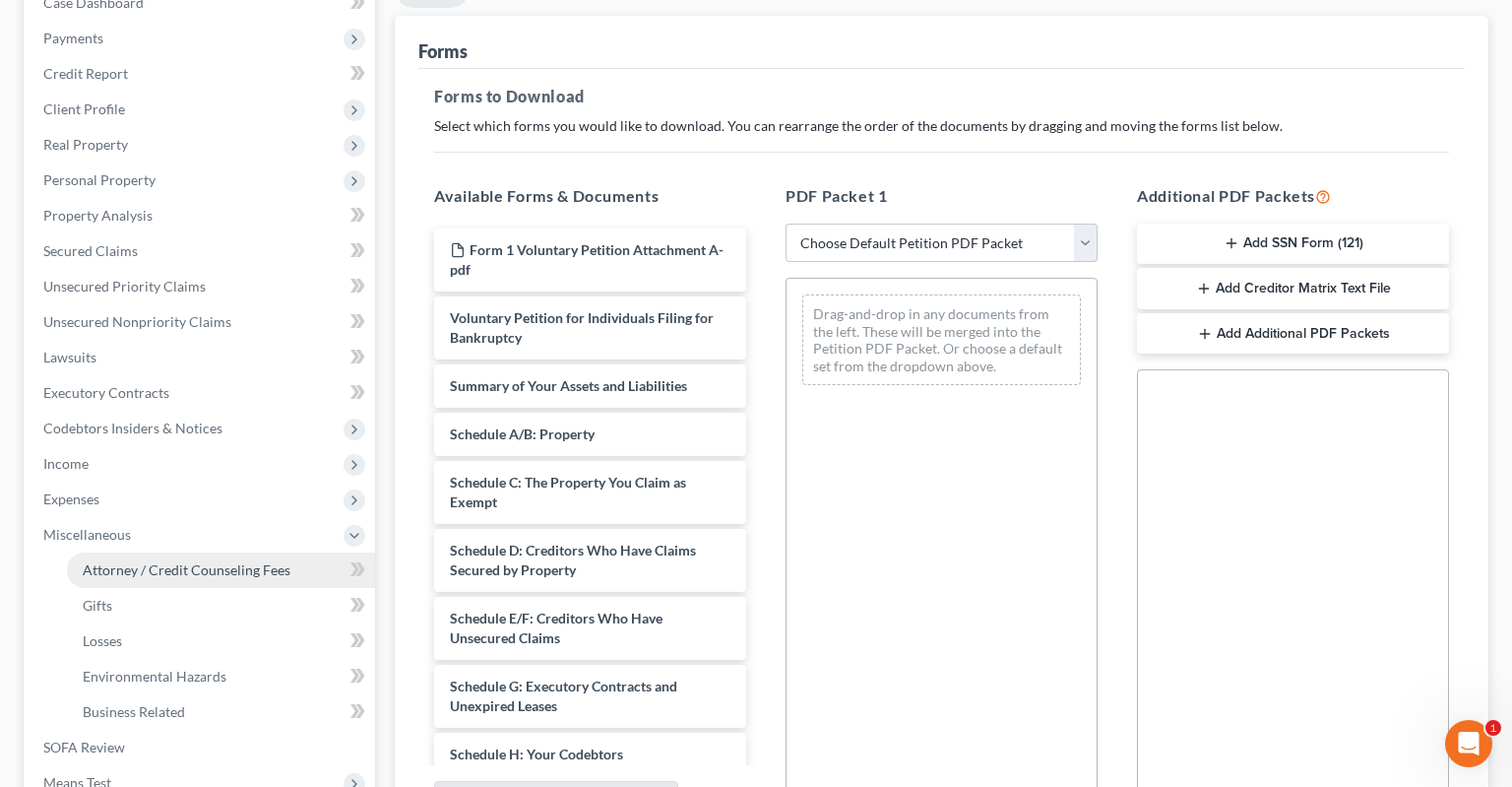 click on "Attorney / Credit Counseling Fees" at bounding box center (186, 569) 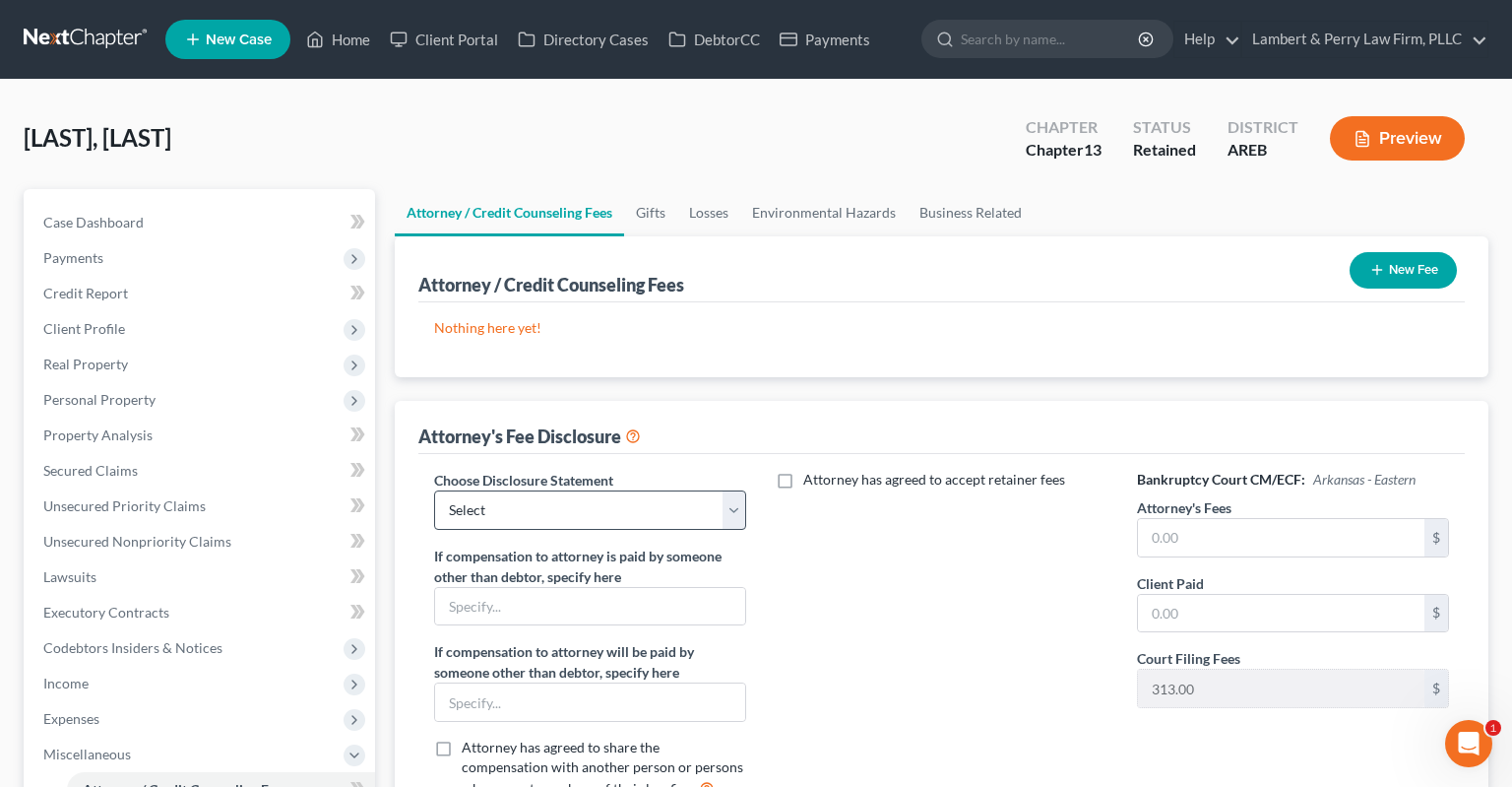 scroll, scrollTop: 0, scrollLeft: 0, axis: both 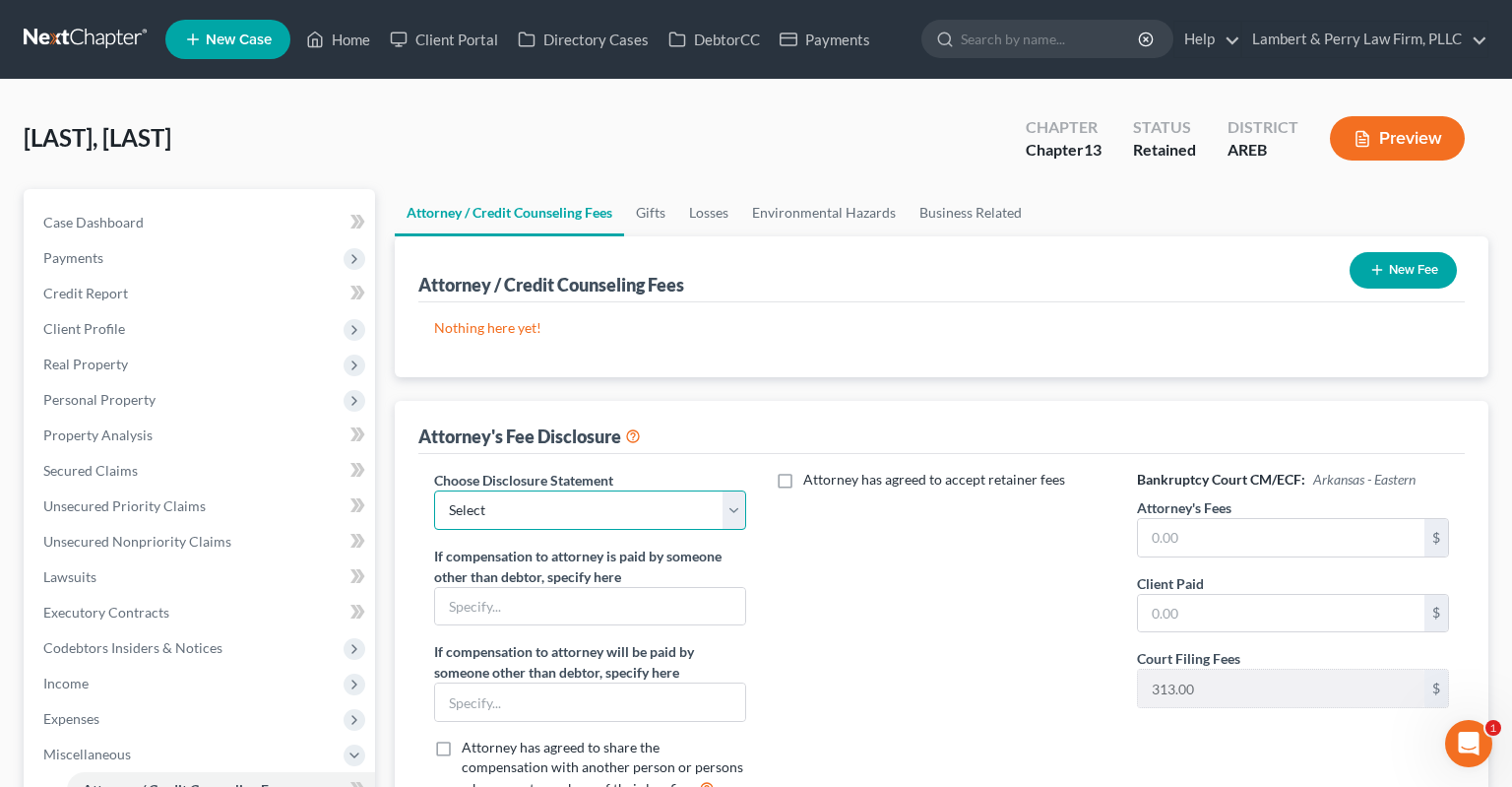 click on "Select Attorney Fee Disclosure - Western Attorney Fee Disclosure - Eastern" at bounding box center [590, 510] 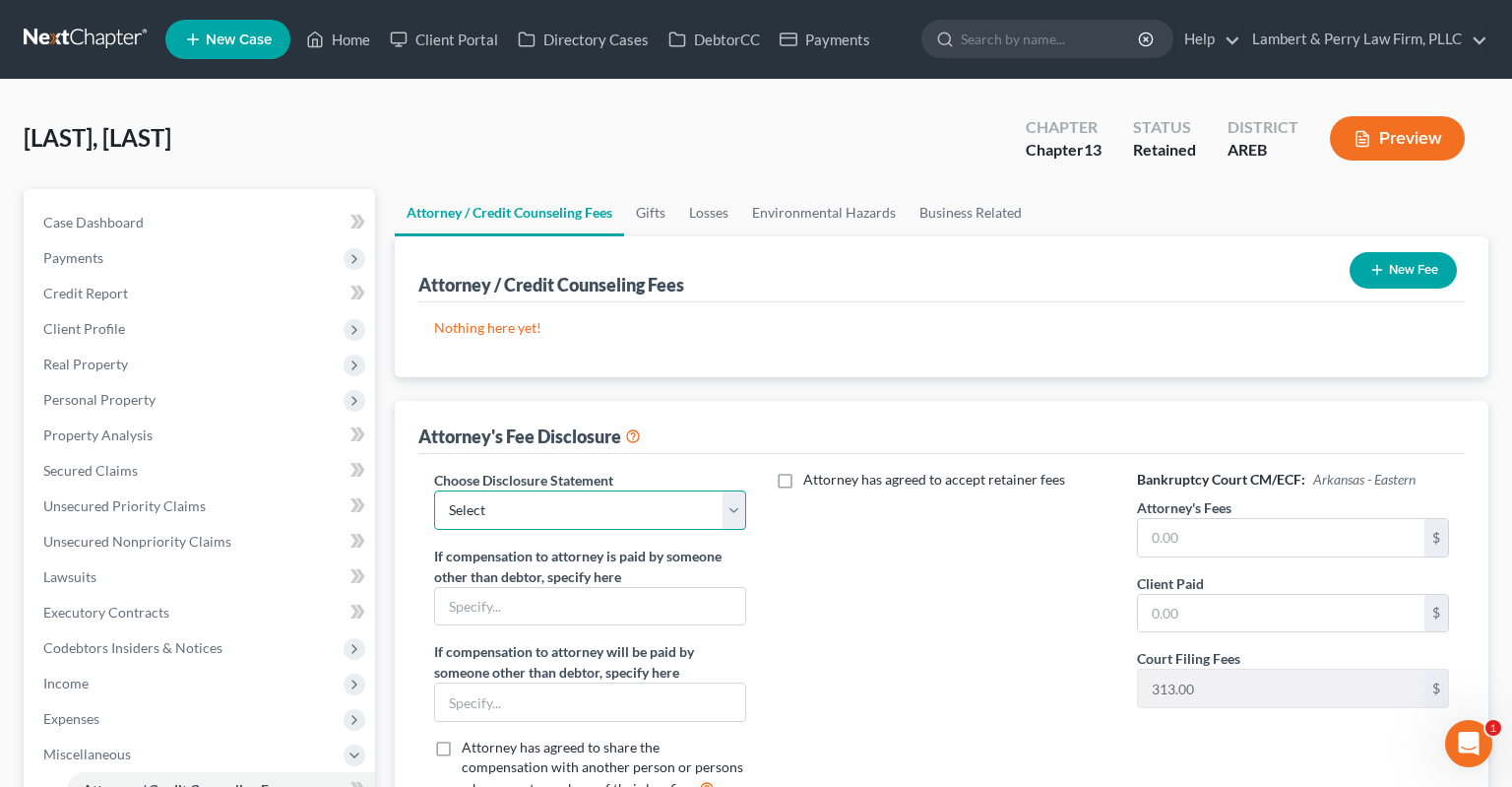 select on "1" 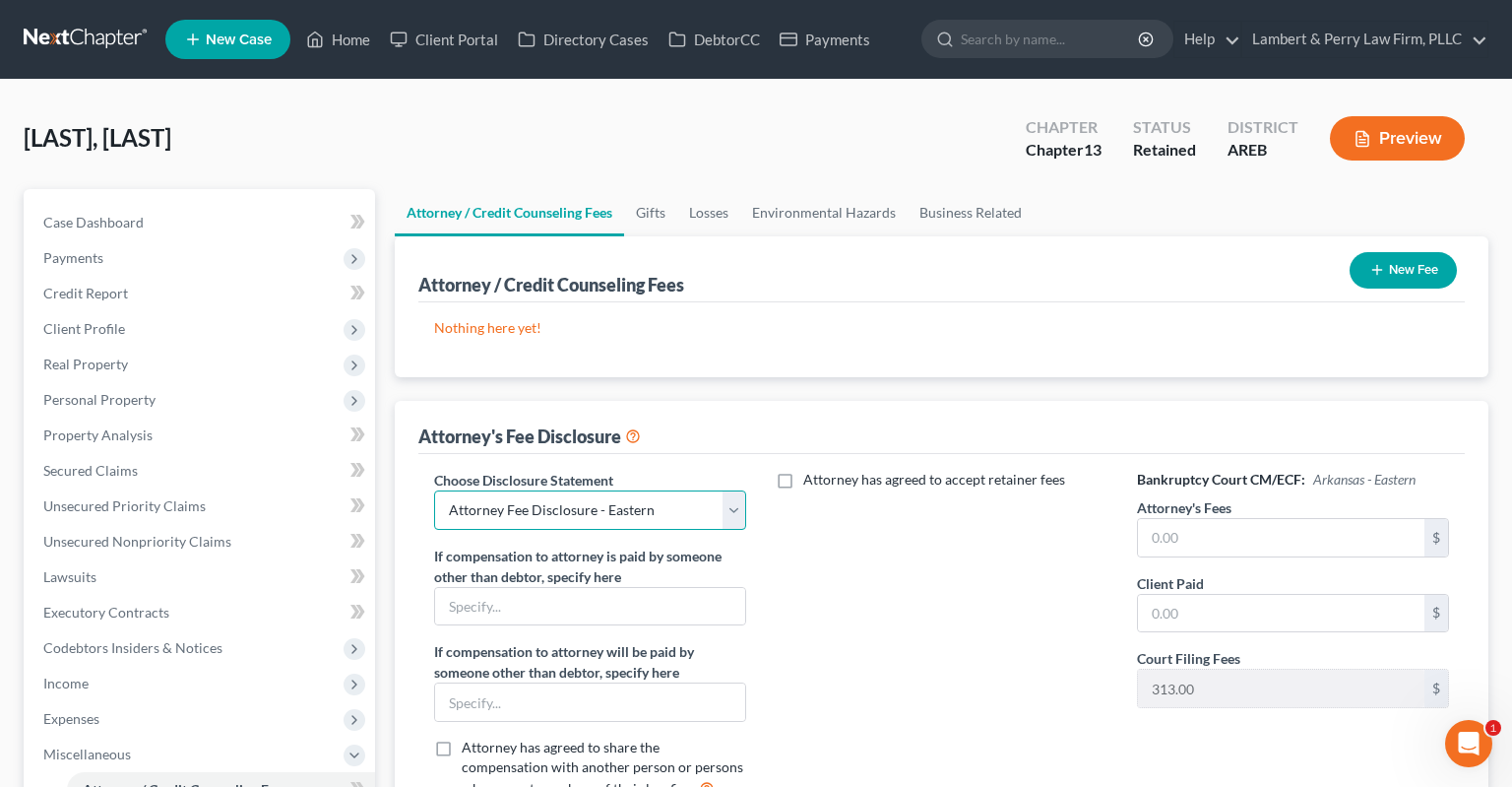 click on "Attorney Fee Disclosure - Eastern" at bounding box center [0, 0] 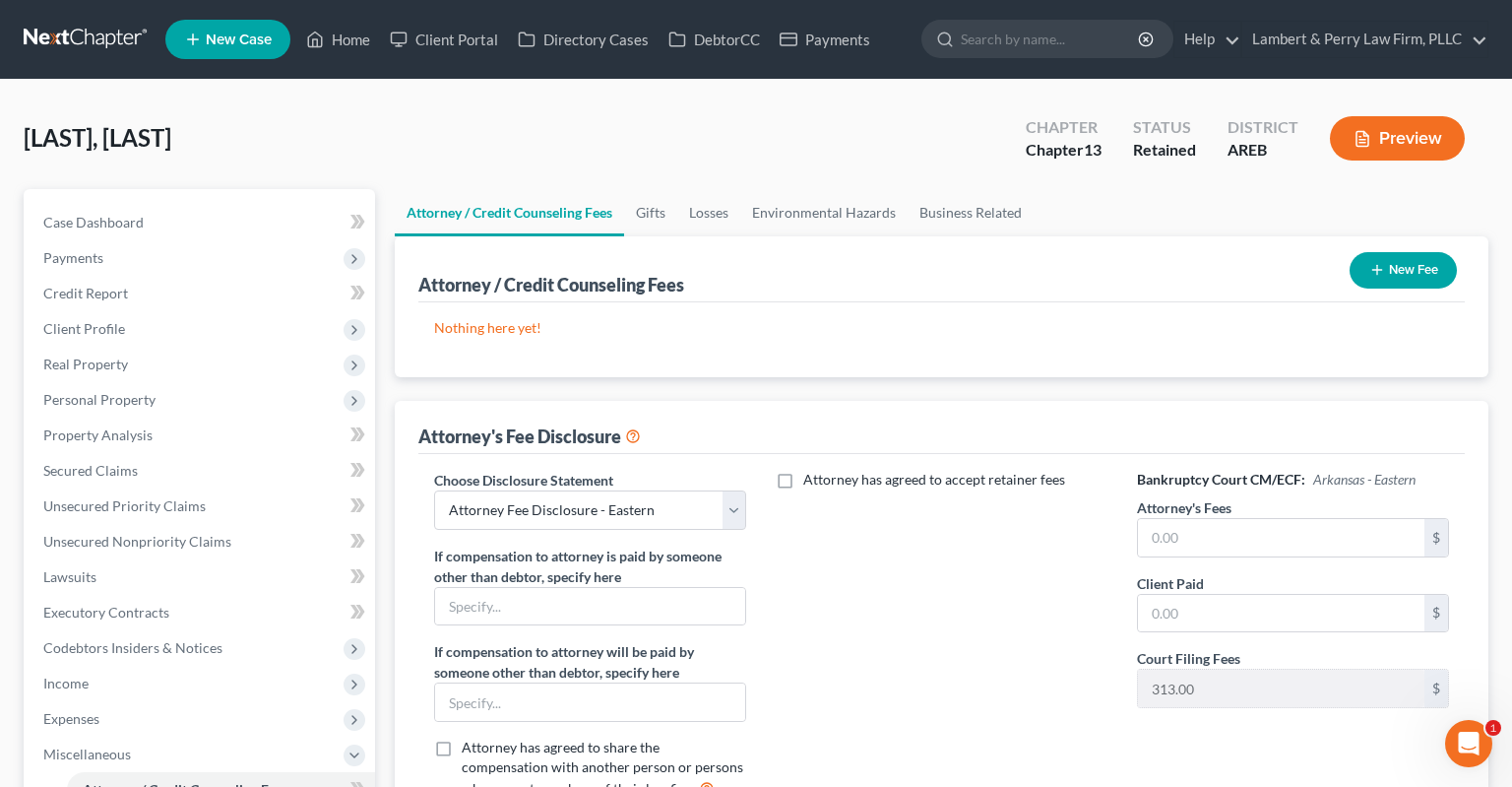 click on "Attorney has agreed to accept retainer fees" at bounding box center [941, 642] 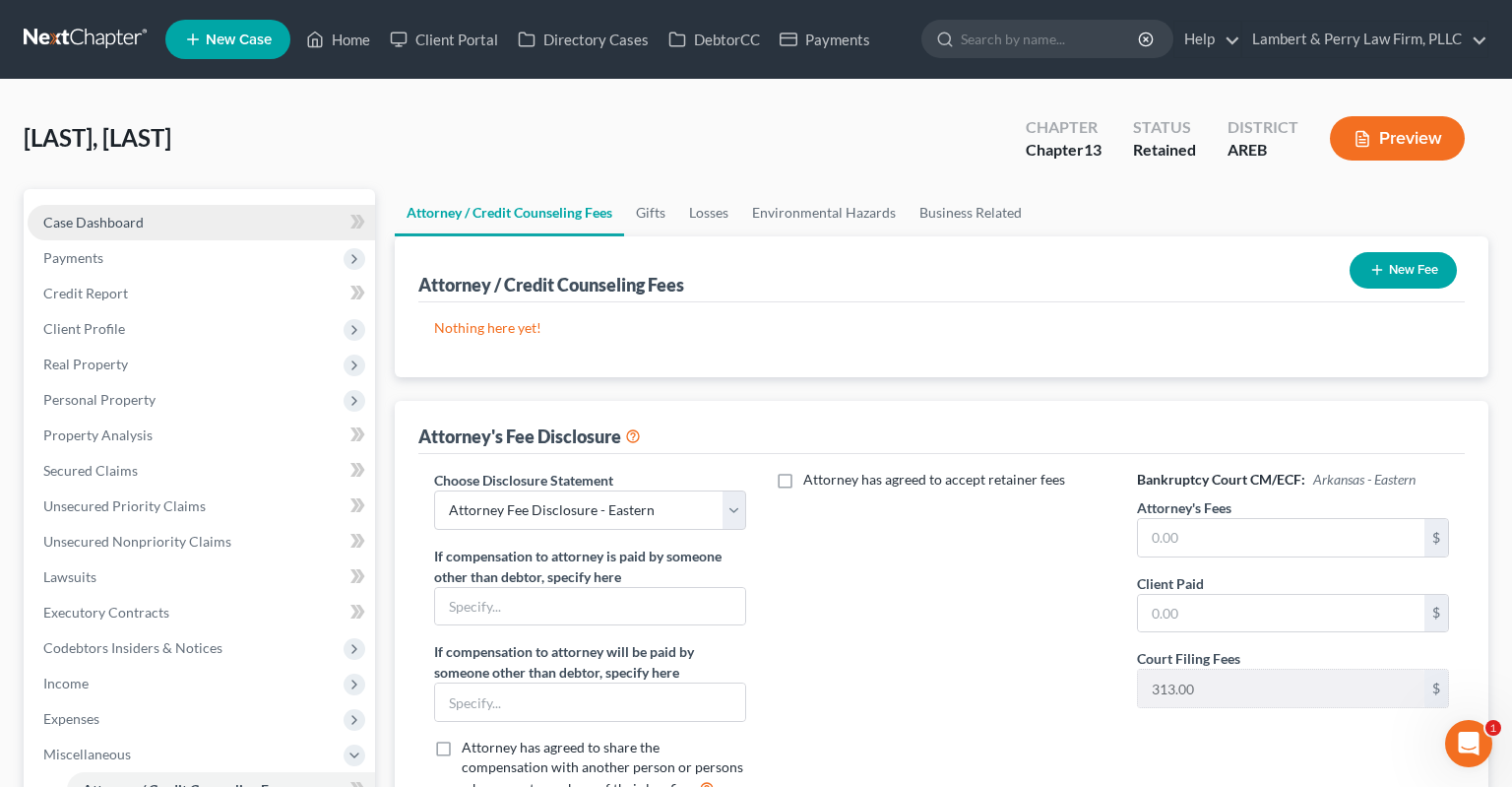 click on "Case Dashboard" at bounding box center [201, 223] 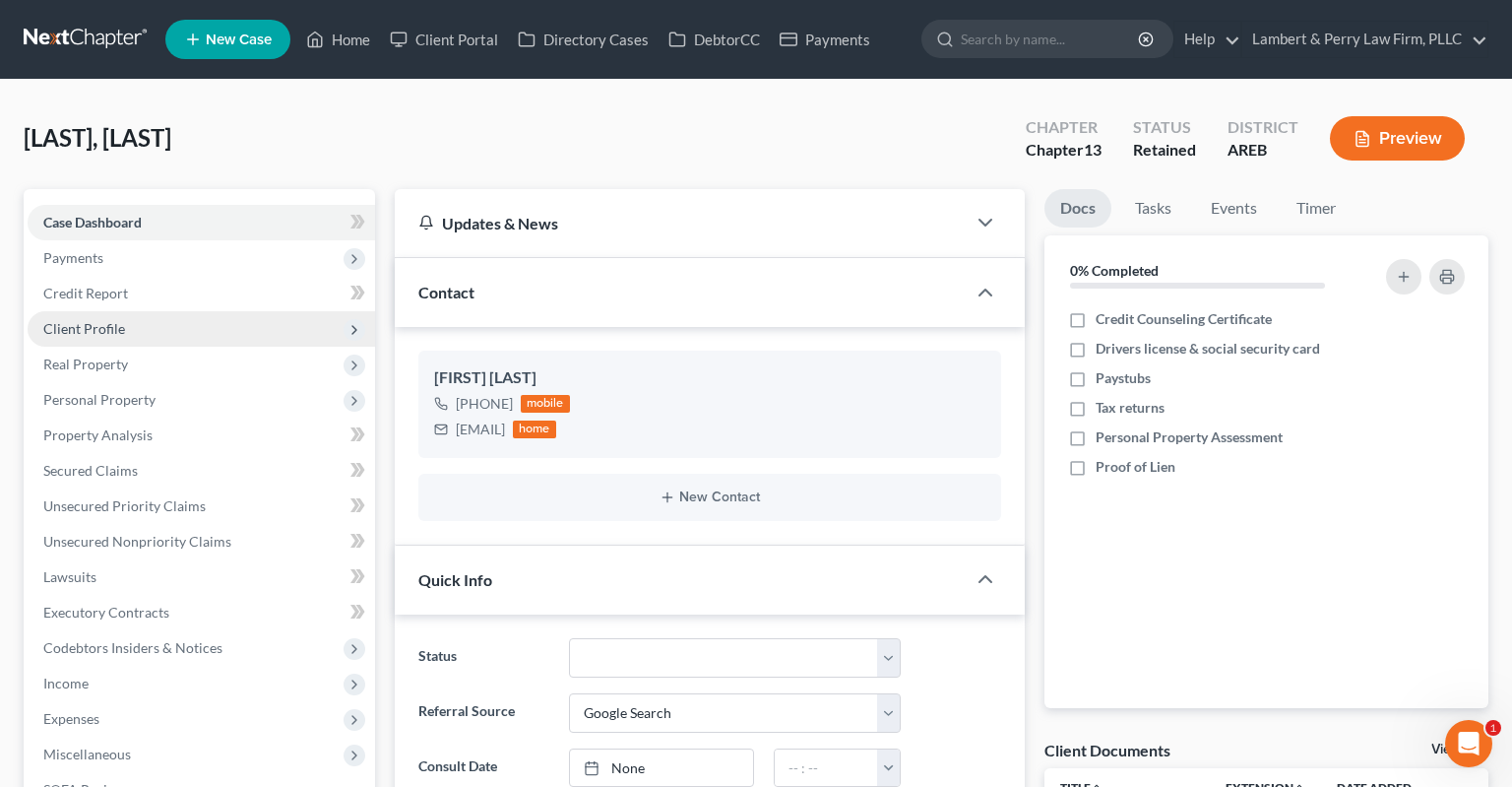 click on "Client Profile" at bounding box center (201, 329) 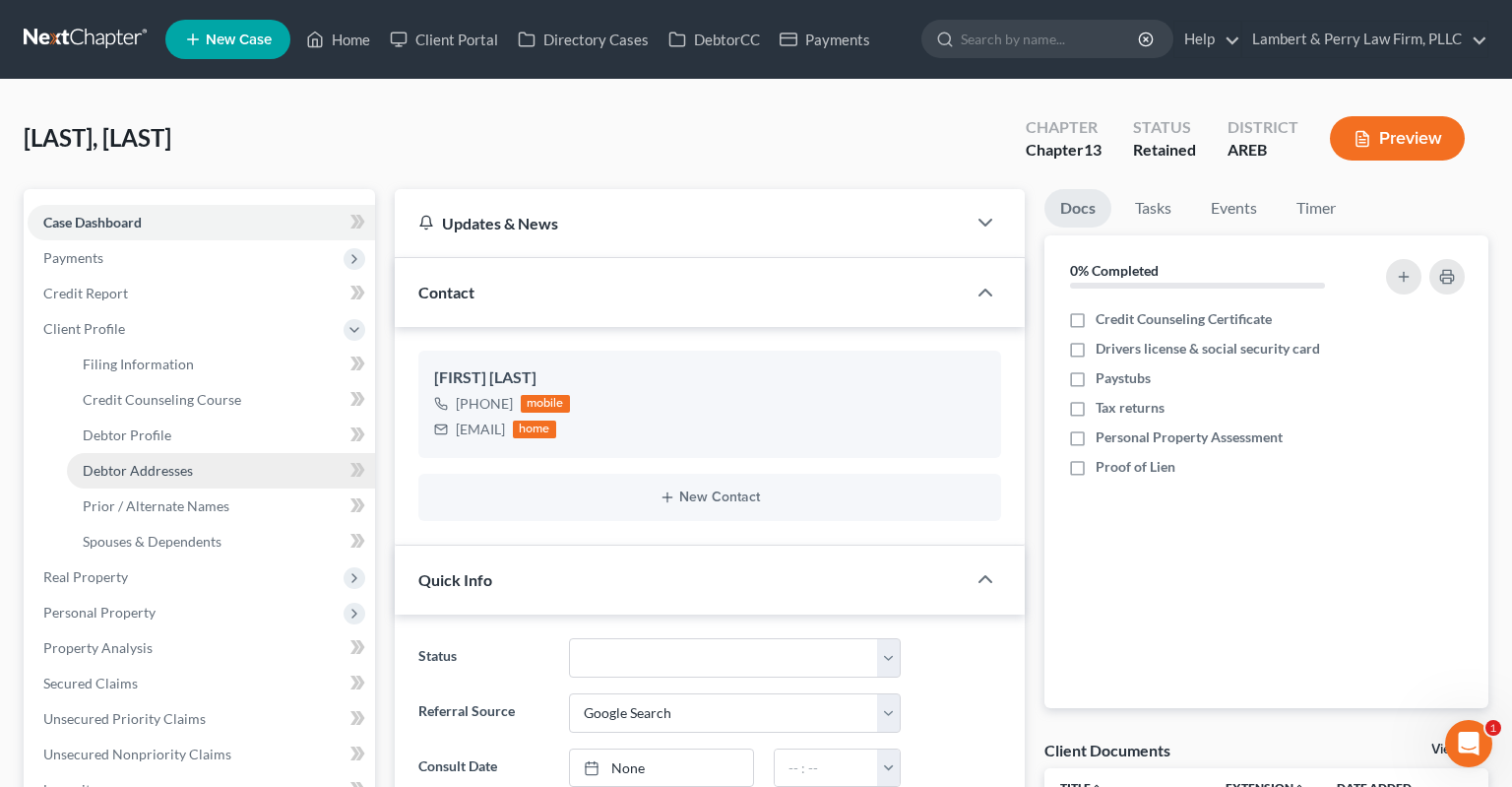 click on "Debtor Addresses" at bounding box center (138, 470) 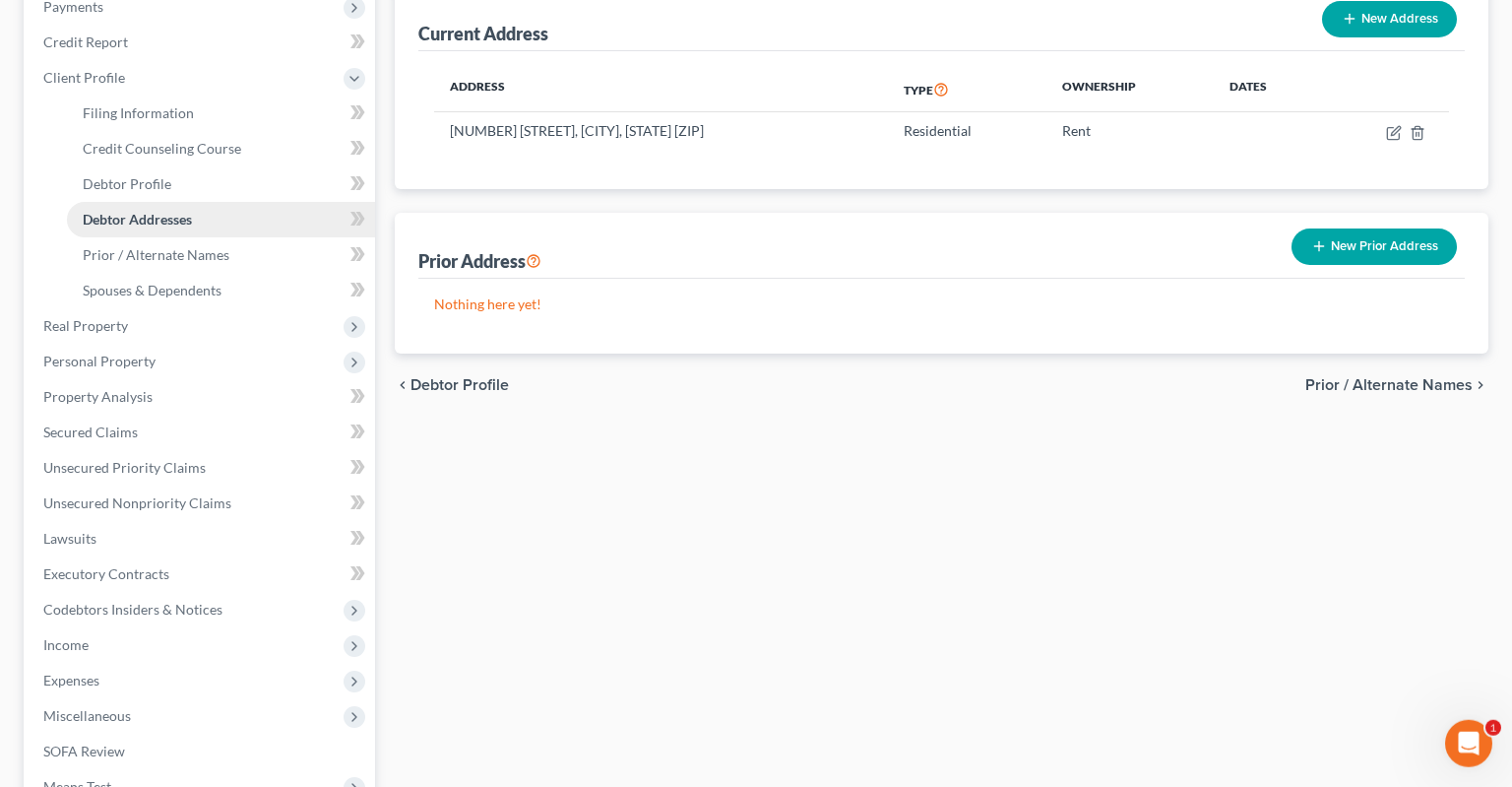 scroll, scrollTop: 576, scrollLeft: 0, axis: vertical 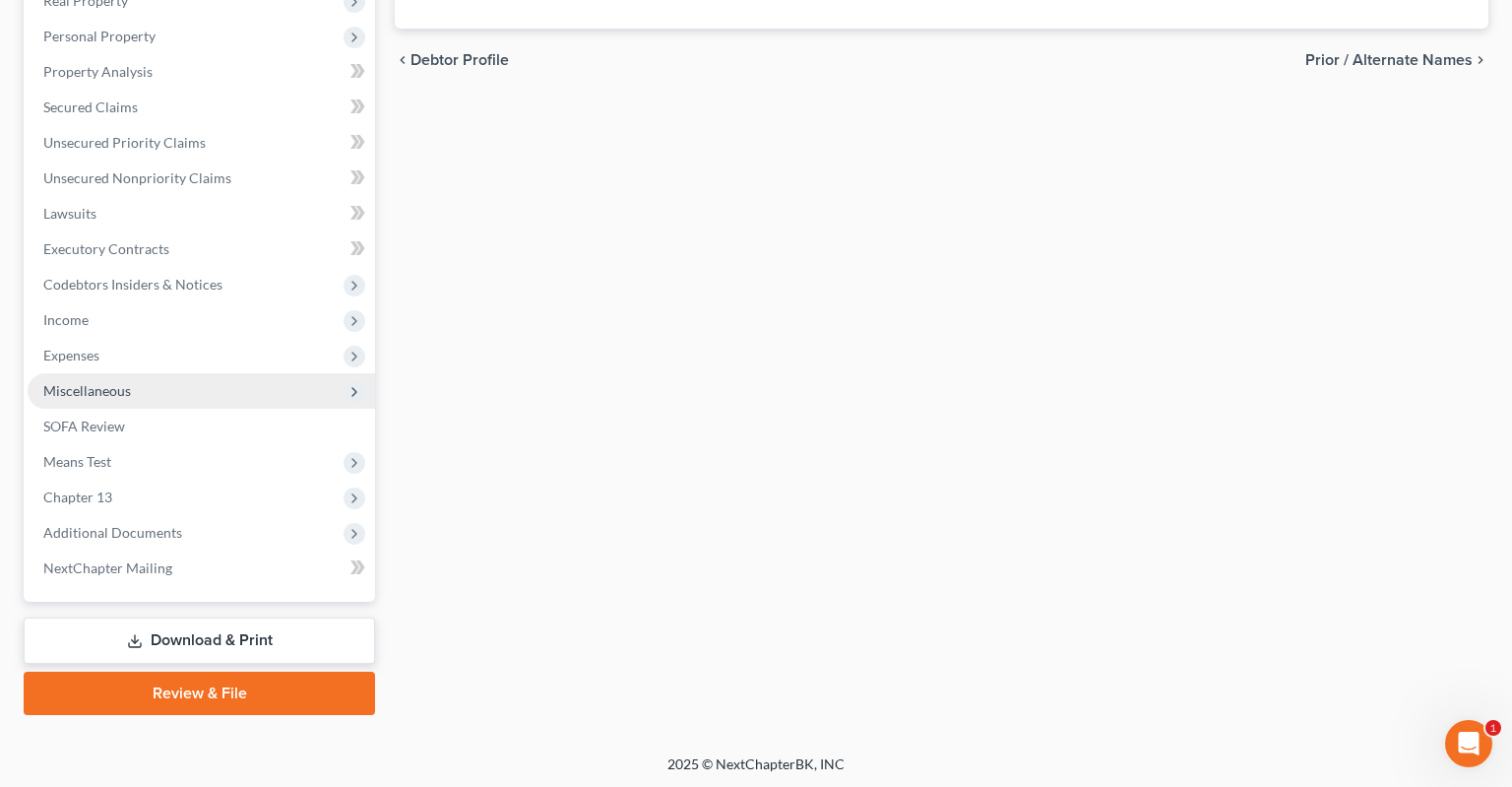 click on "Miscellaneous" at bounding box center [201, 391] 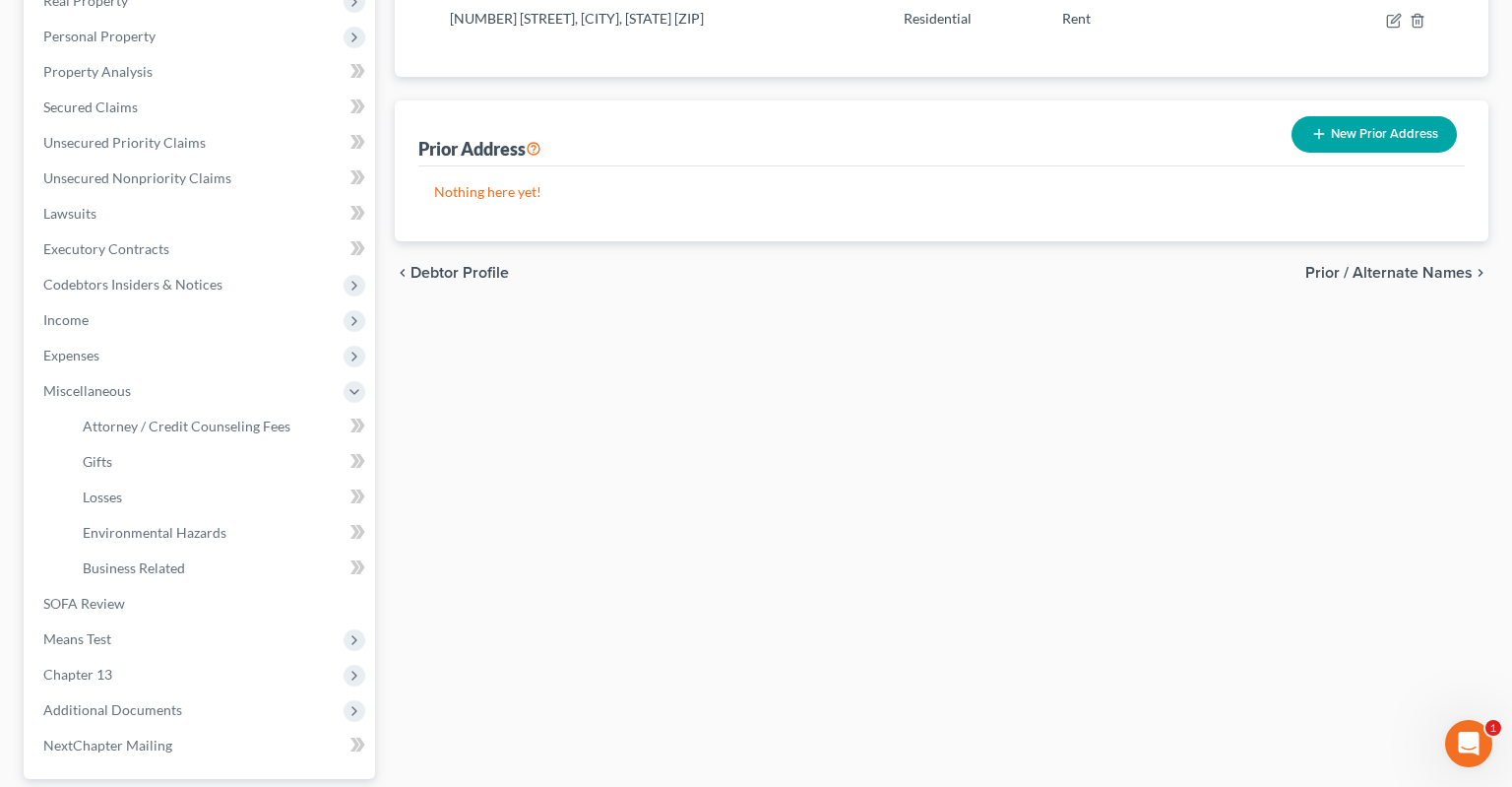 scroll, scrollTop: 0, scrollLeft: 0, axis: both 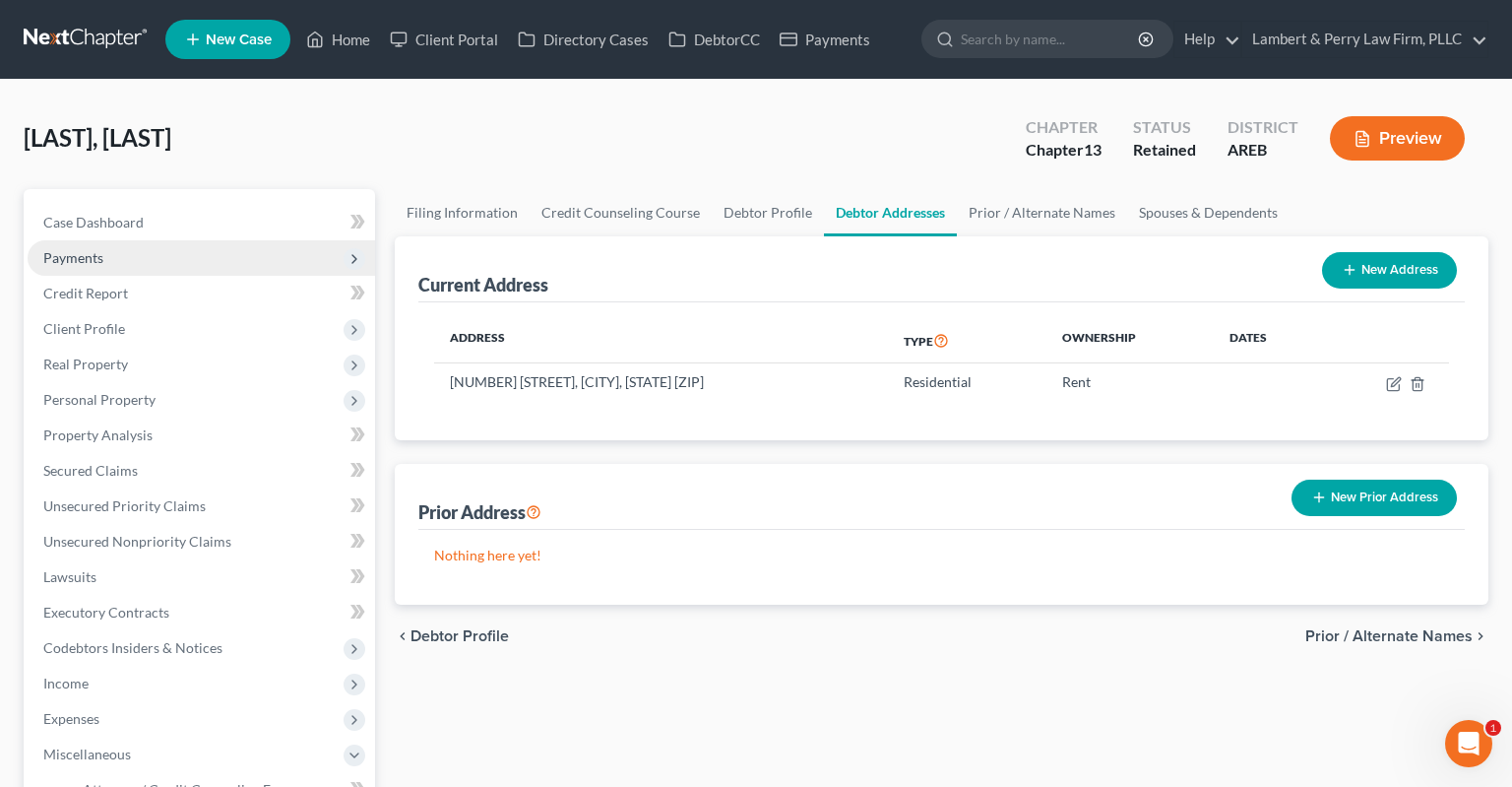 click on "Payments" at bounding box center [201, 258] 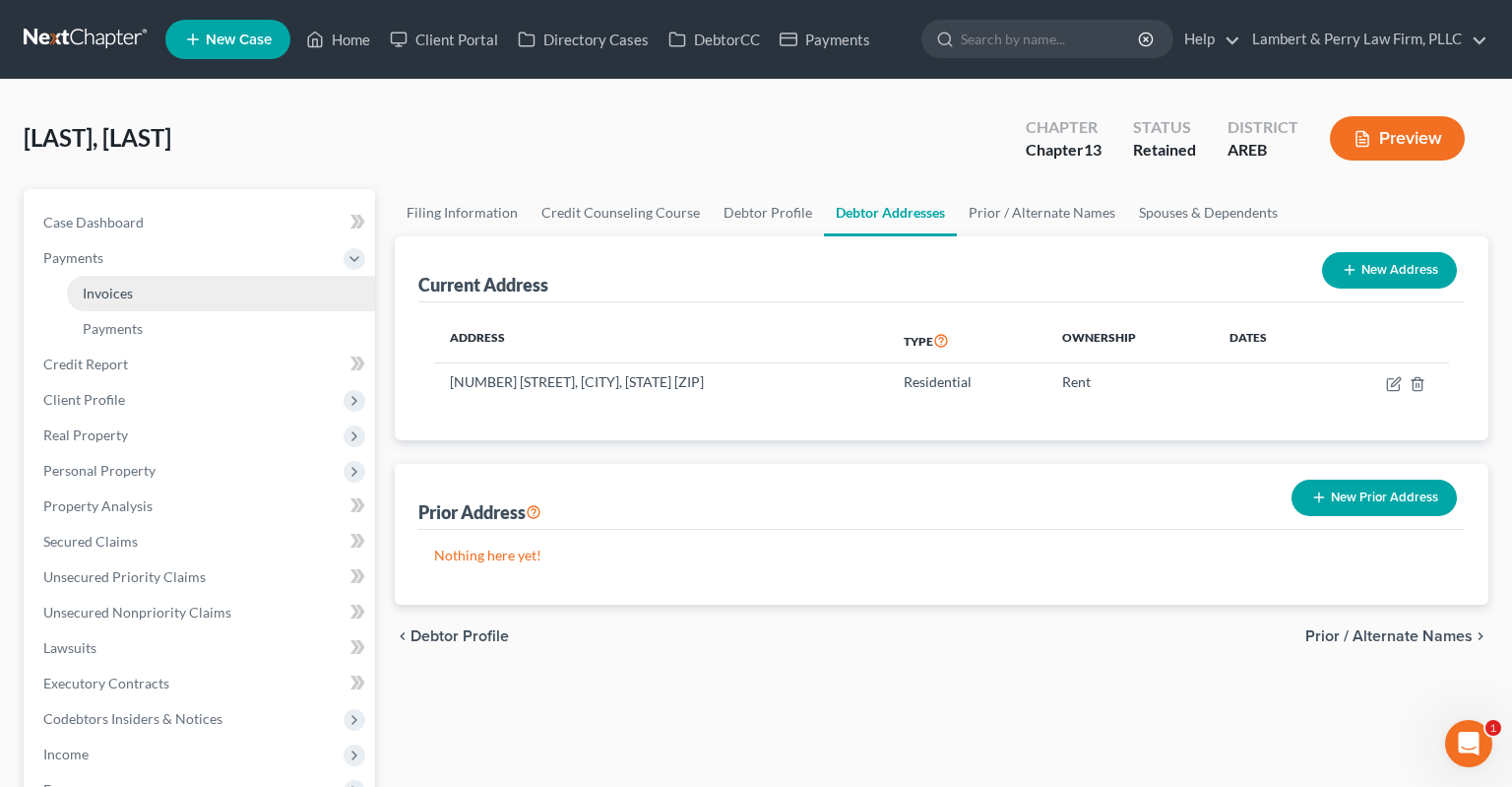 click on "Invoices" at bounding box center (220, 294) 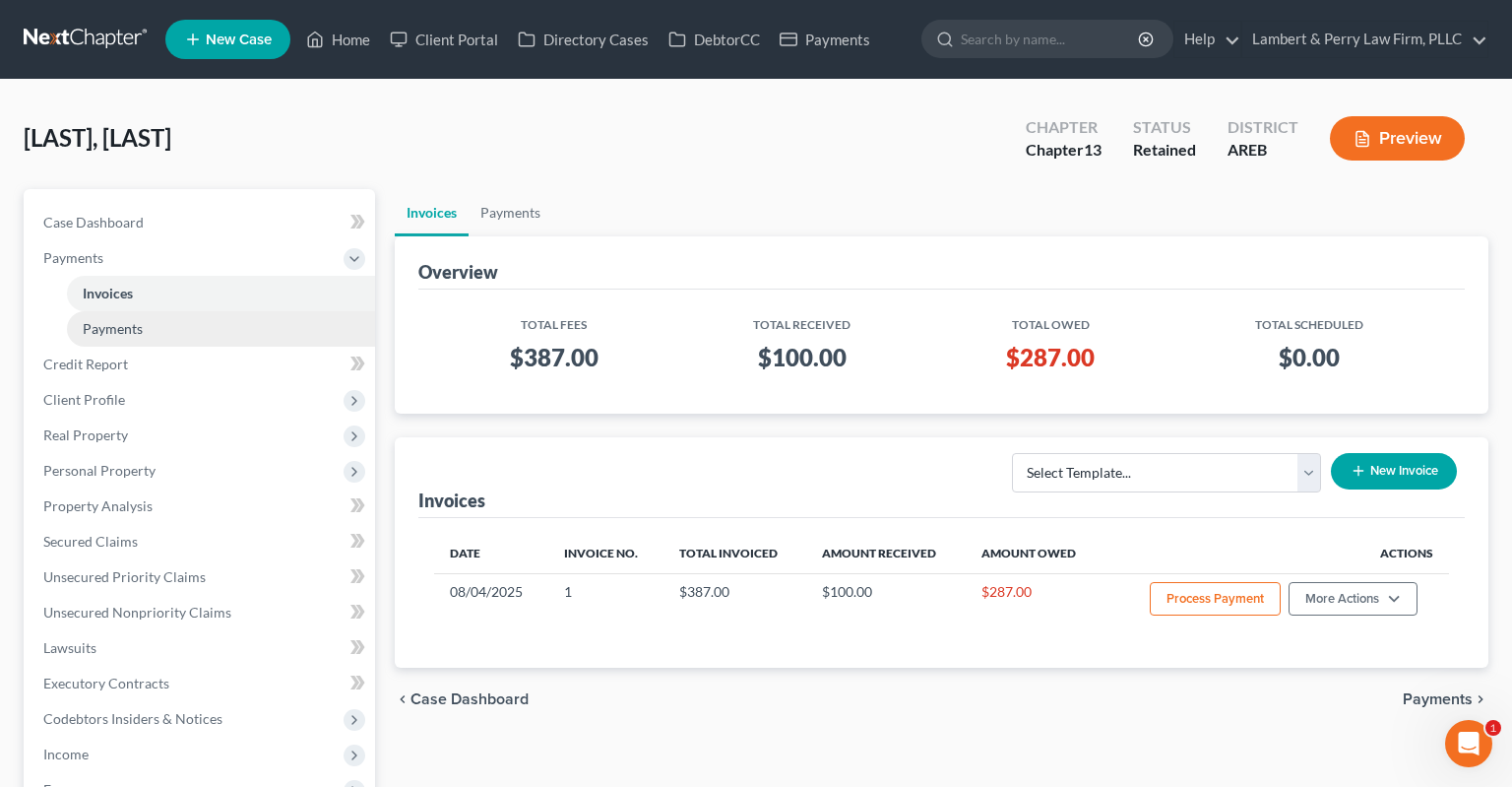 click on "Payments" at bounding box center (220, 329) 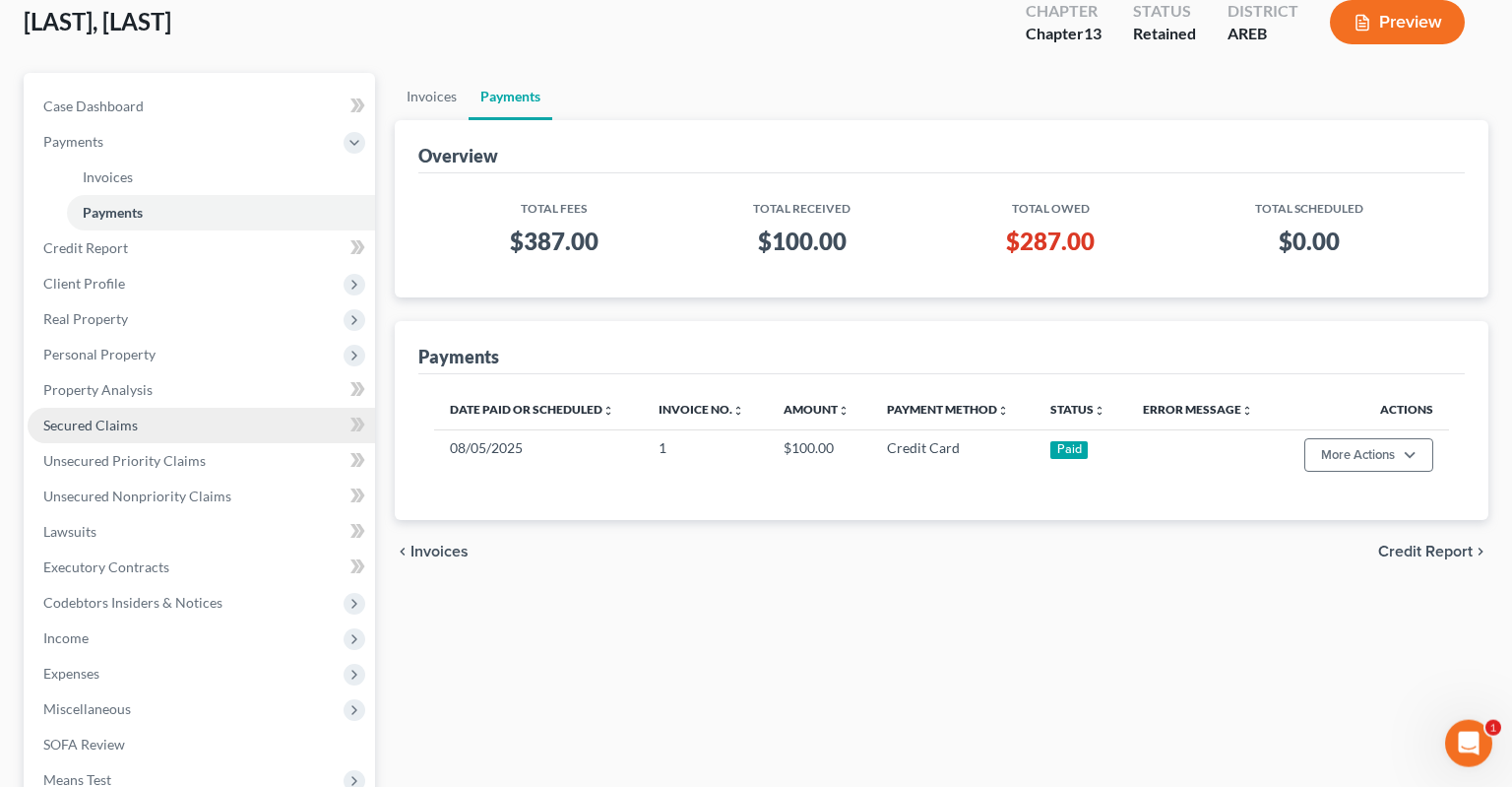 scroll, scrollTop: 434, scrollLeft: 0, axis: vertical 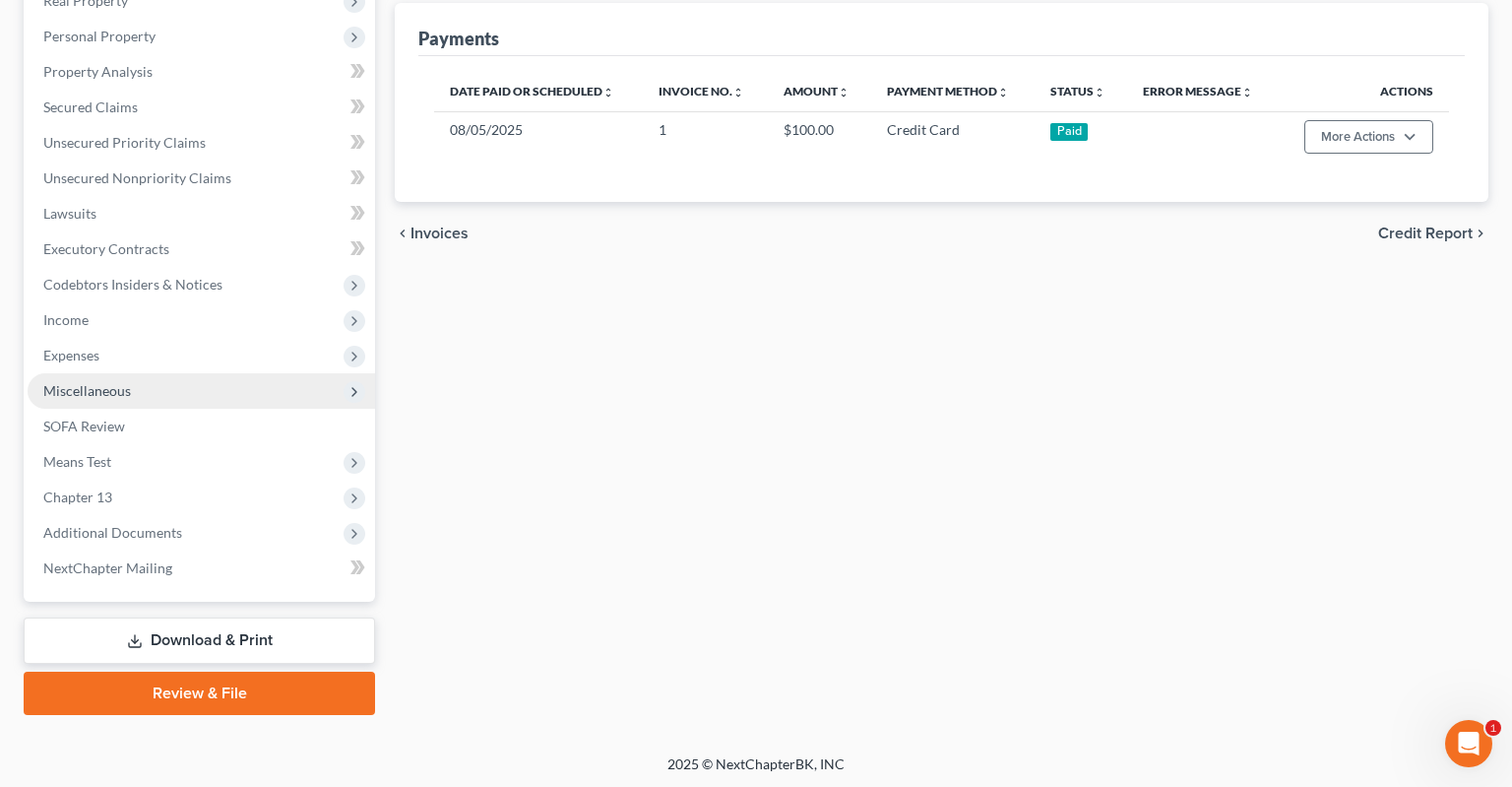 click on "Miscellaneous" at bounding box center [201, 391] 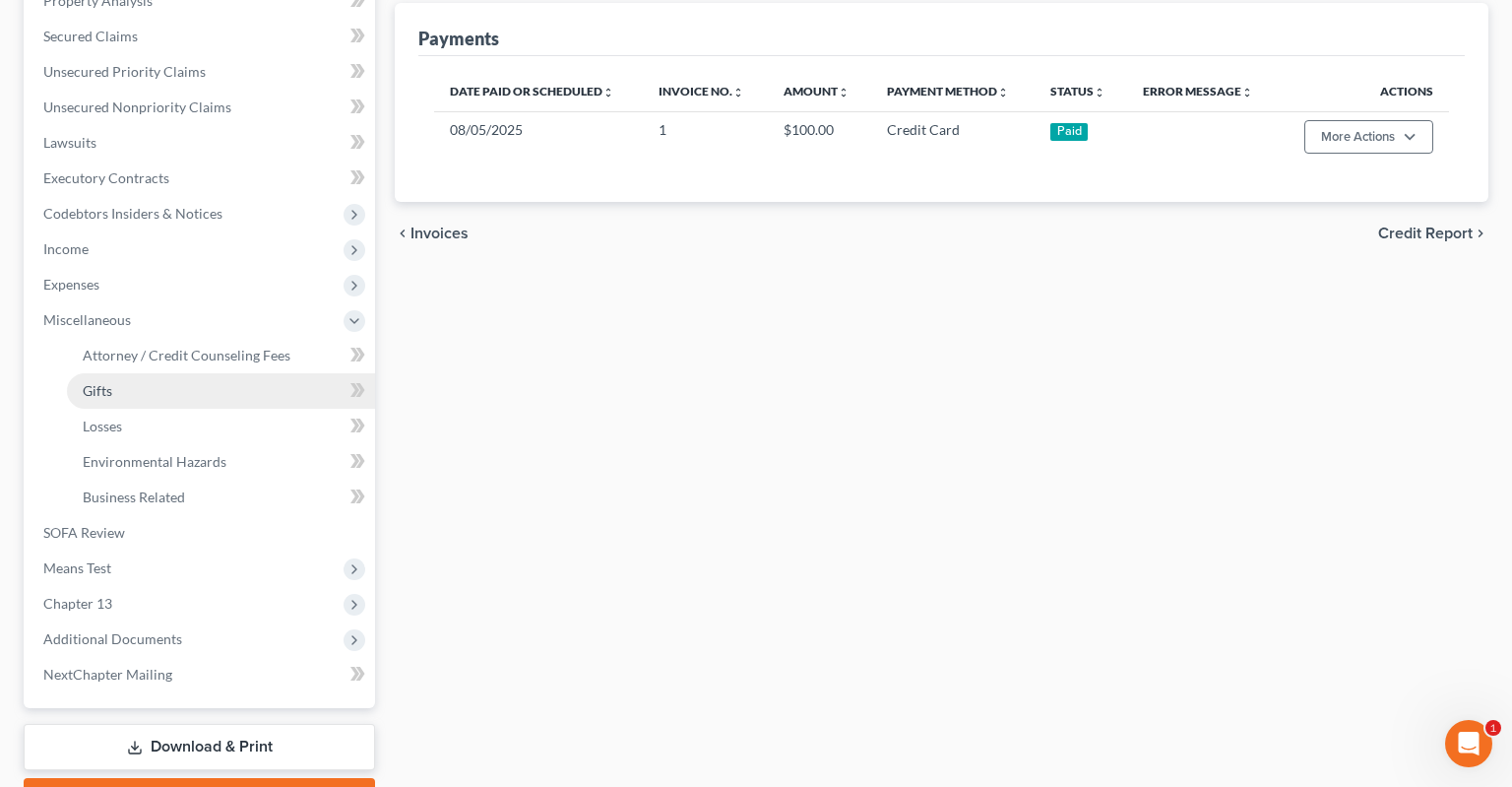 scroll, scrollTop: 363, scrollLeft: 0, axis: vertical 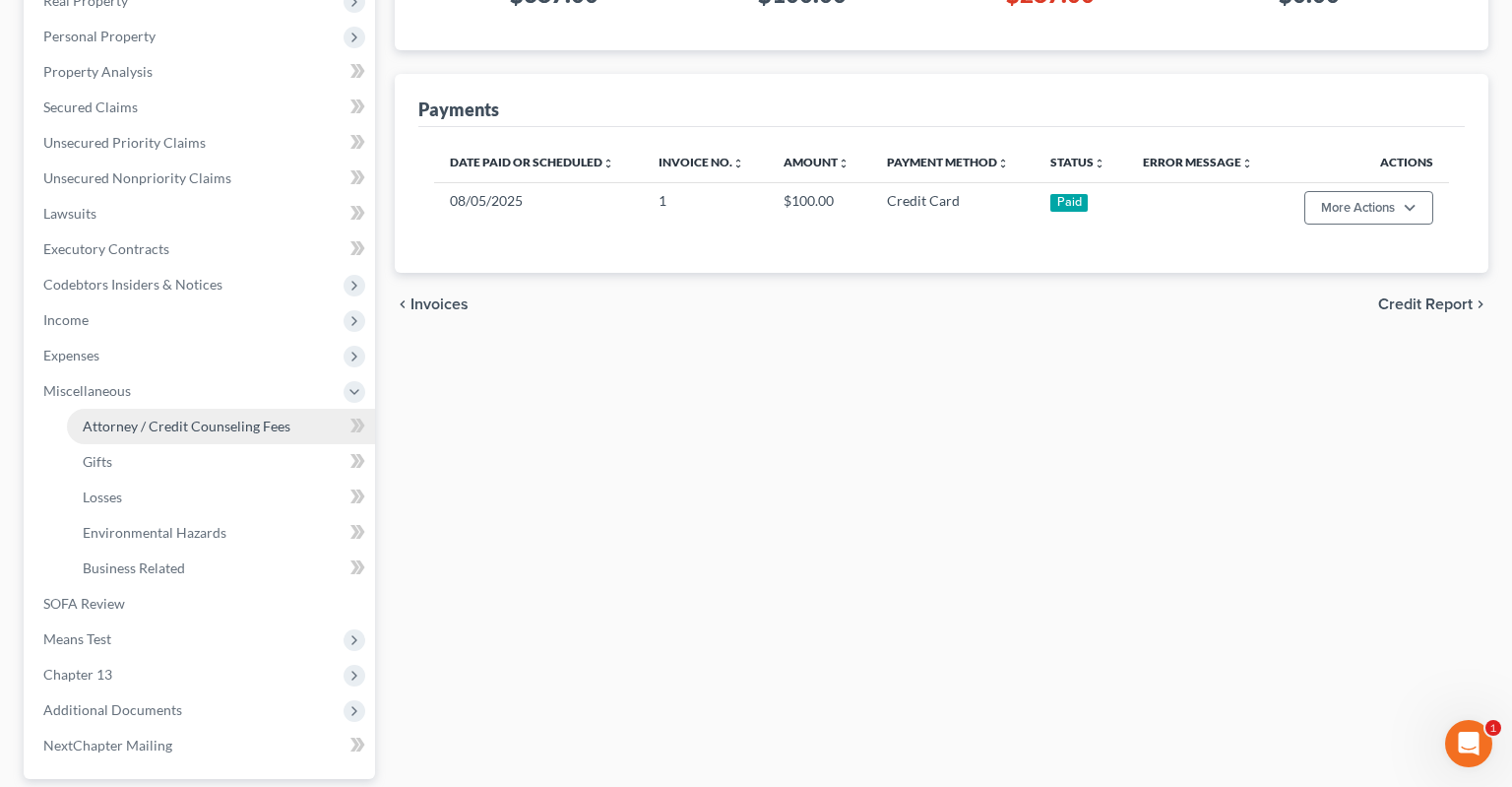 click on "Attorney / Credit Counseling Fees" at bounding box center (186, 426) 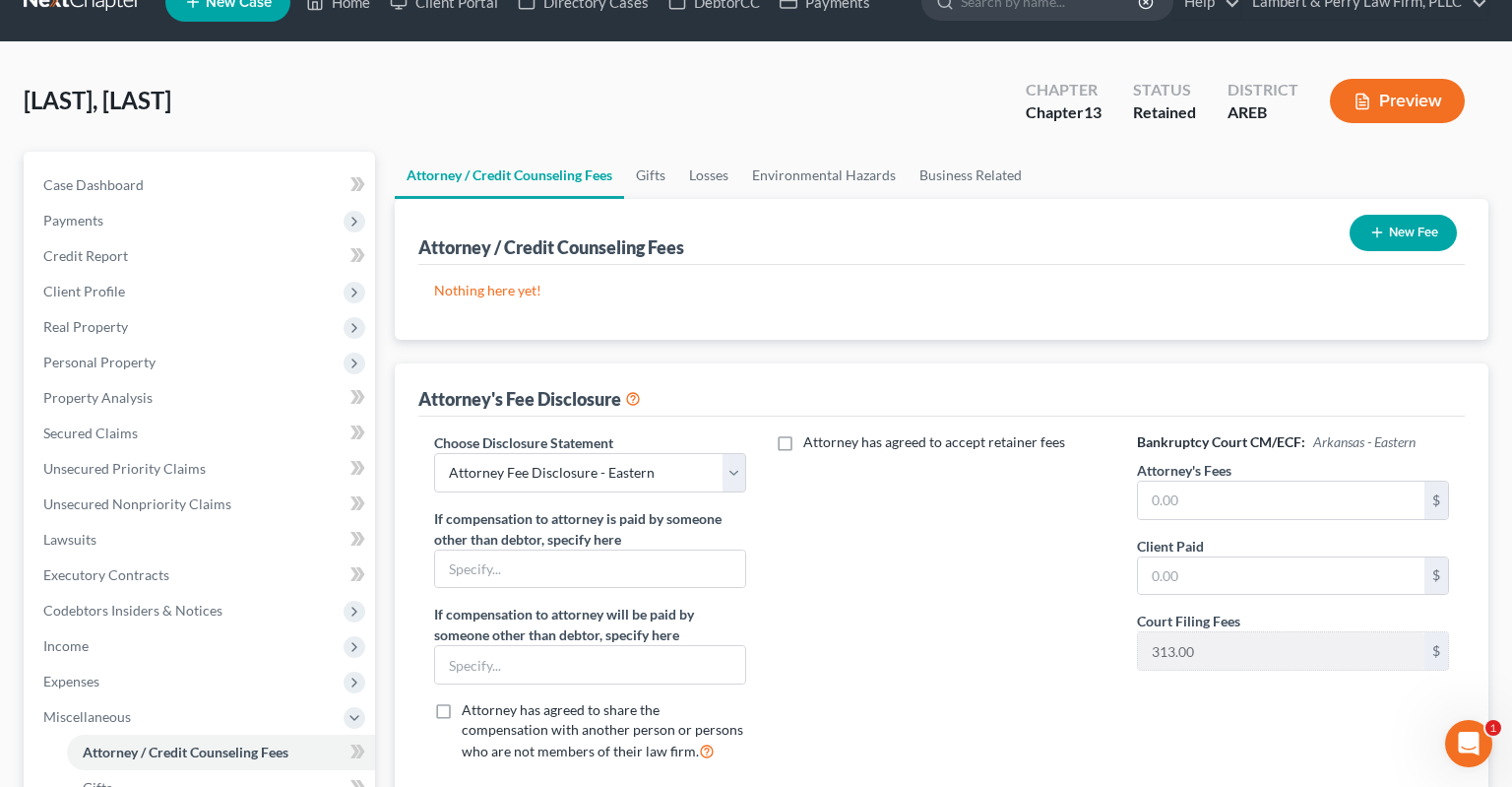 scroll, scrollTop: 0, scrollLeft: 0, axis: both 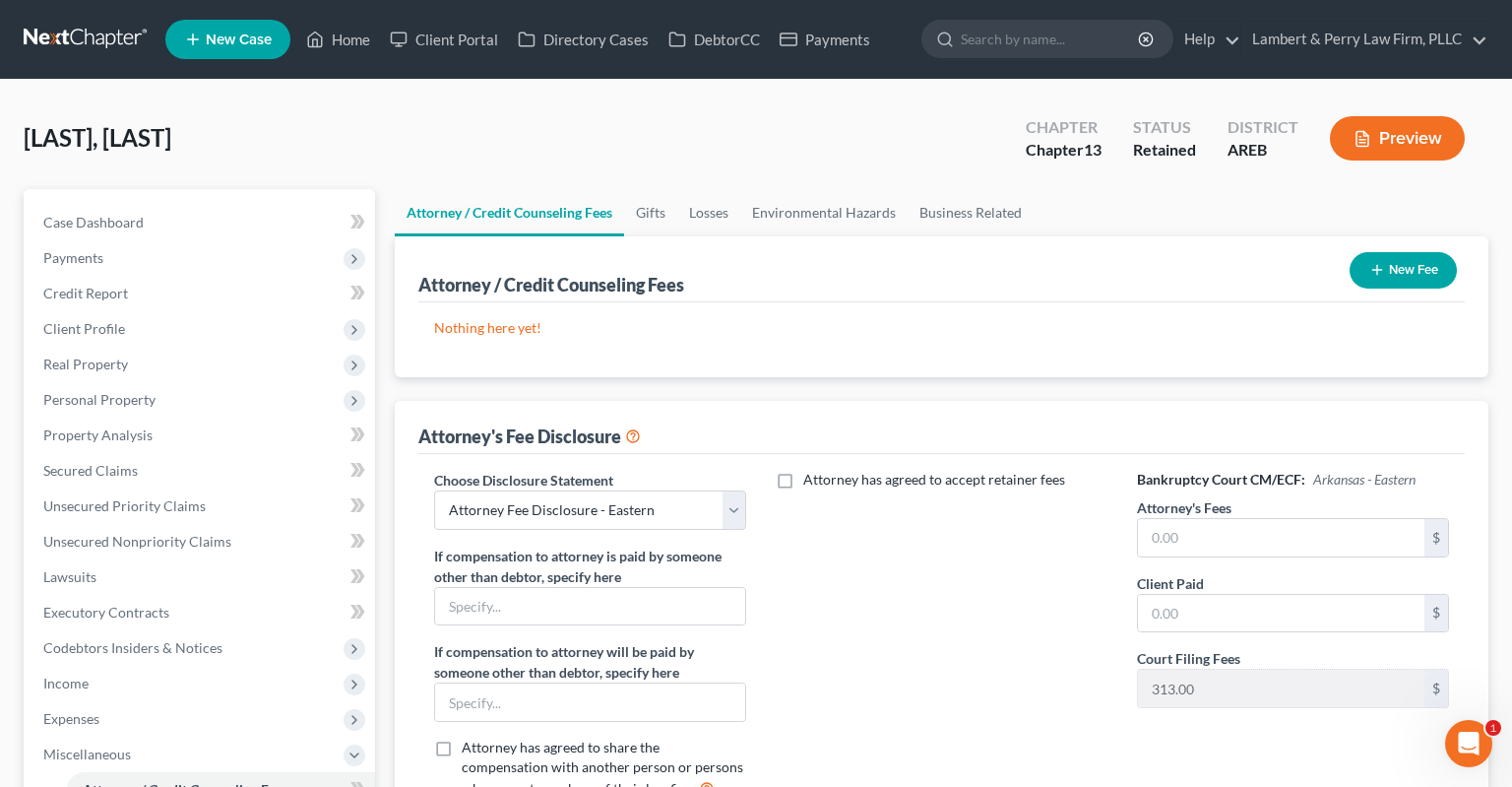 click on "New Fee" at bounding box center (1403, 270) 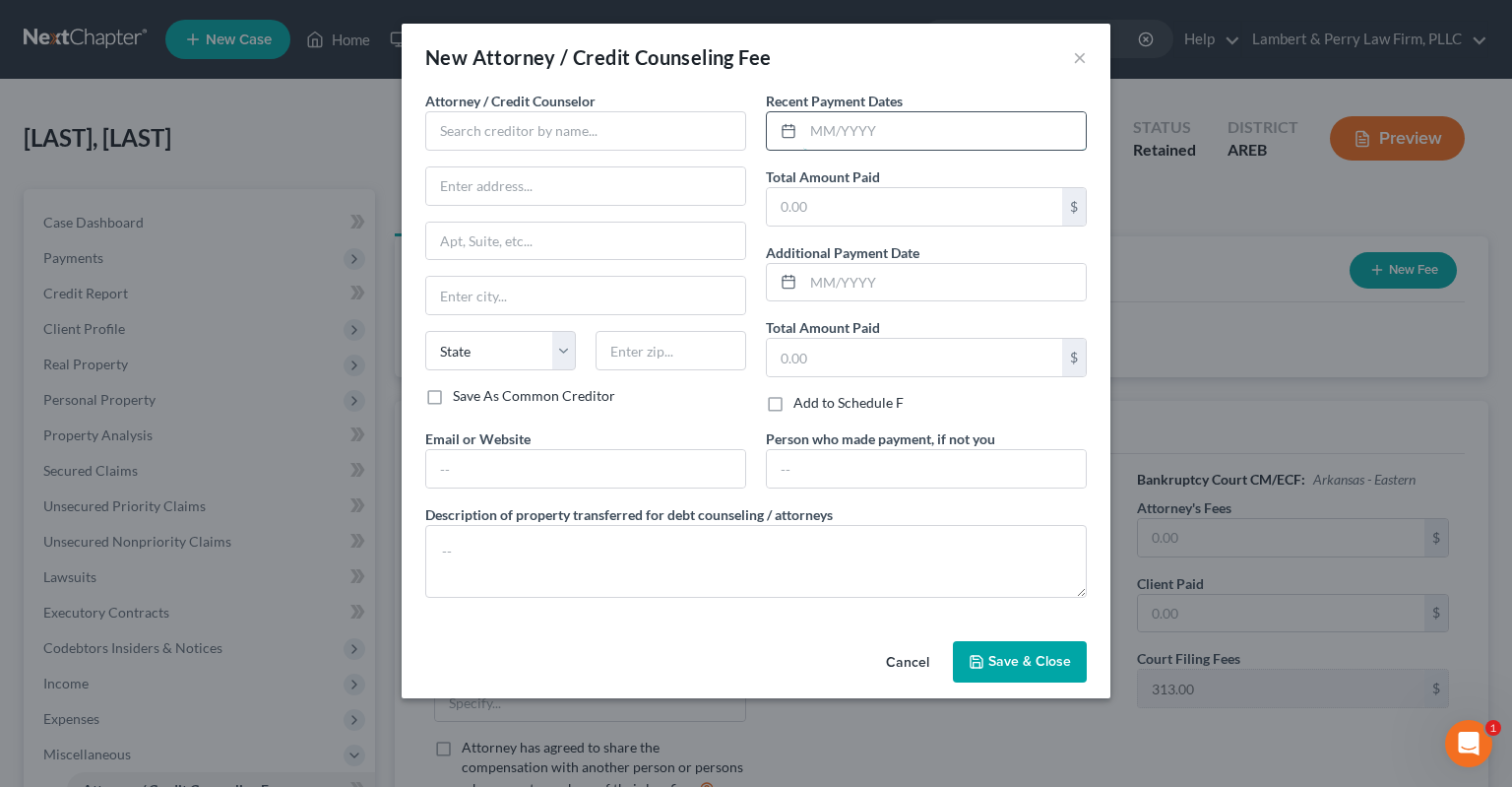 click at bounding box center (944, 131) 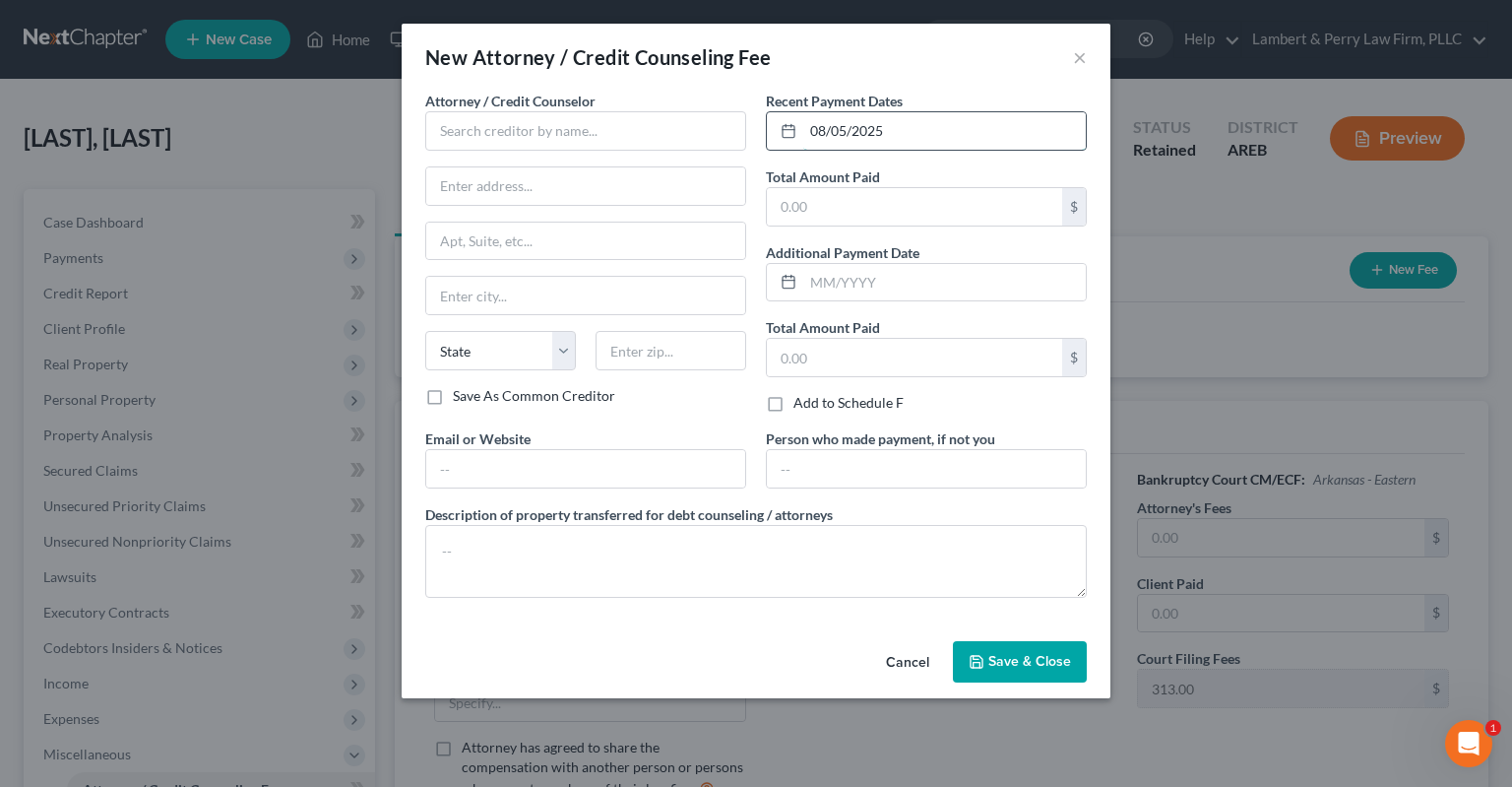 type on "08/05/2025" 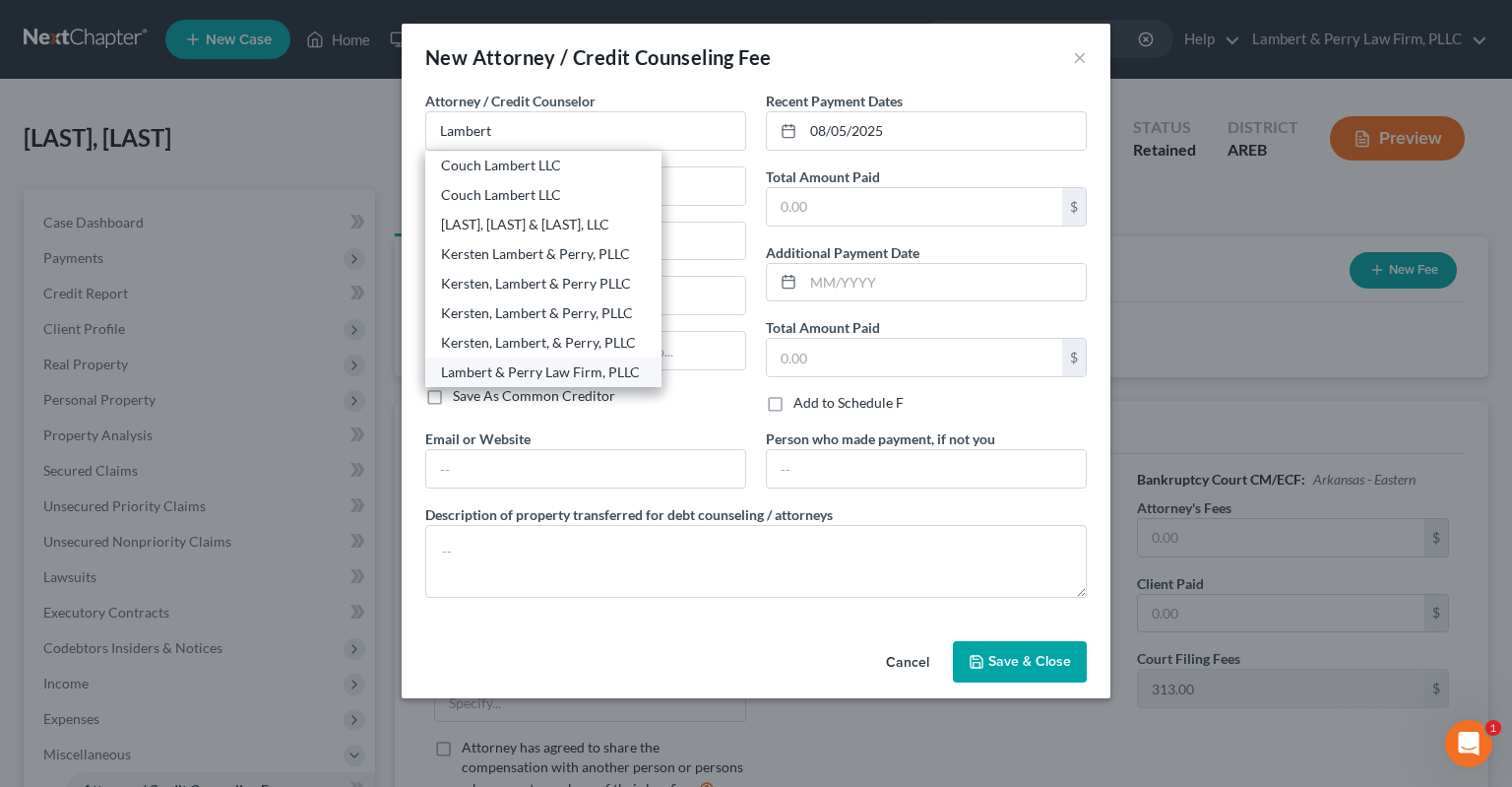 click on "Lambert & Perry Law Firm, PLLC" at bounding box center (543, 372) 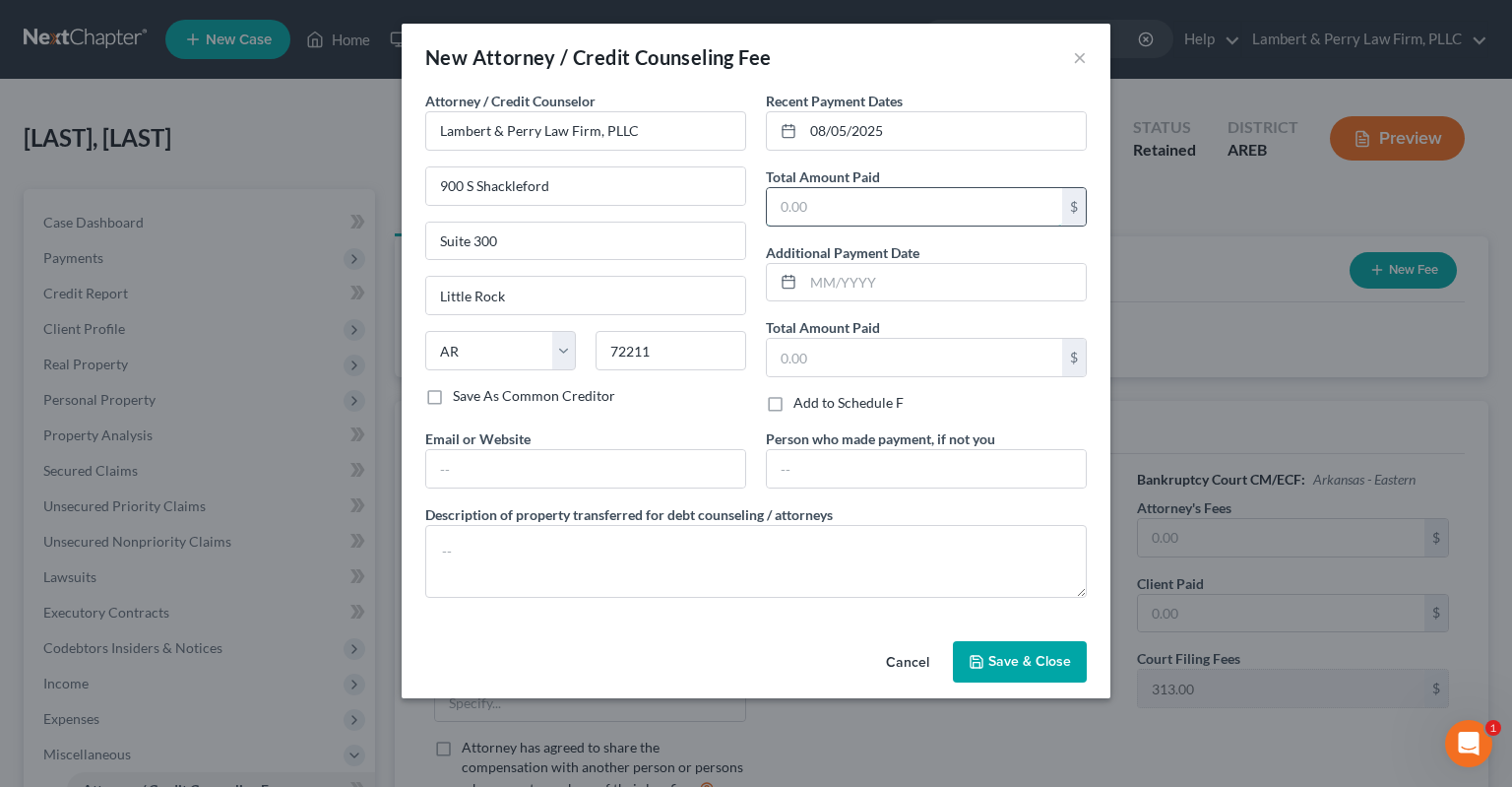 click at bounding box center (914, 207) 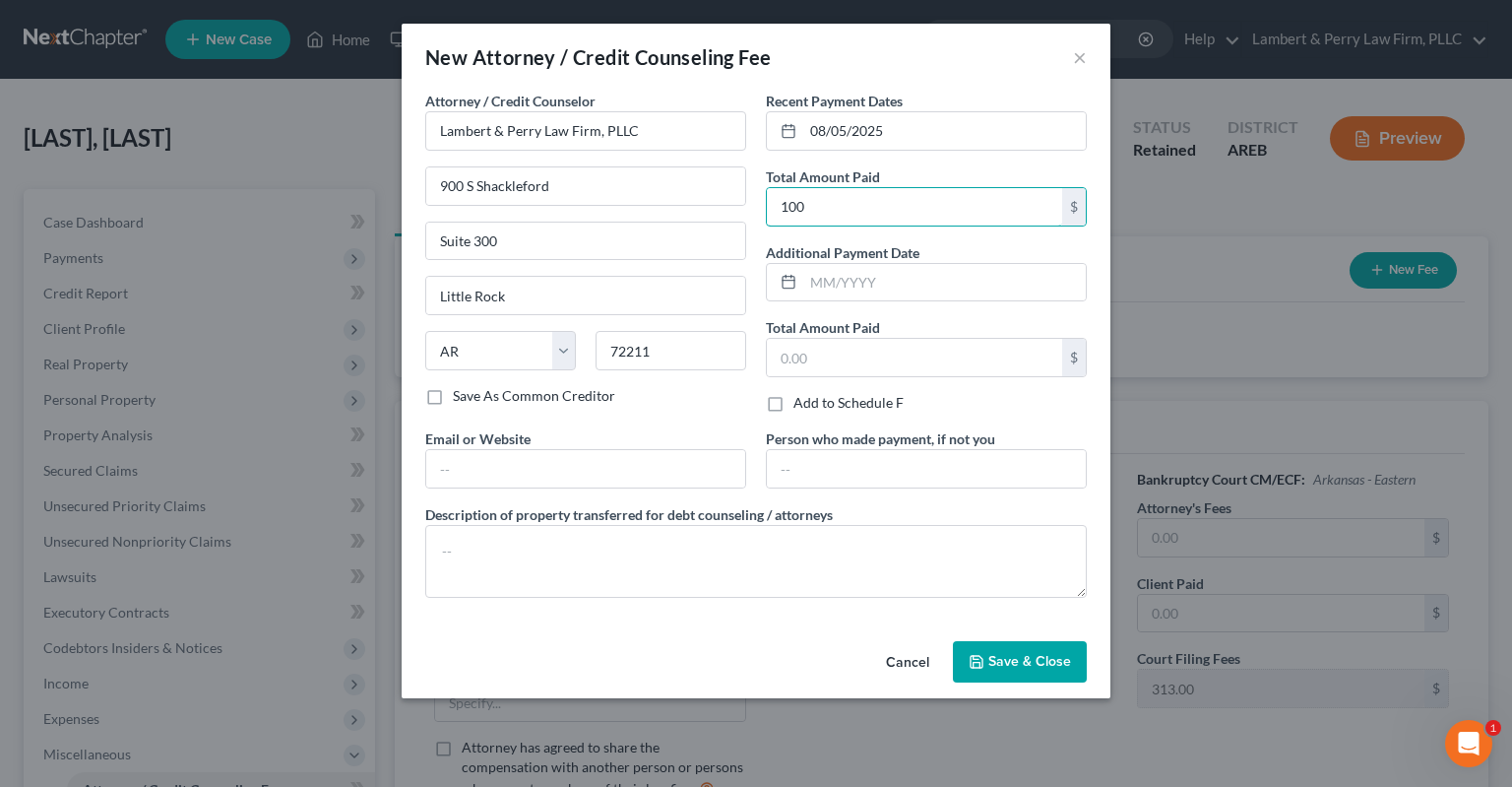 type on "100" 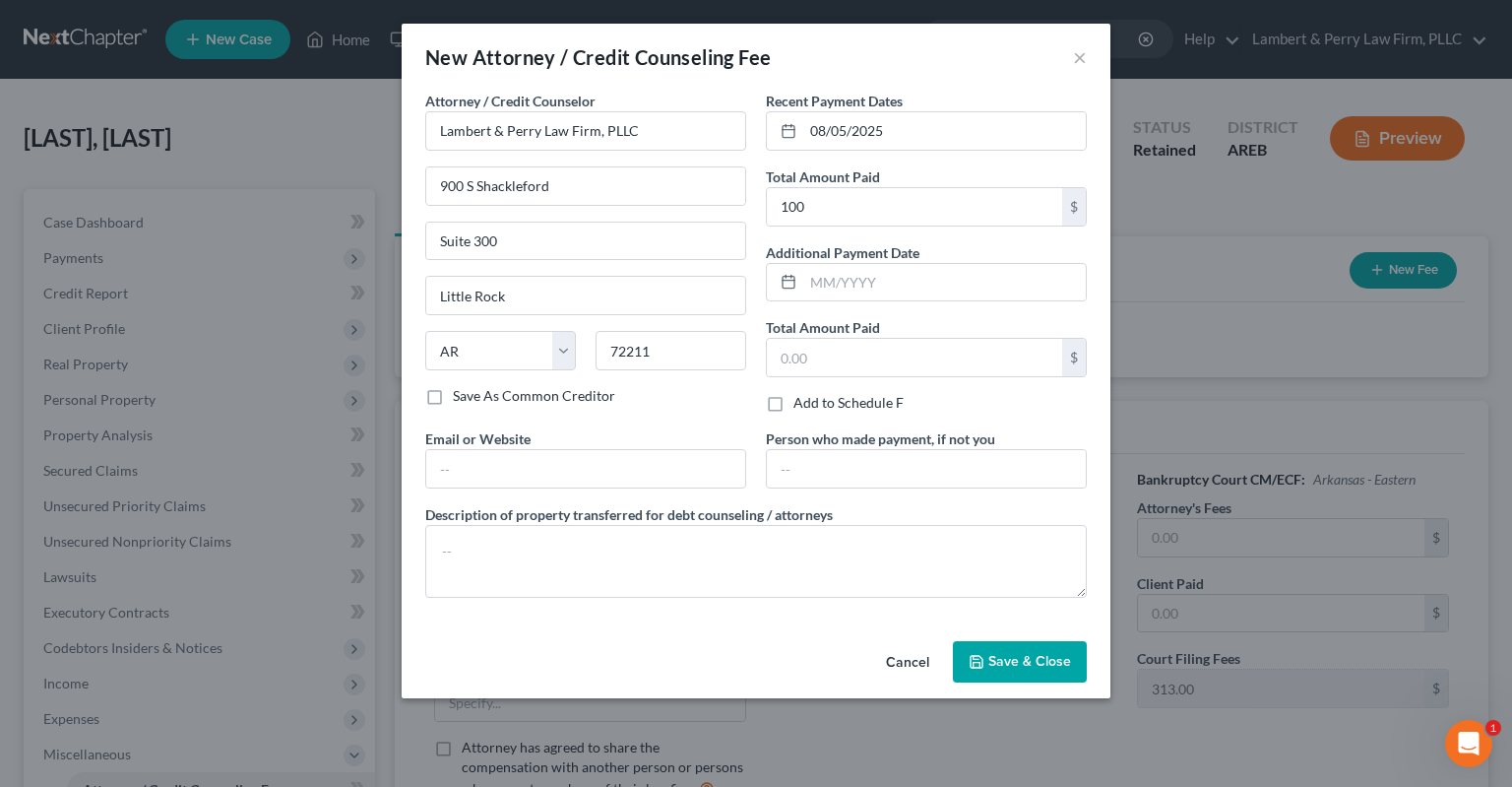 click on "Save & Close" at bounding box center (1020, 662) 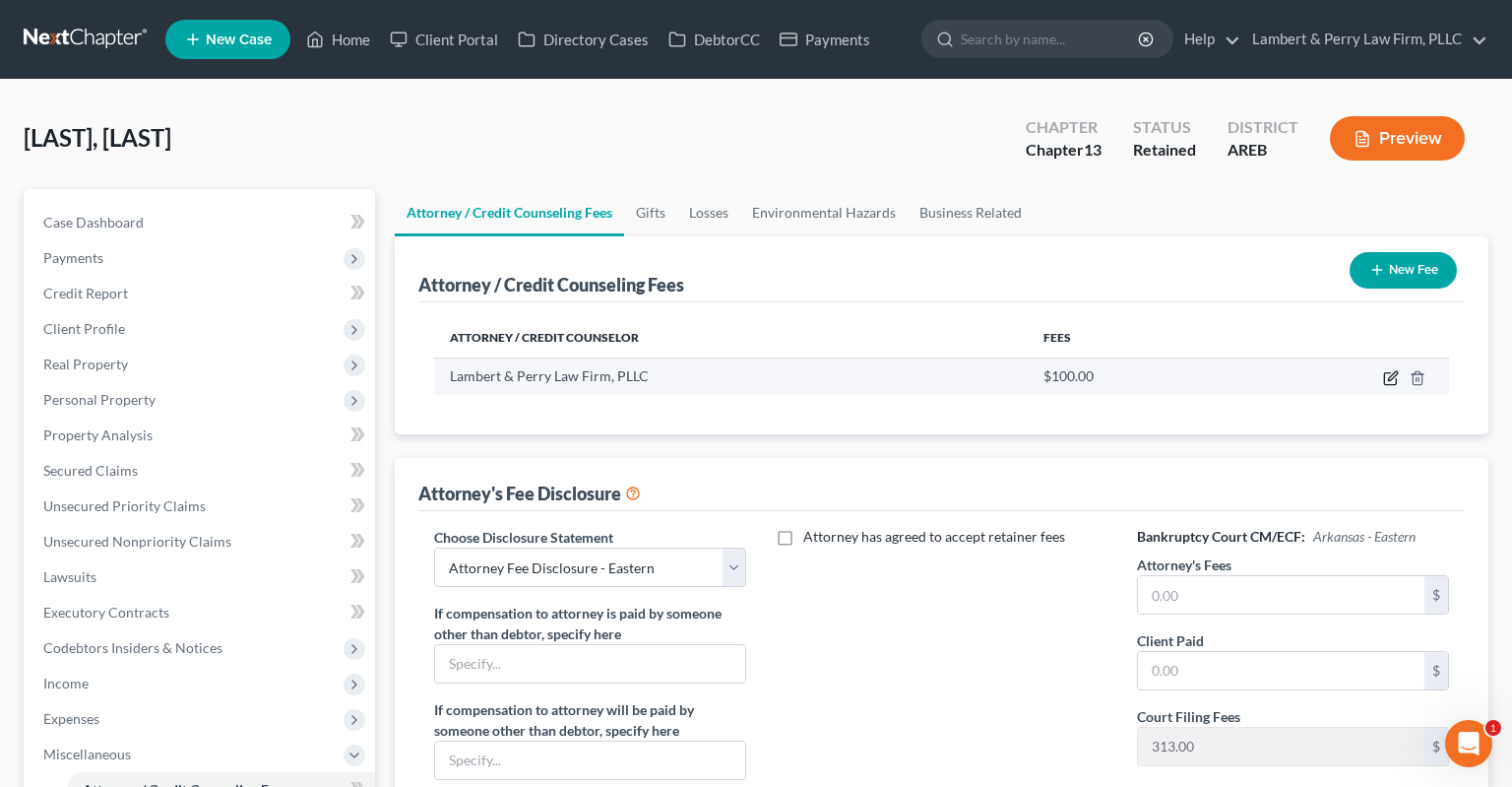 click 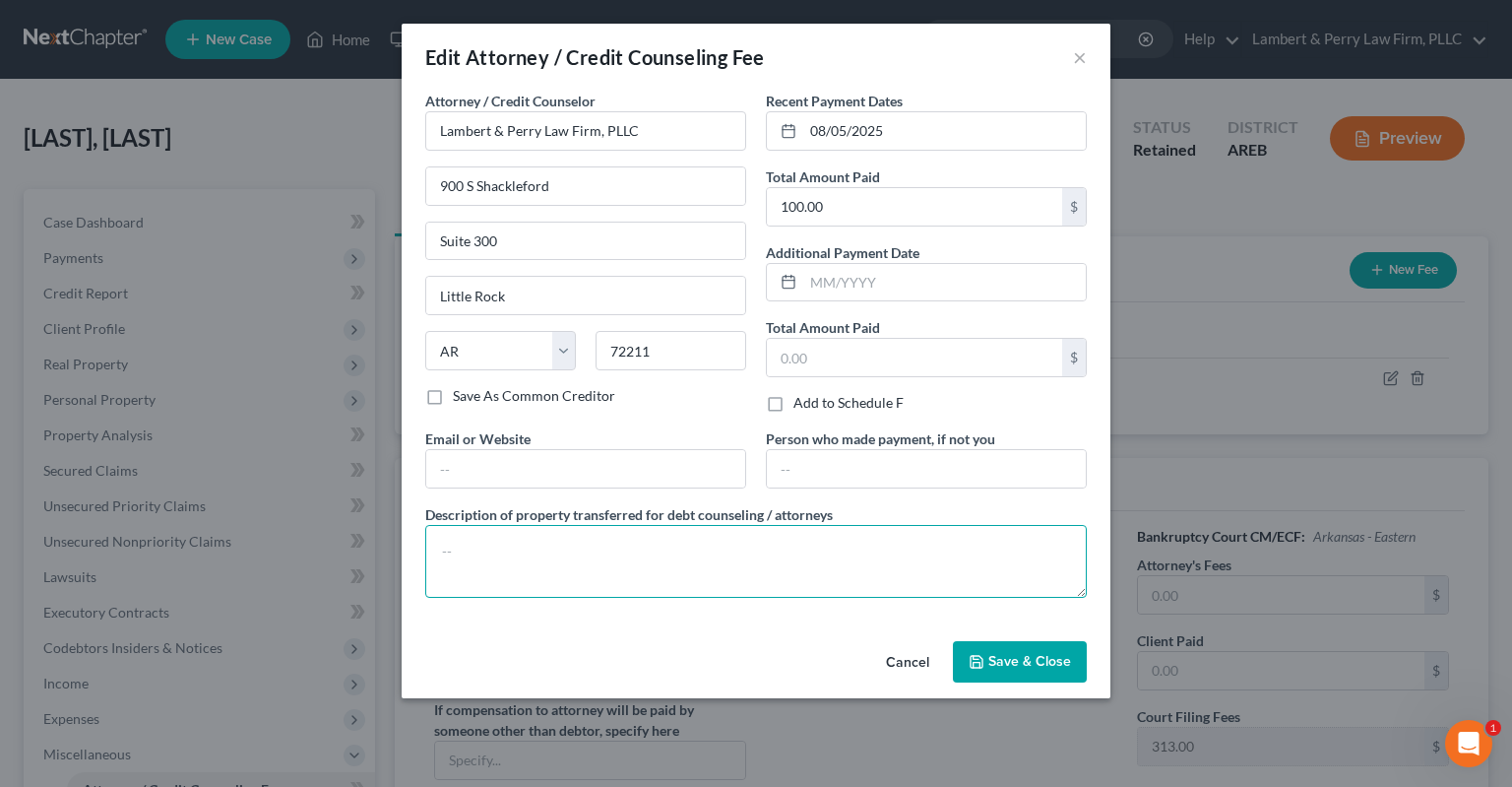 click at bounding box center (756, 561) 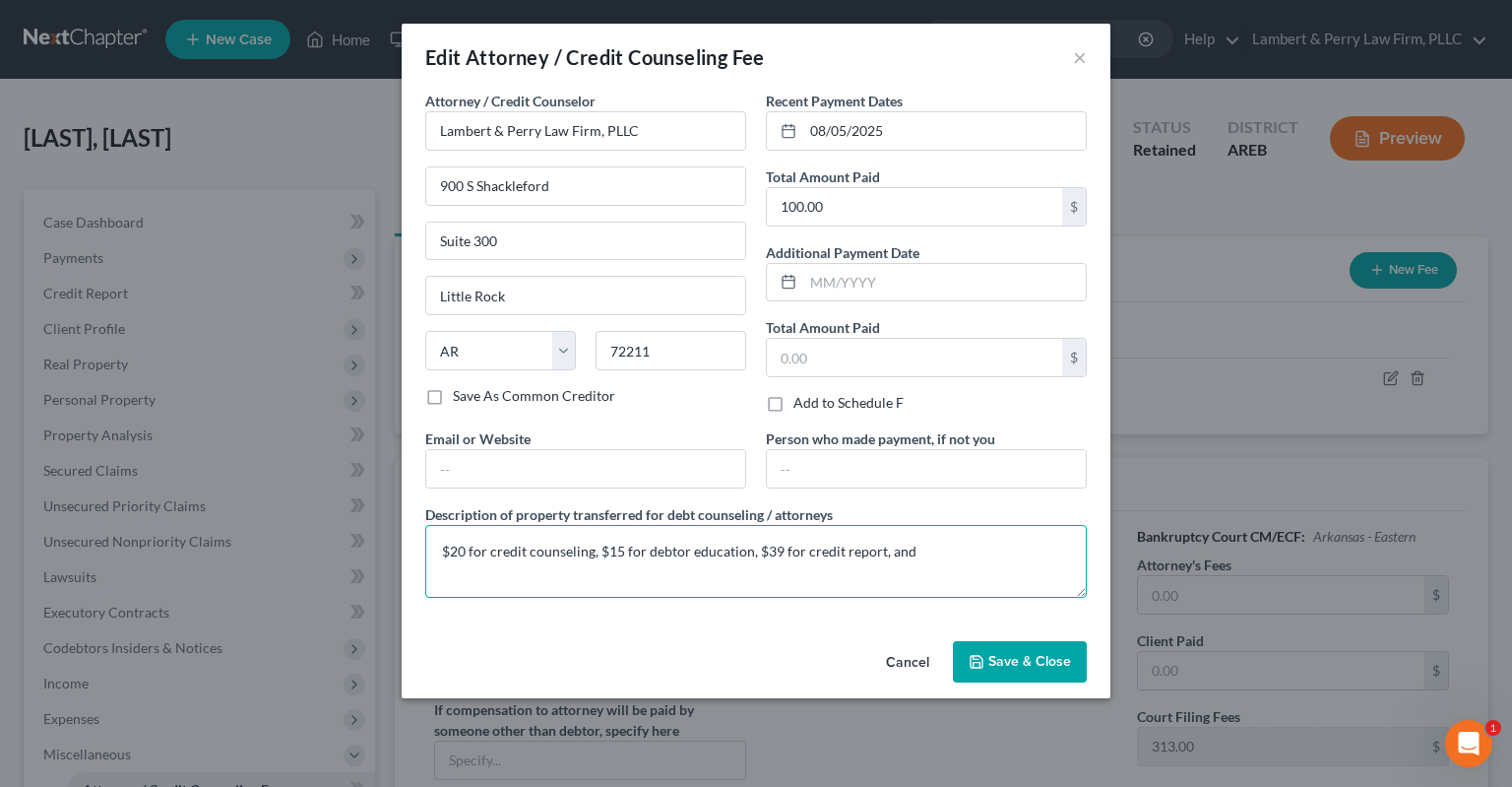 click on "$20 for credit counseling, $15 for debtor education, $39 for credit report, and" at bounding box center (756, 561) 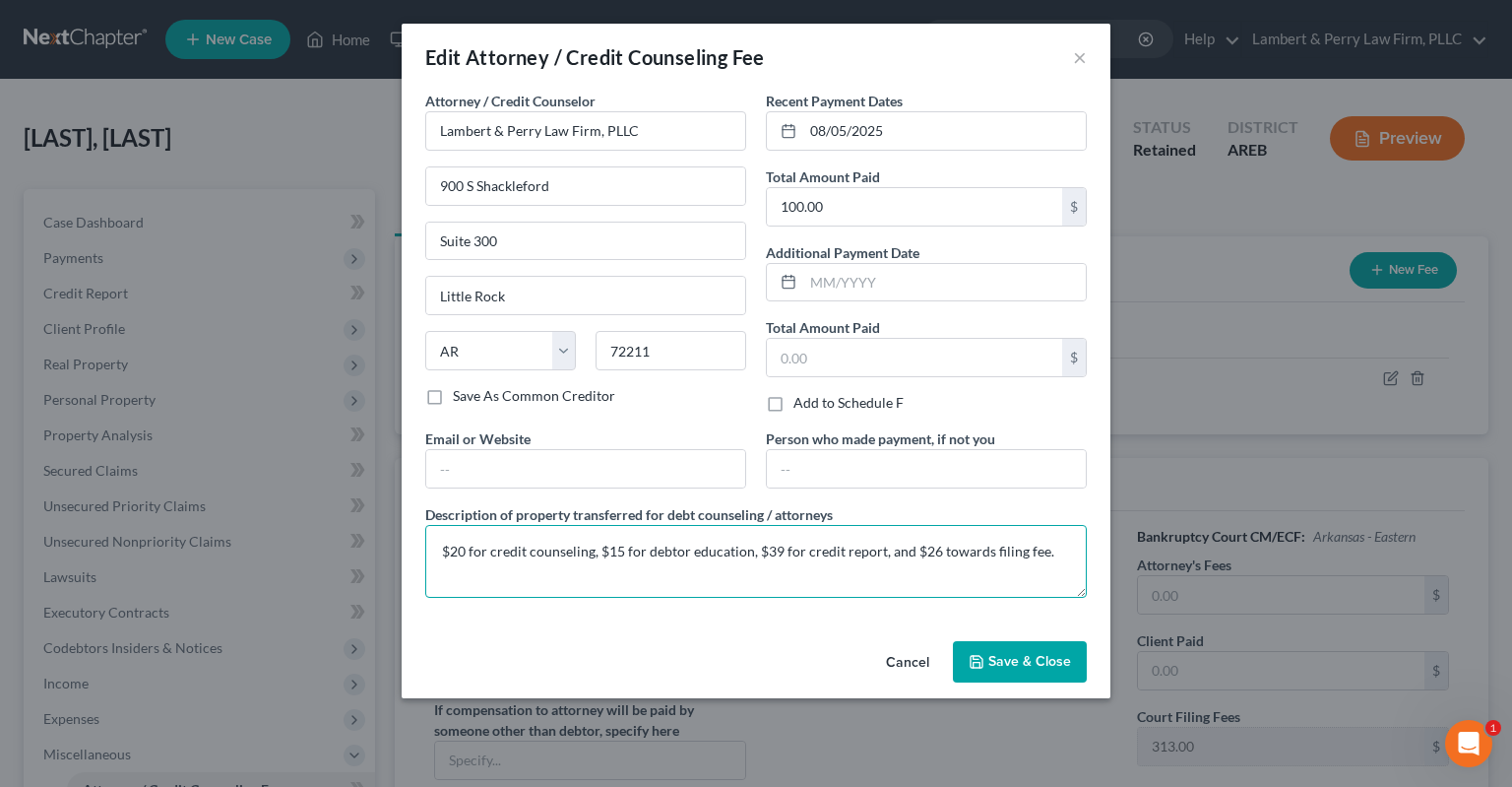 type on "$20 for credit counseling, $15 for debtor education, $39 for credit report, and $26 towards filing fee." 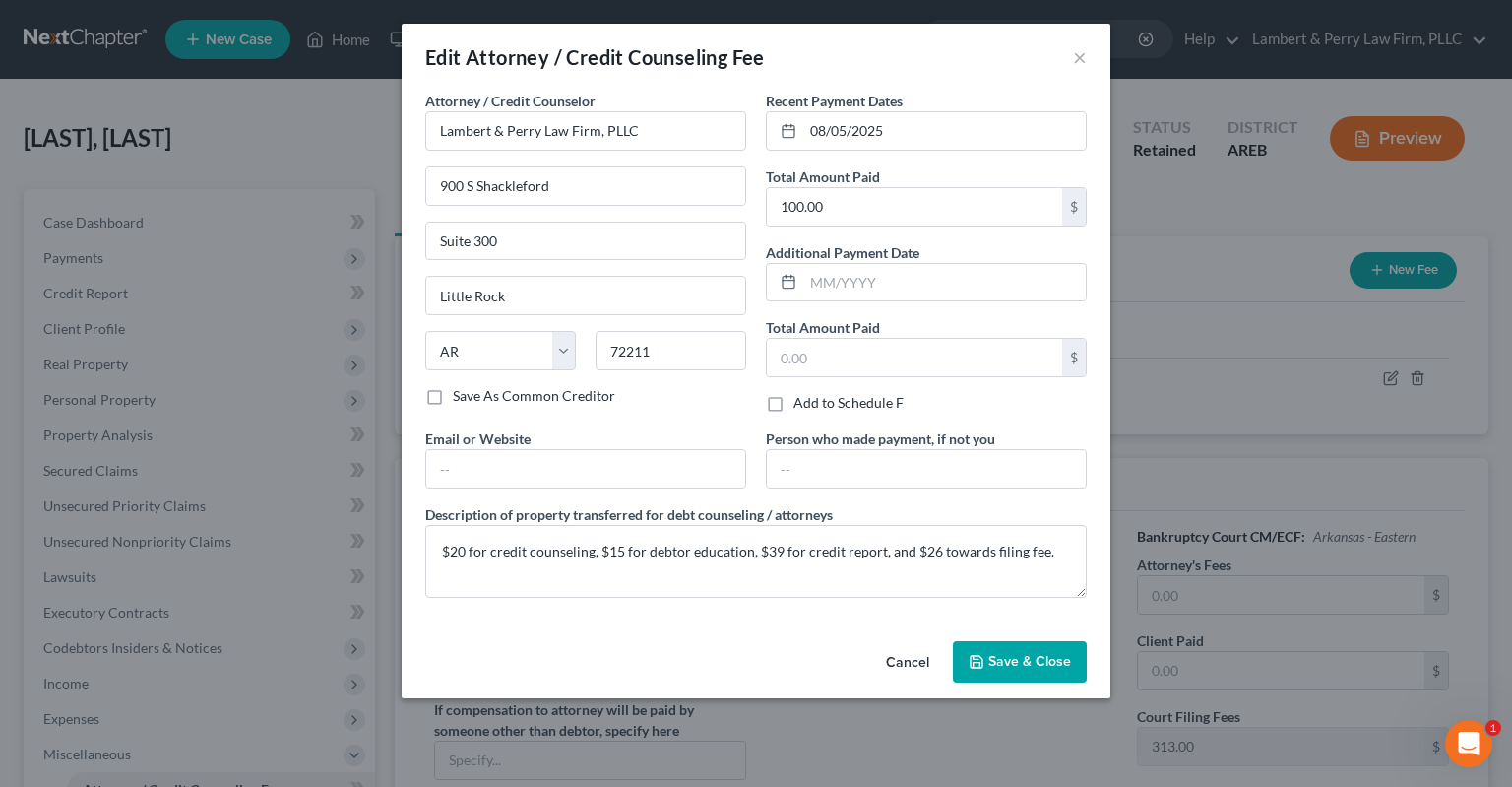 click on "Save & Close" at bounding box center [1030, 661] 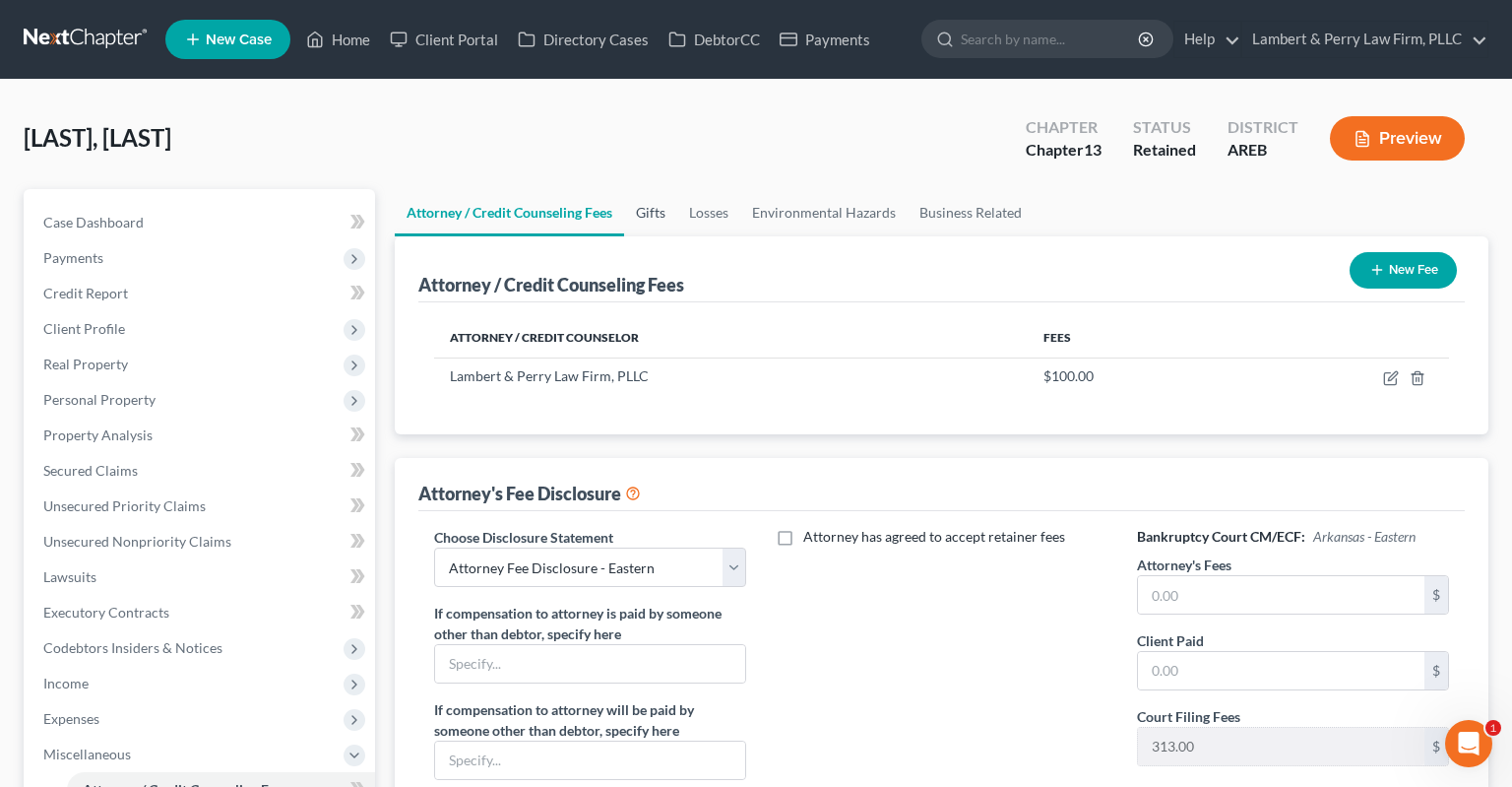 click on "Gifts" at bounding box center [651, 213] 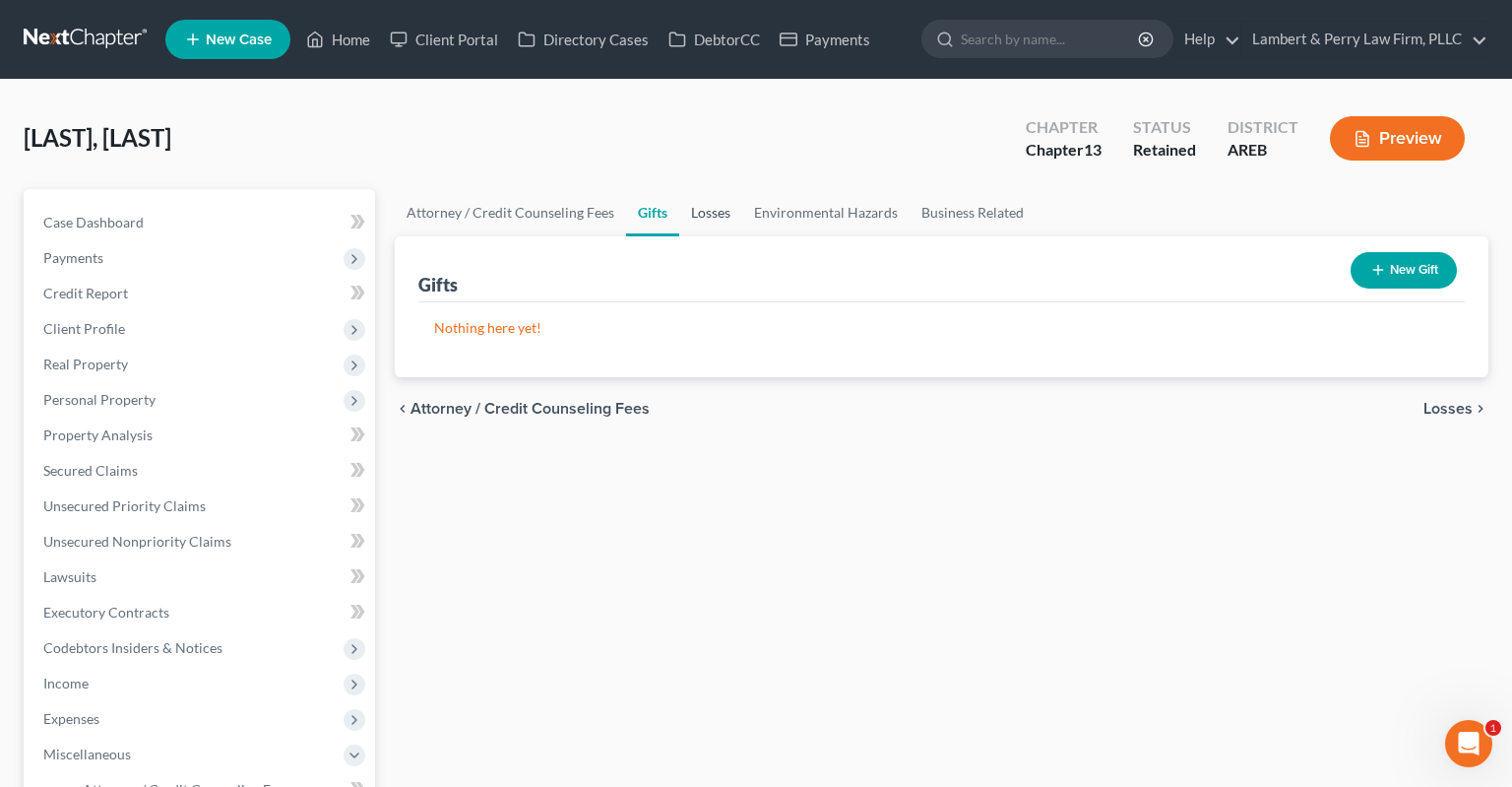 click on "Losses" at bounding box center [711, 213] 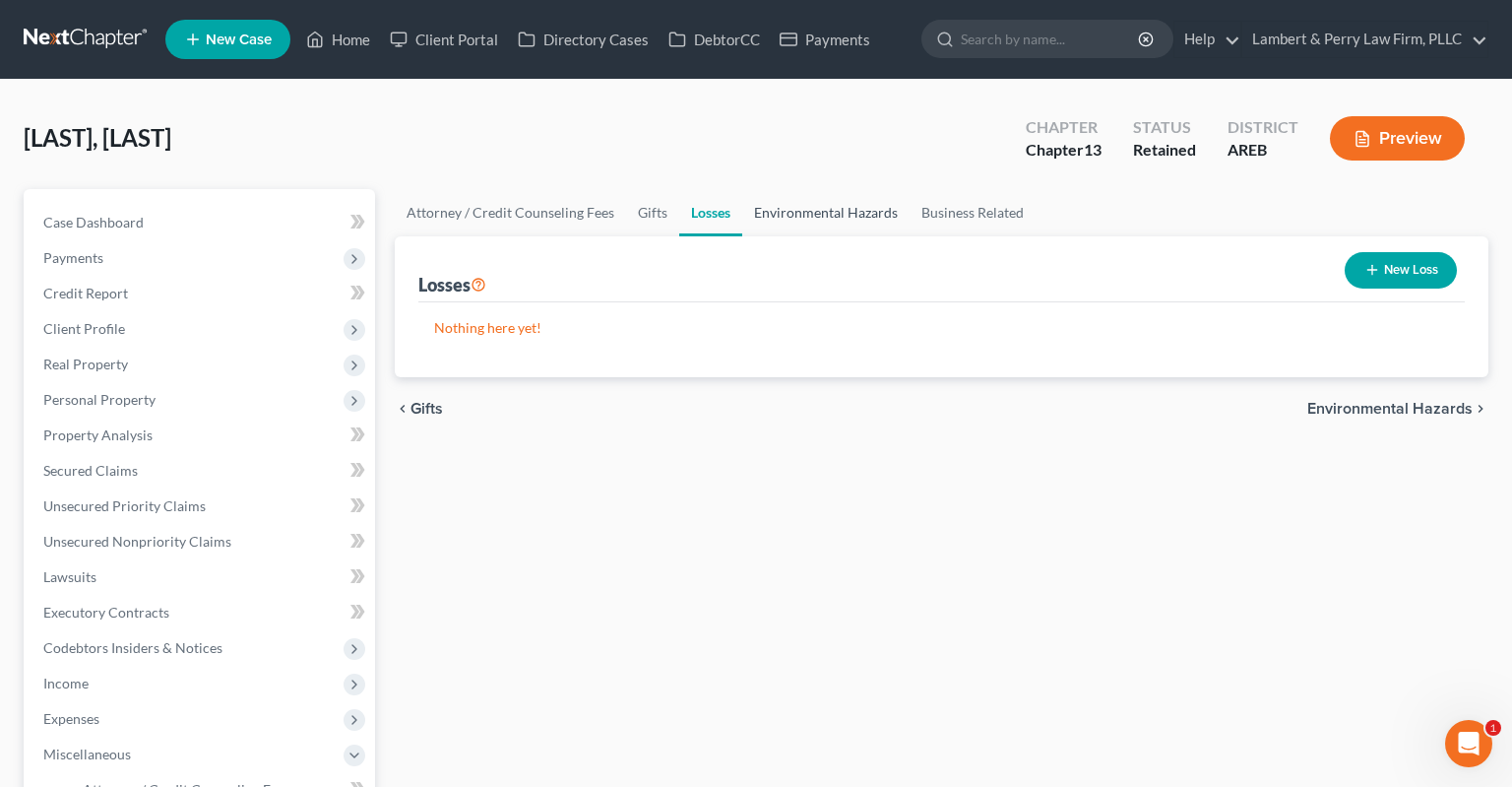 click on "Environmental Hazards" at bounding box center [826, 213] 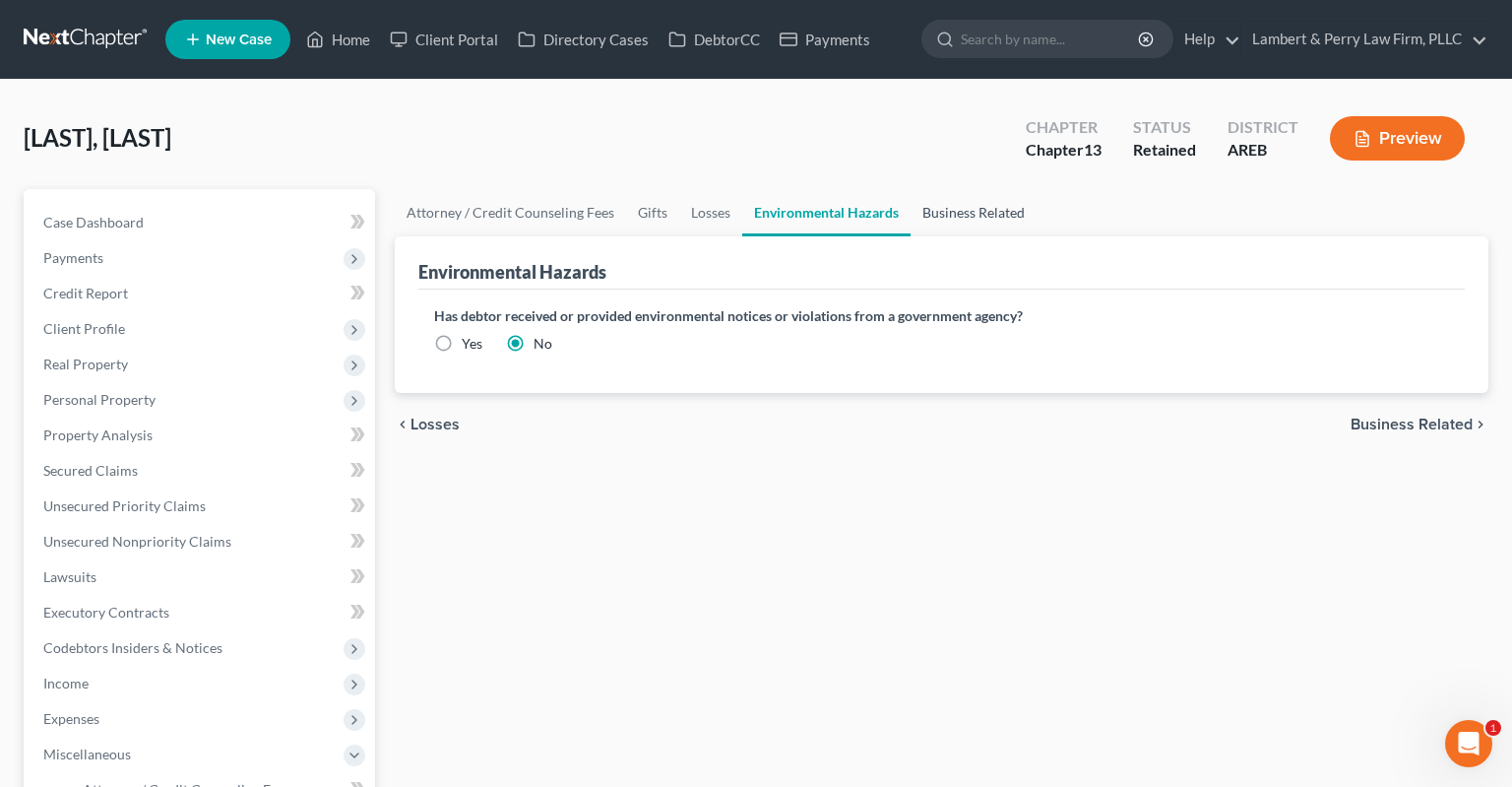 click on "Business Related" at bounding box center (974, 213) 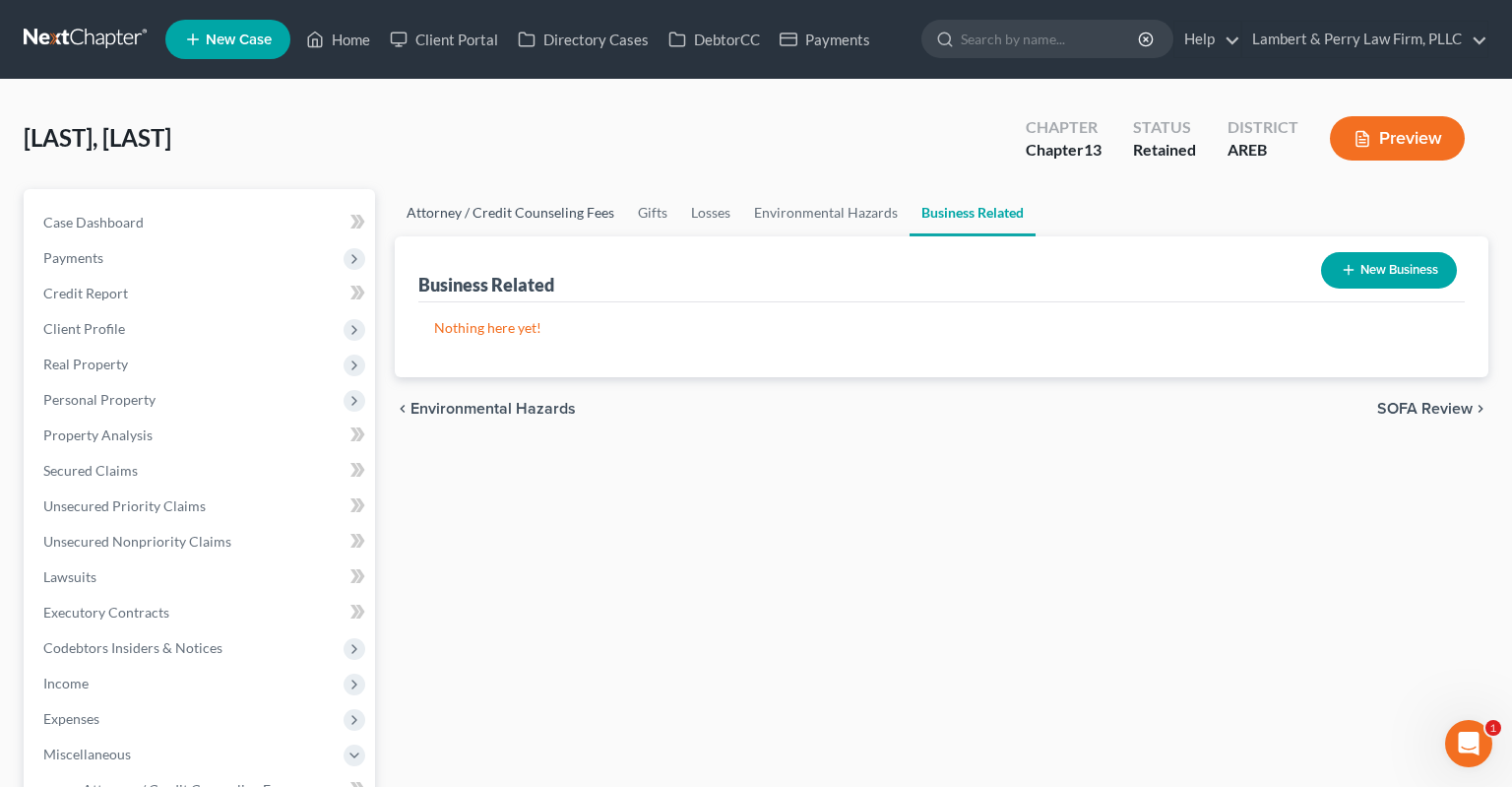 click on "Attorney / Credit Counseling Fees" at bounding box center (510, 213) 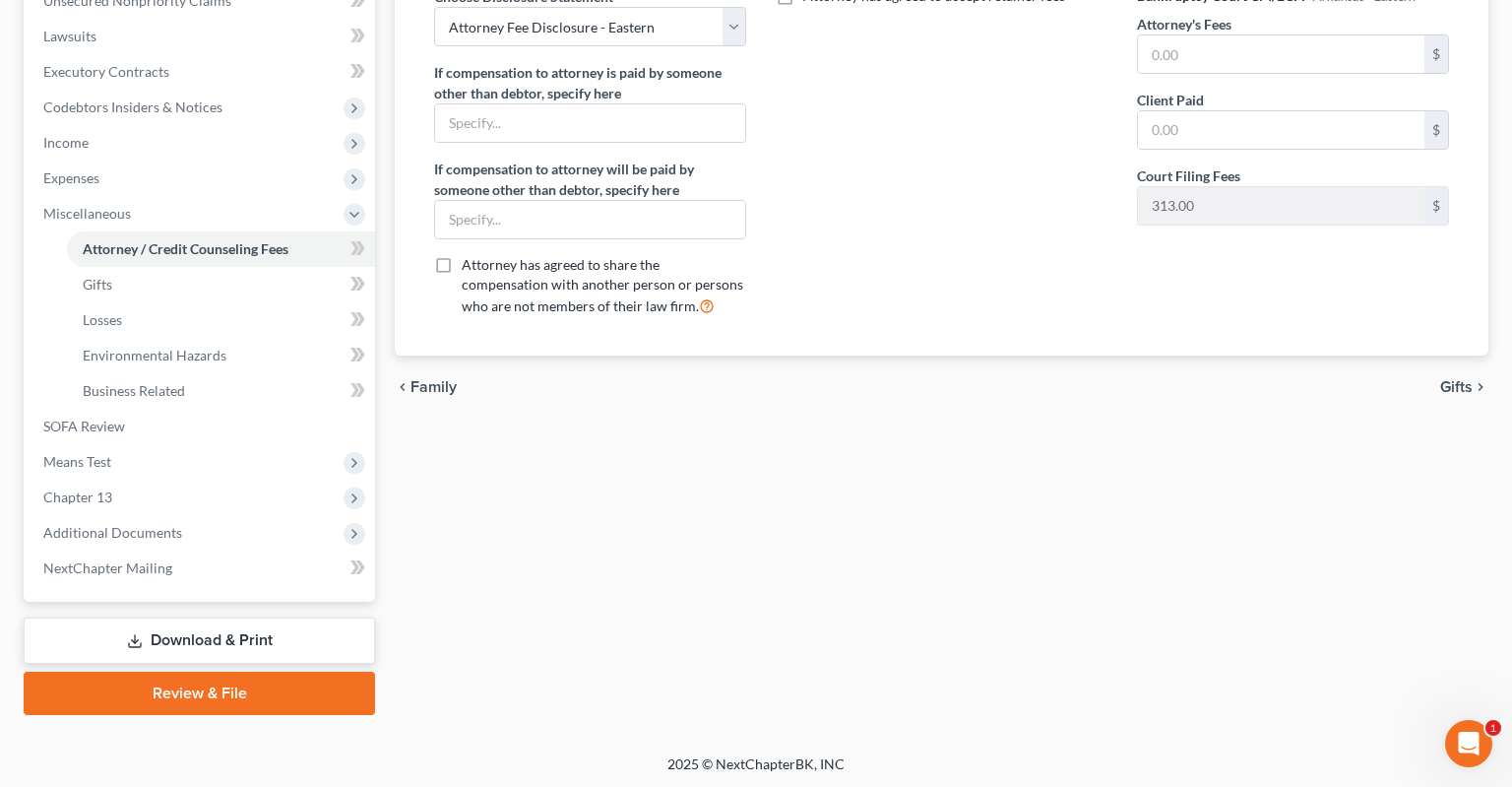 click on "Download & Print" at bounding box center (199, 640) 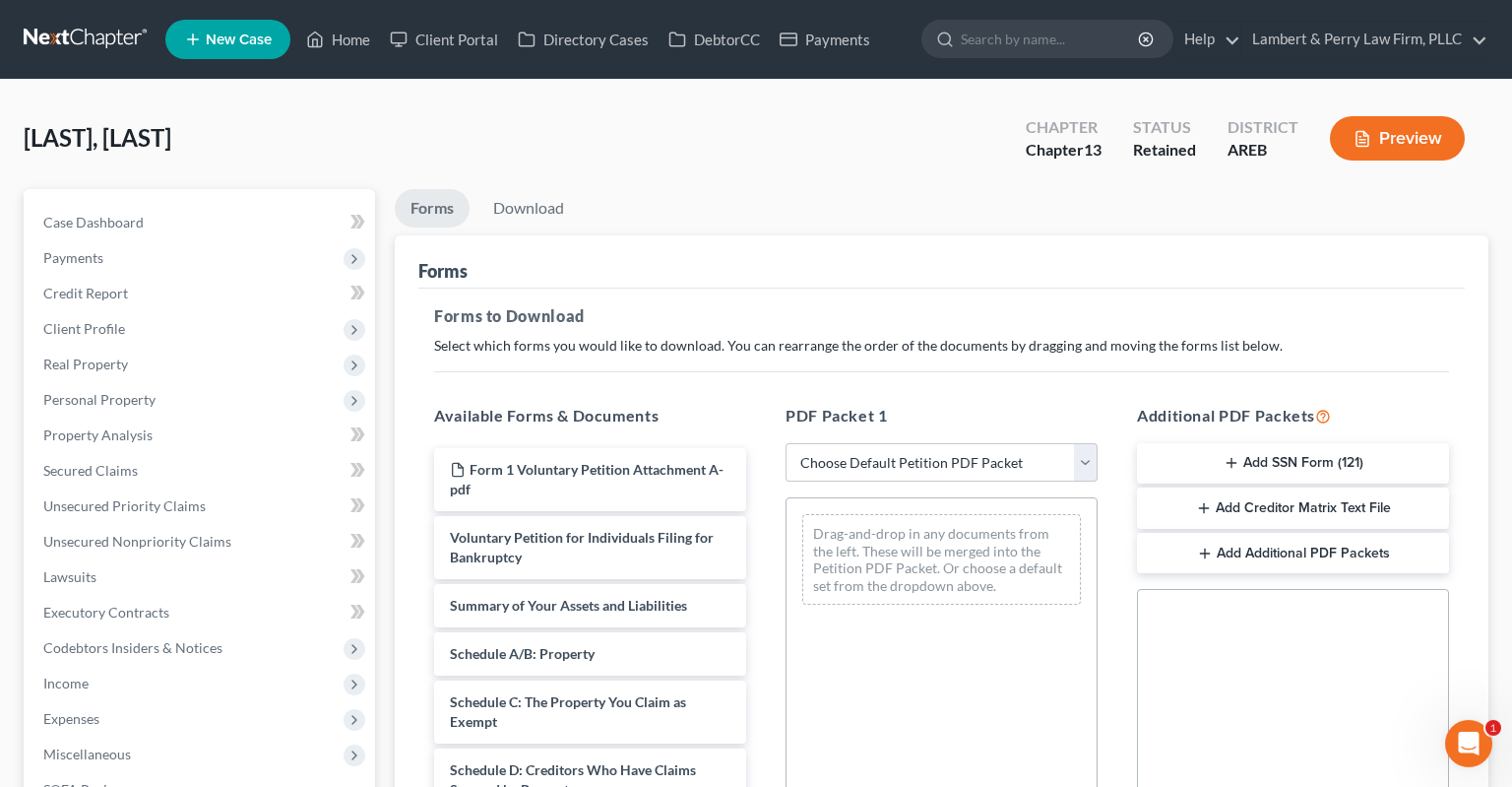 scroll, scrollTop: 0, scrollLeft: 0, axis: both 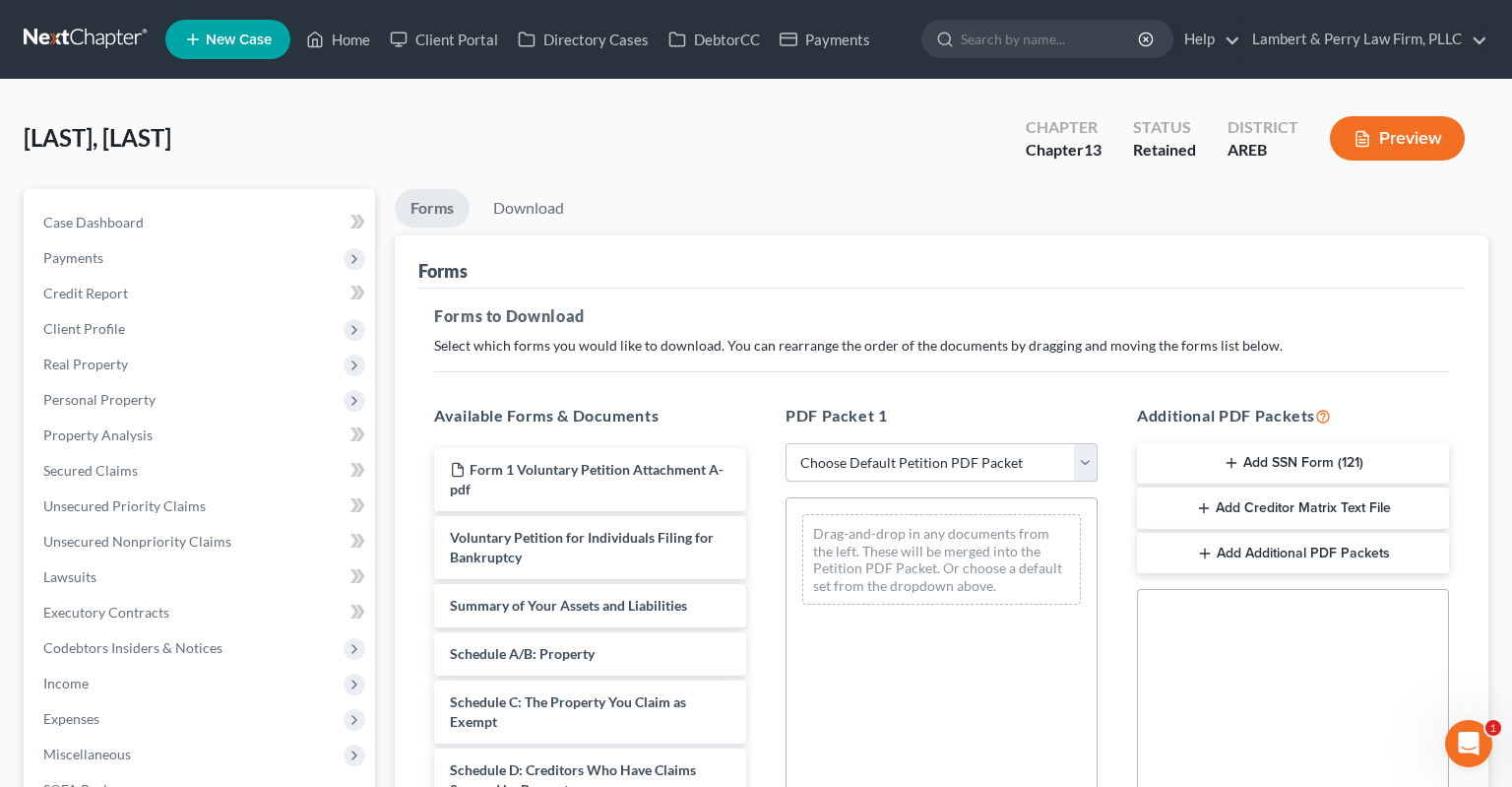 click on "Choose Default Petition PDF Packet Complete Bankruptcy Petition (all forms and schedules) Emergency Filing Forms (Petition and Creditor List Only) Amended Forms Signature Pages Only Supplemental Post Petition (Sch. I & J) Supplemental Post Petition (Sch. I) Supplemental Post Petition (Sch. J)" at bounding box center [941, 463] 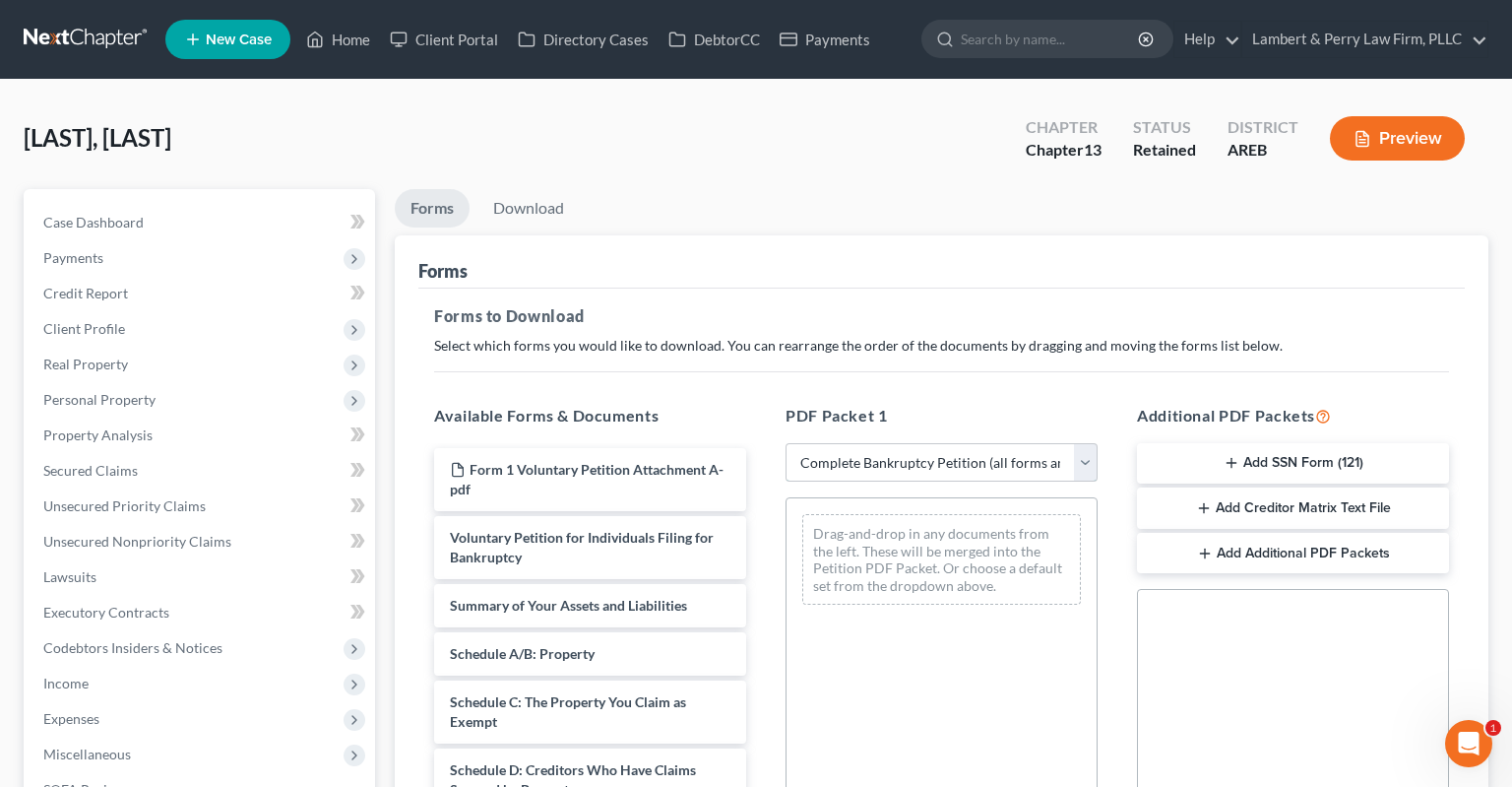 click on "Complete Bankruptcy Petition (all forms and schedules)" at bounding box center [0, 0] 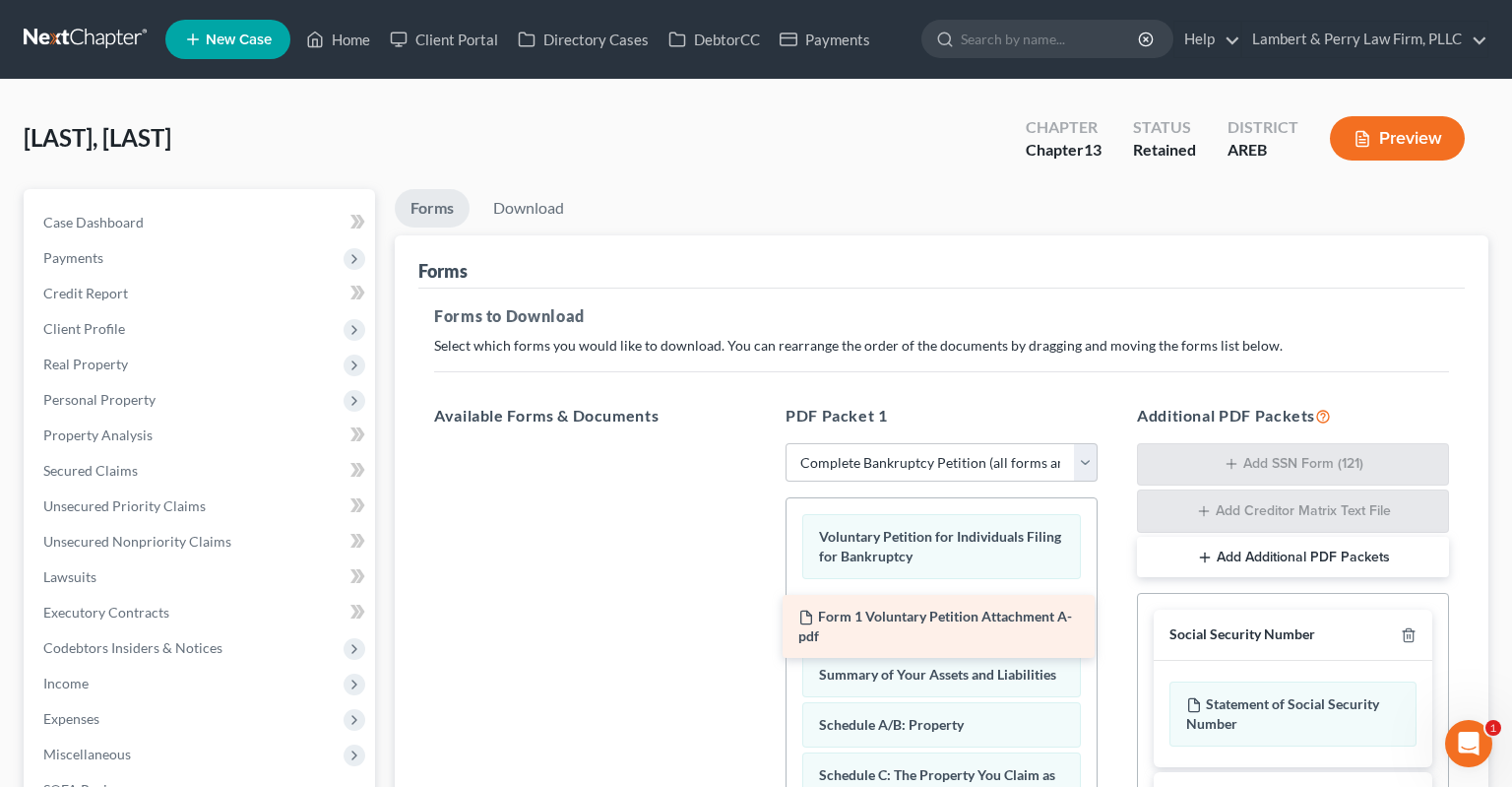drag, startPoint x: 616, startPoint y: 479, endPoint x: 972, endPoint y: 606, distance: 377.97487 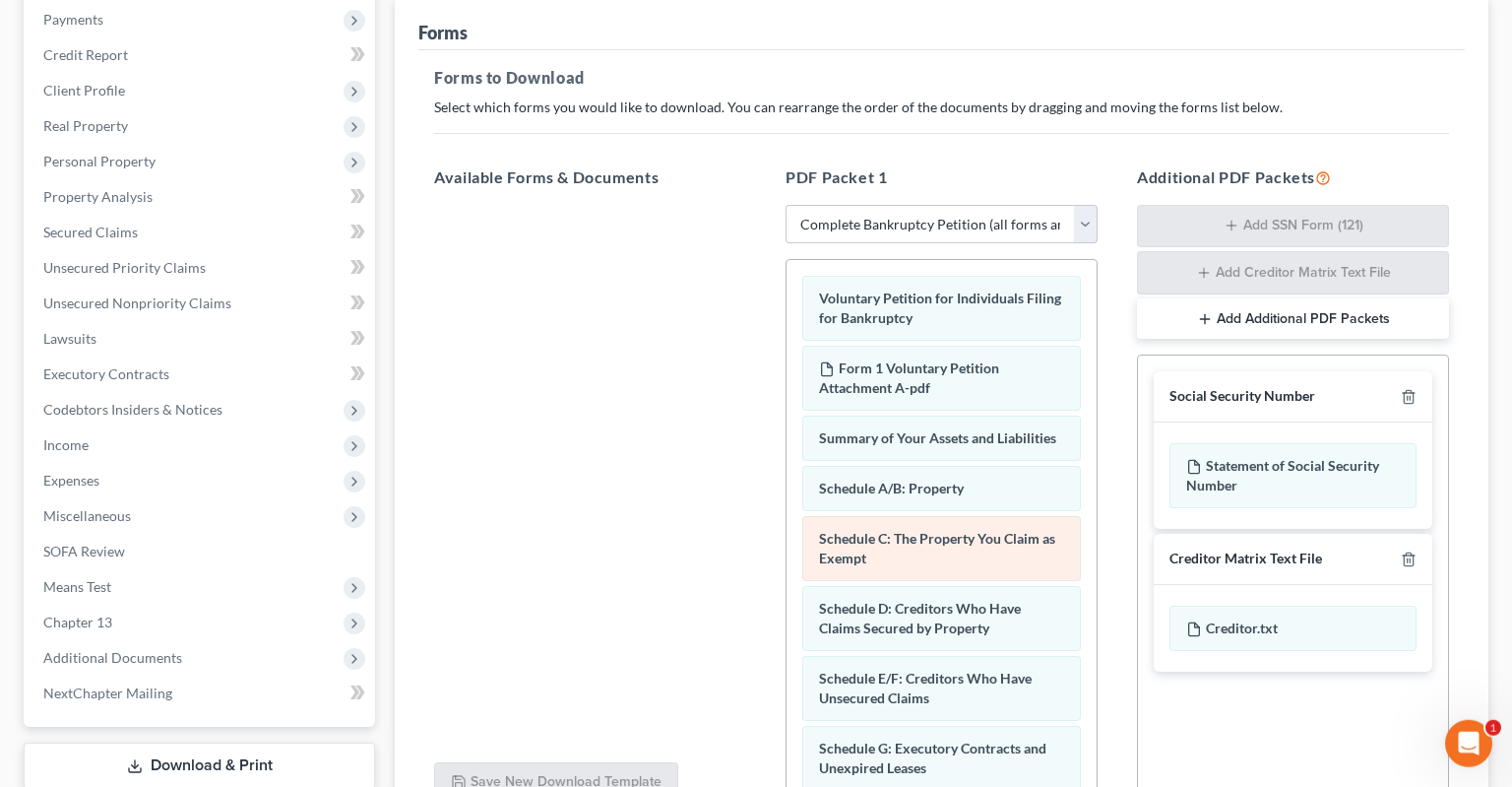 scroll, scrollTop: 311, scrollLeft: 0, axis: vertical 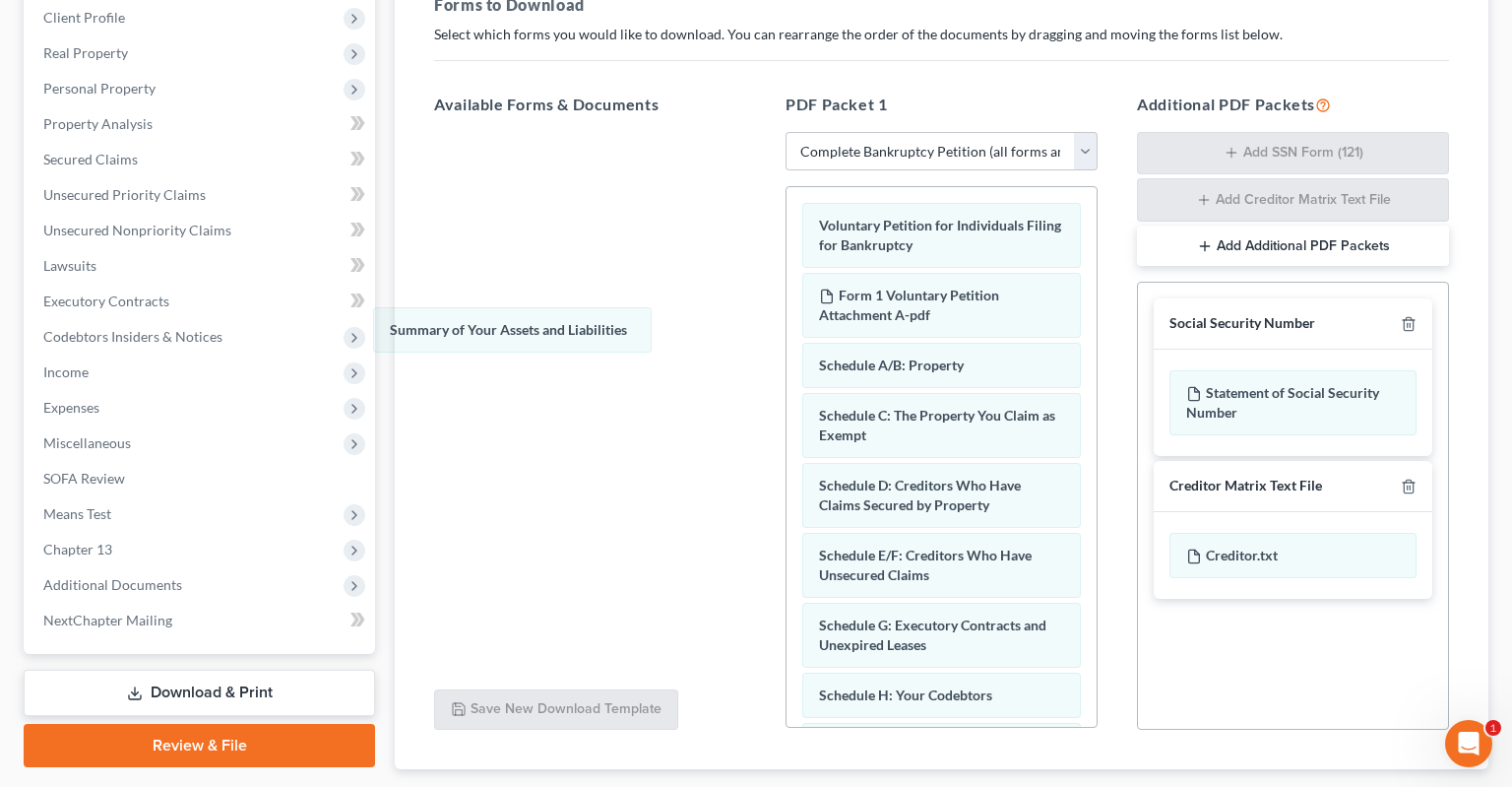 drag, startPoint x: 983, startPoint y: 365, endPoint x: 521, endPoint y: 365, distance: 462 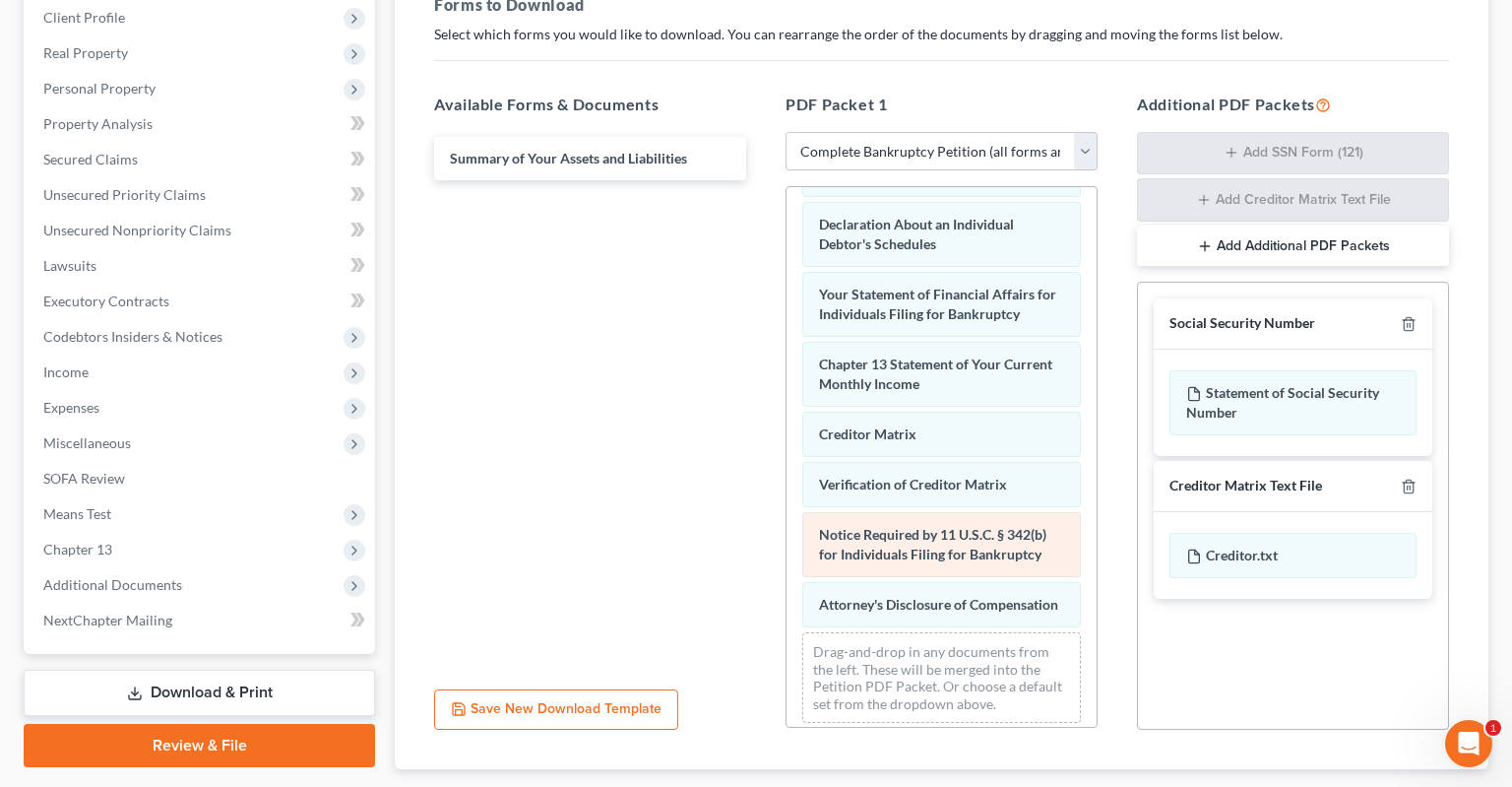scroll, scrollTop: 625, scrollLeft: 0, axis: vertical 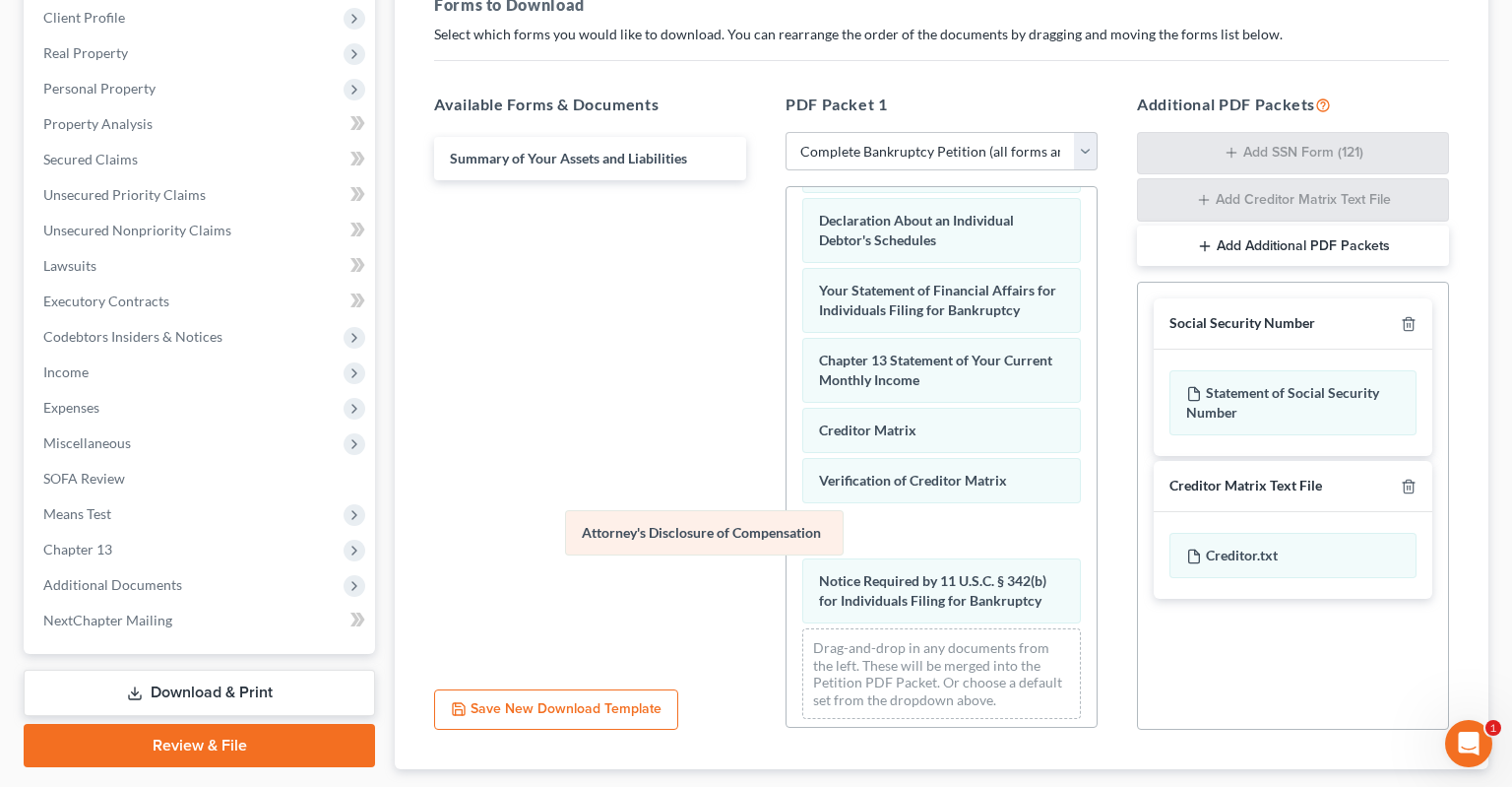drag, startPoint x: 959, startPoint y: 589, endPoint x: 595, endPoint y: 503, distance: 374.0214 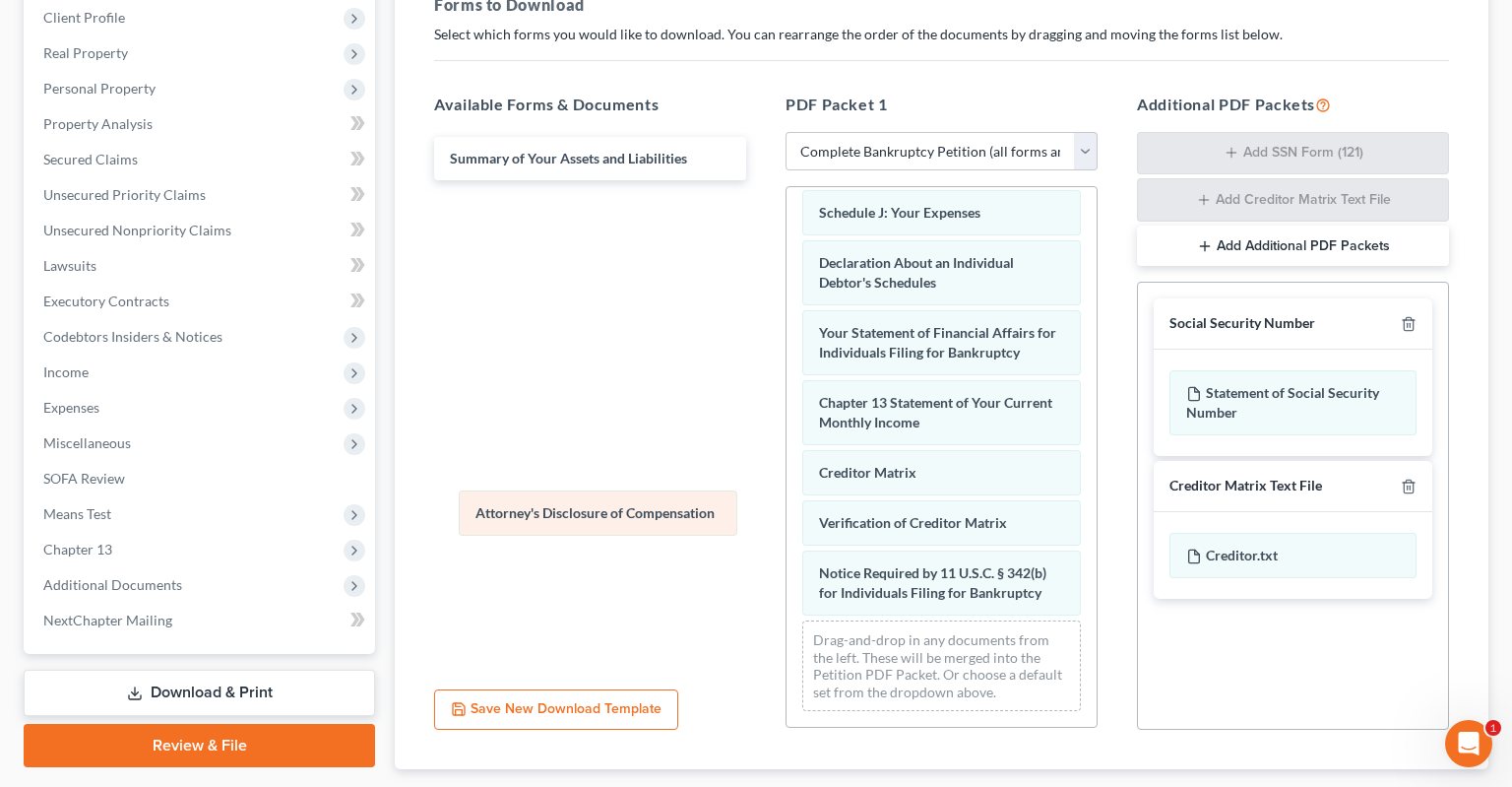 scroll, scrollTop: 575, scrollLeft: 0, axis: vertical 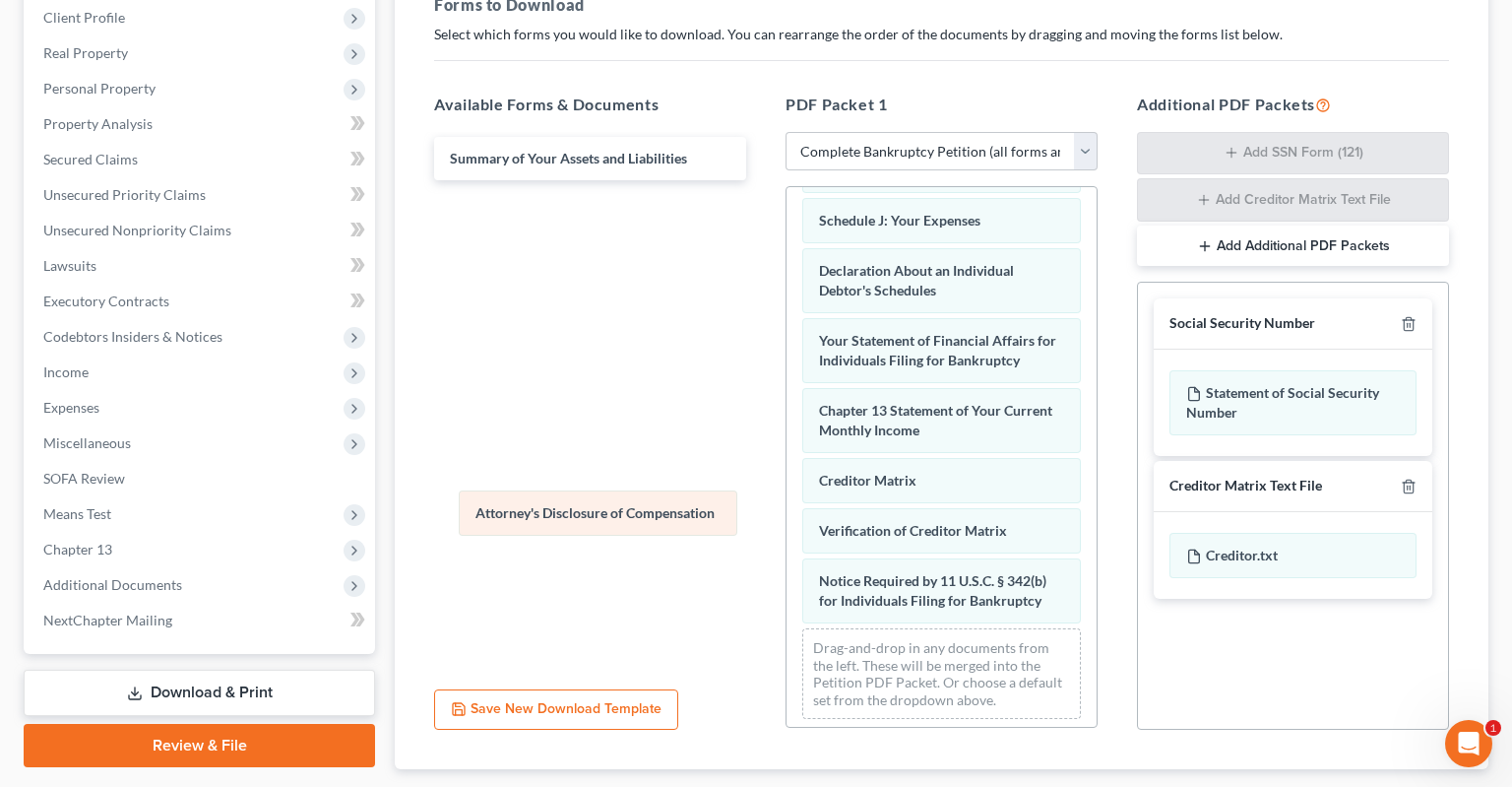 drag, startPoint x: 903, startPoint y: 527, endPoint x: 515, endPoint y: 507, distance: 388.5151 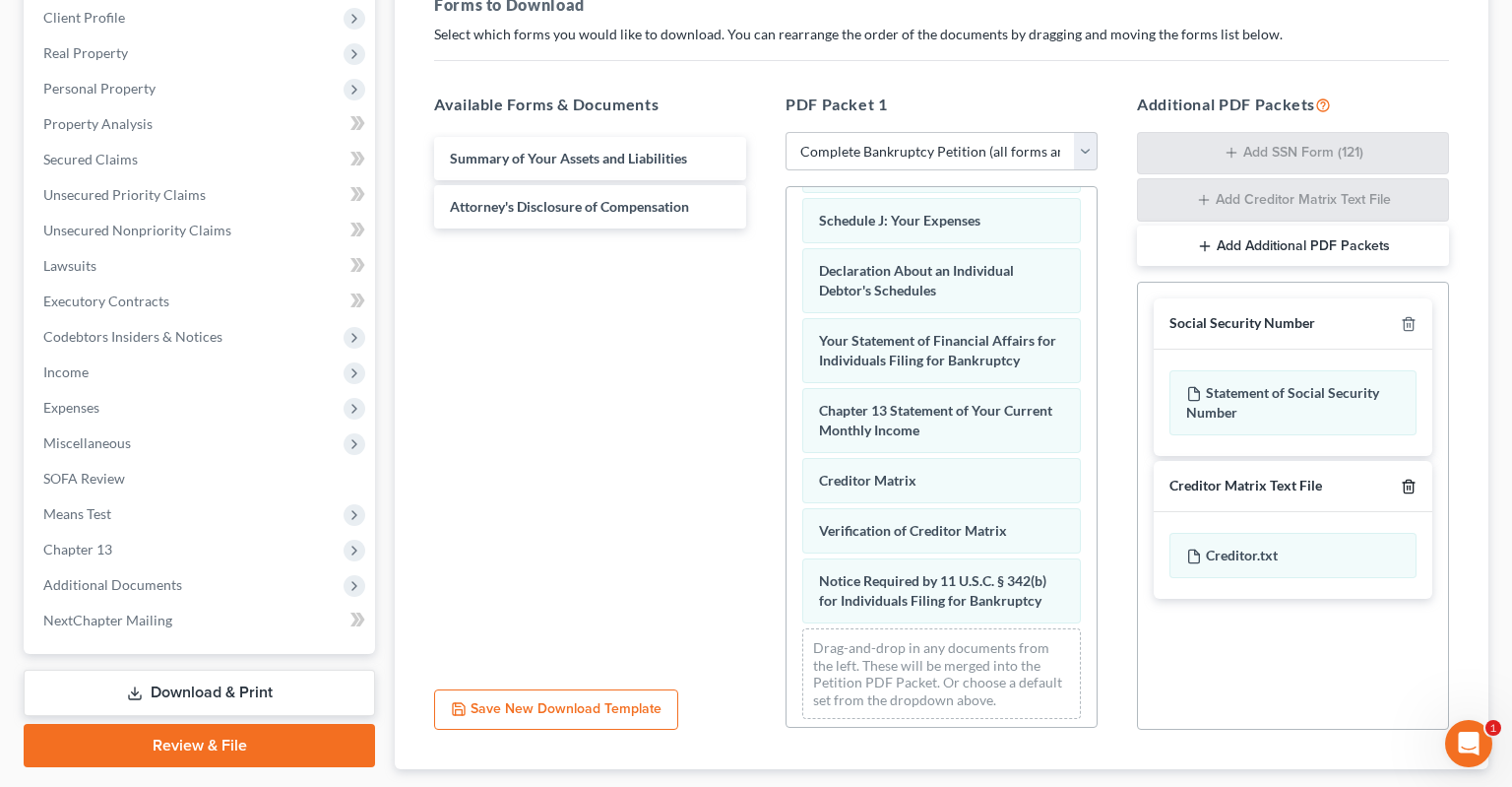 click 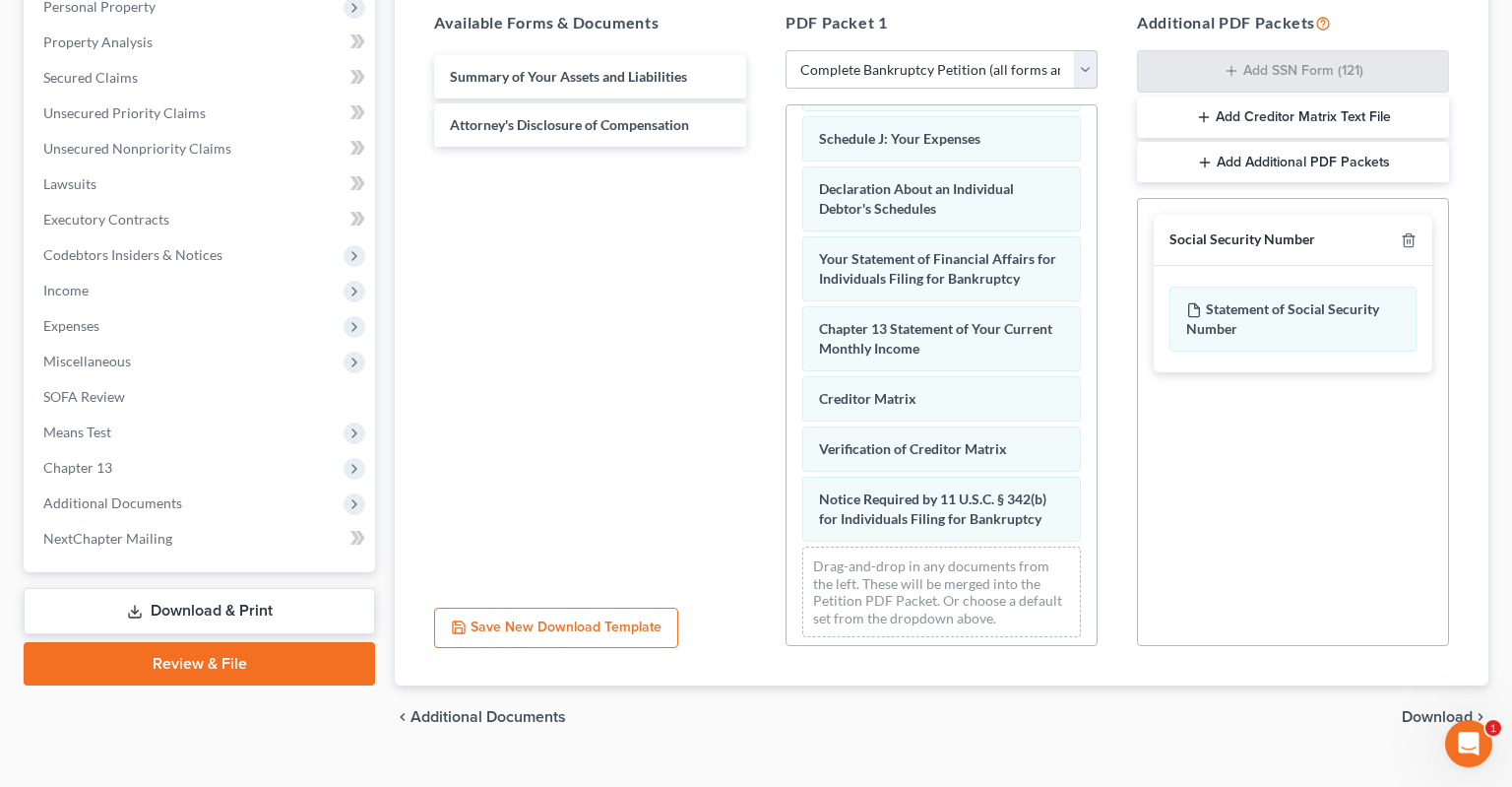 scroll, scrollTop: 427, scrollLeft: 0, axis: vertical 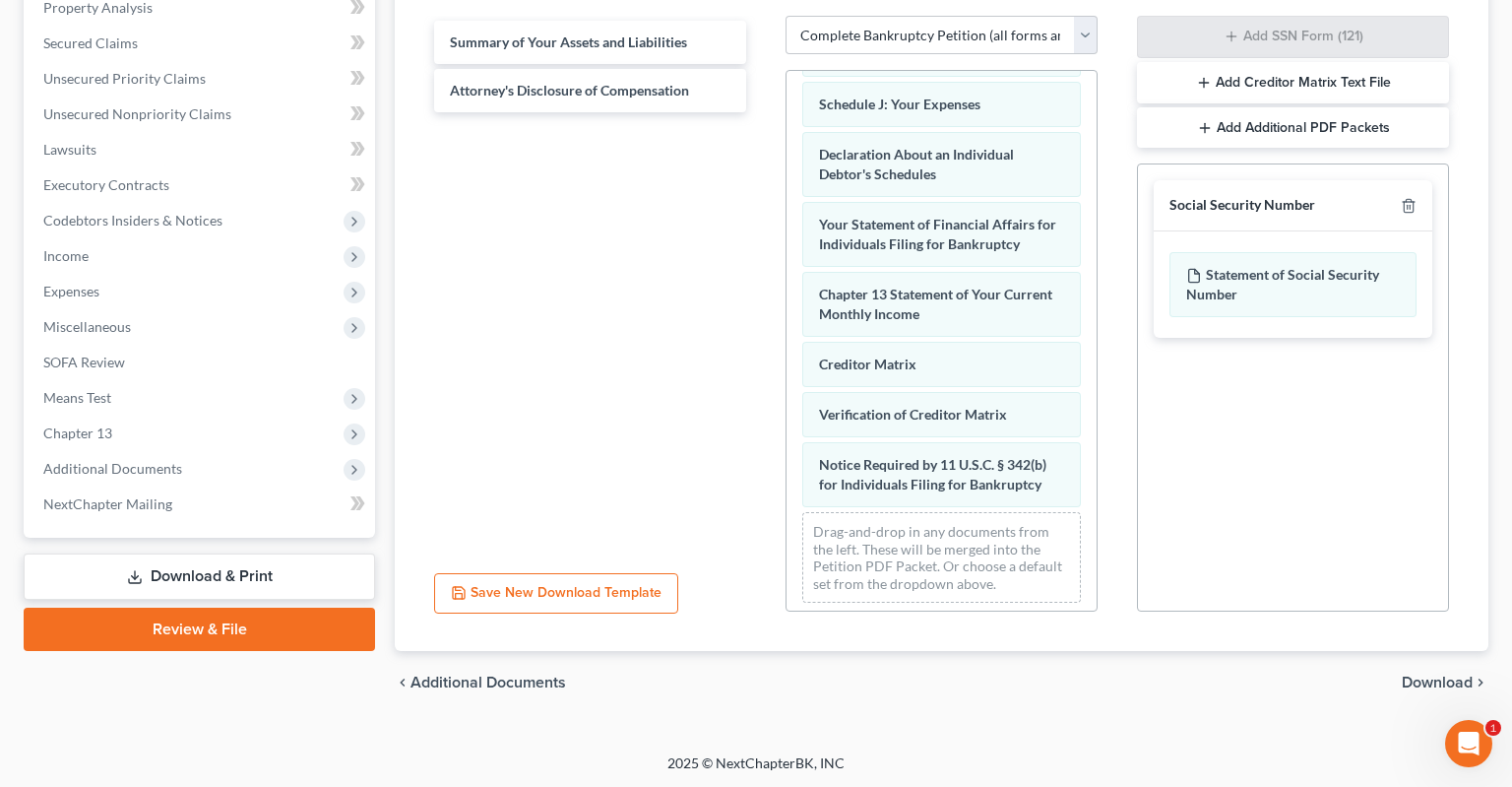 click on "Download" at bounding box center [1437, 683] 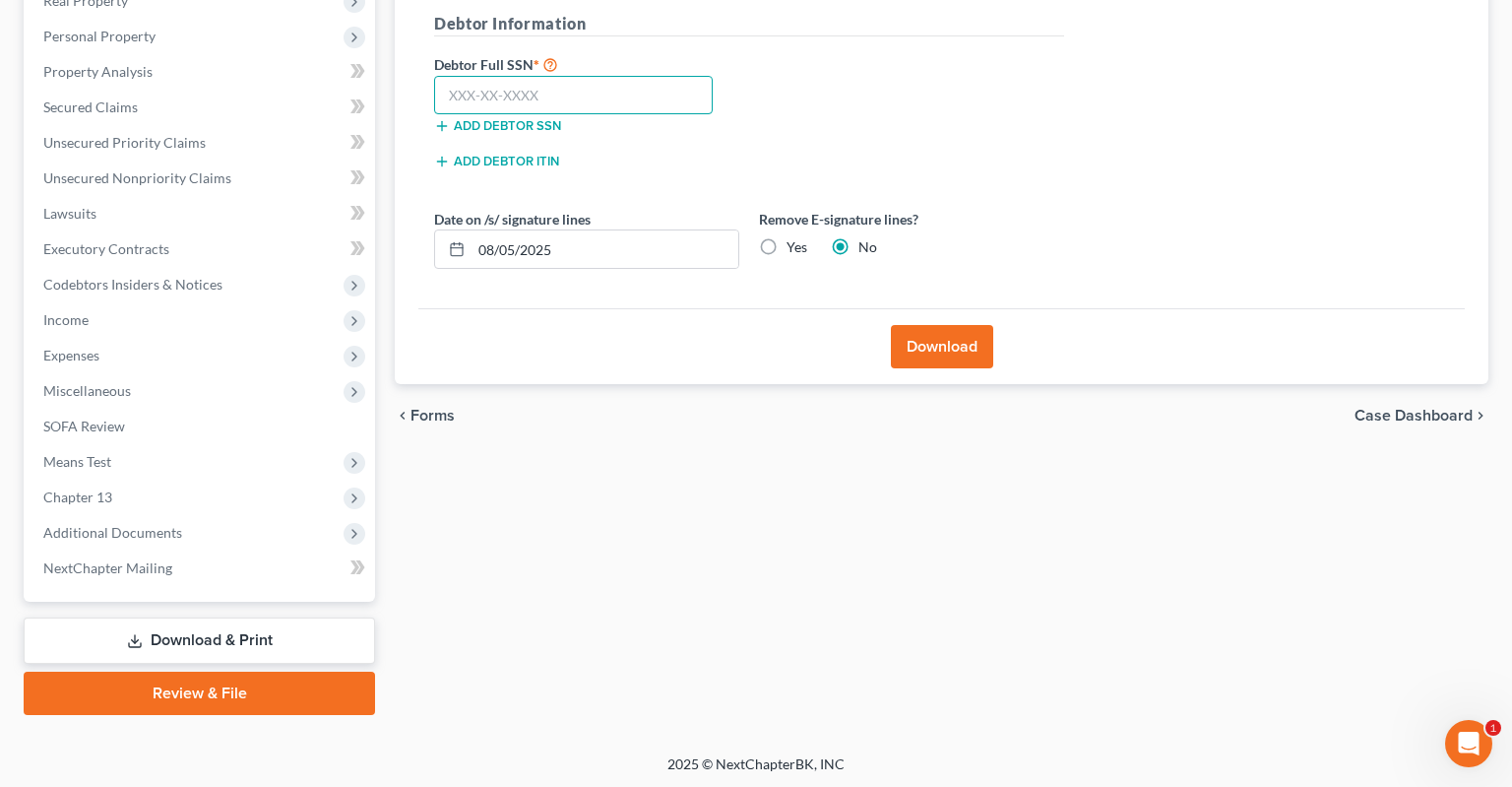 click at bounding box center [573, 96] 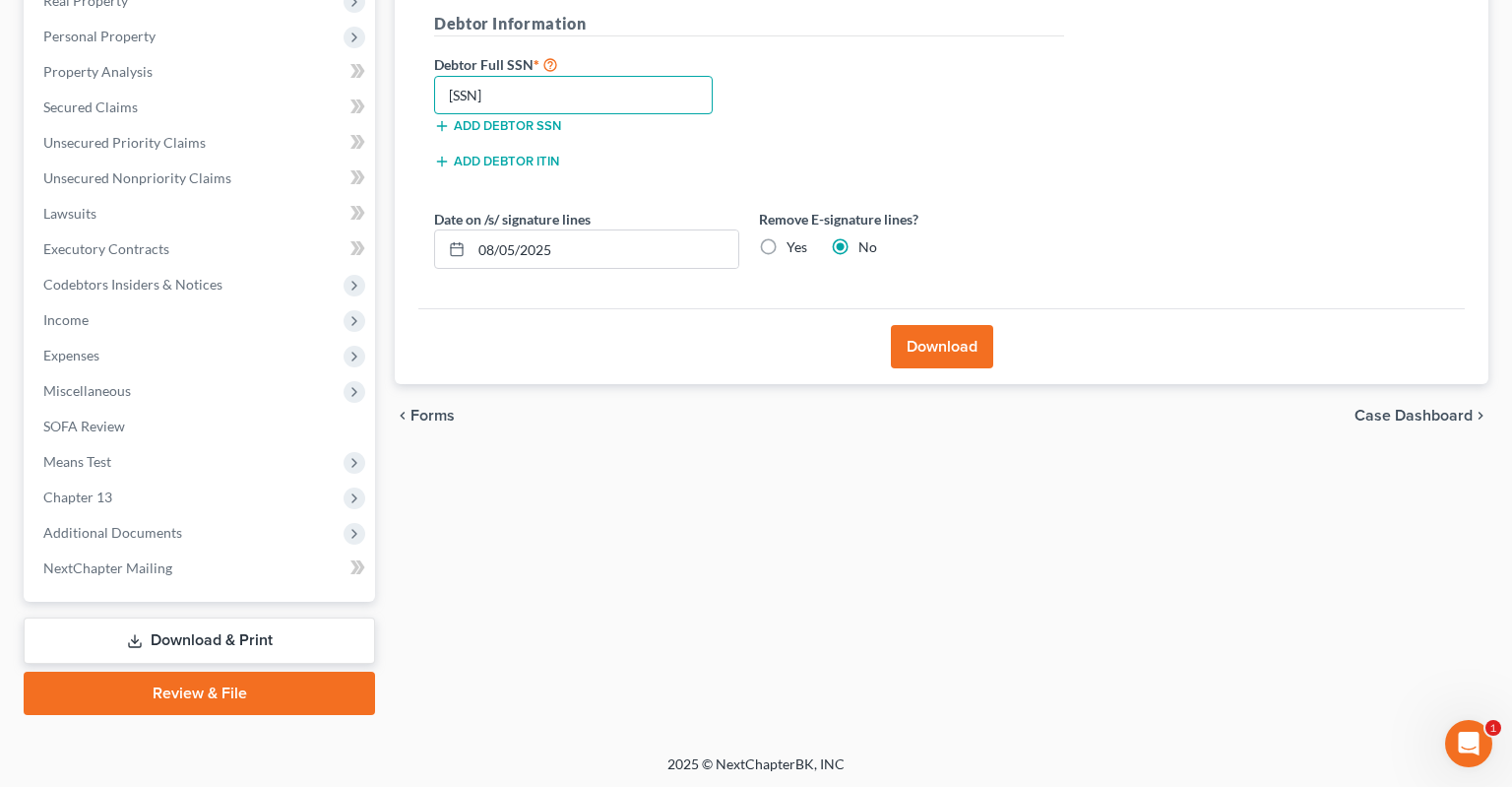 type on "[SSN]" 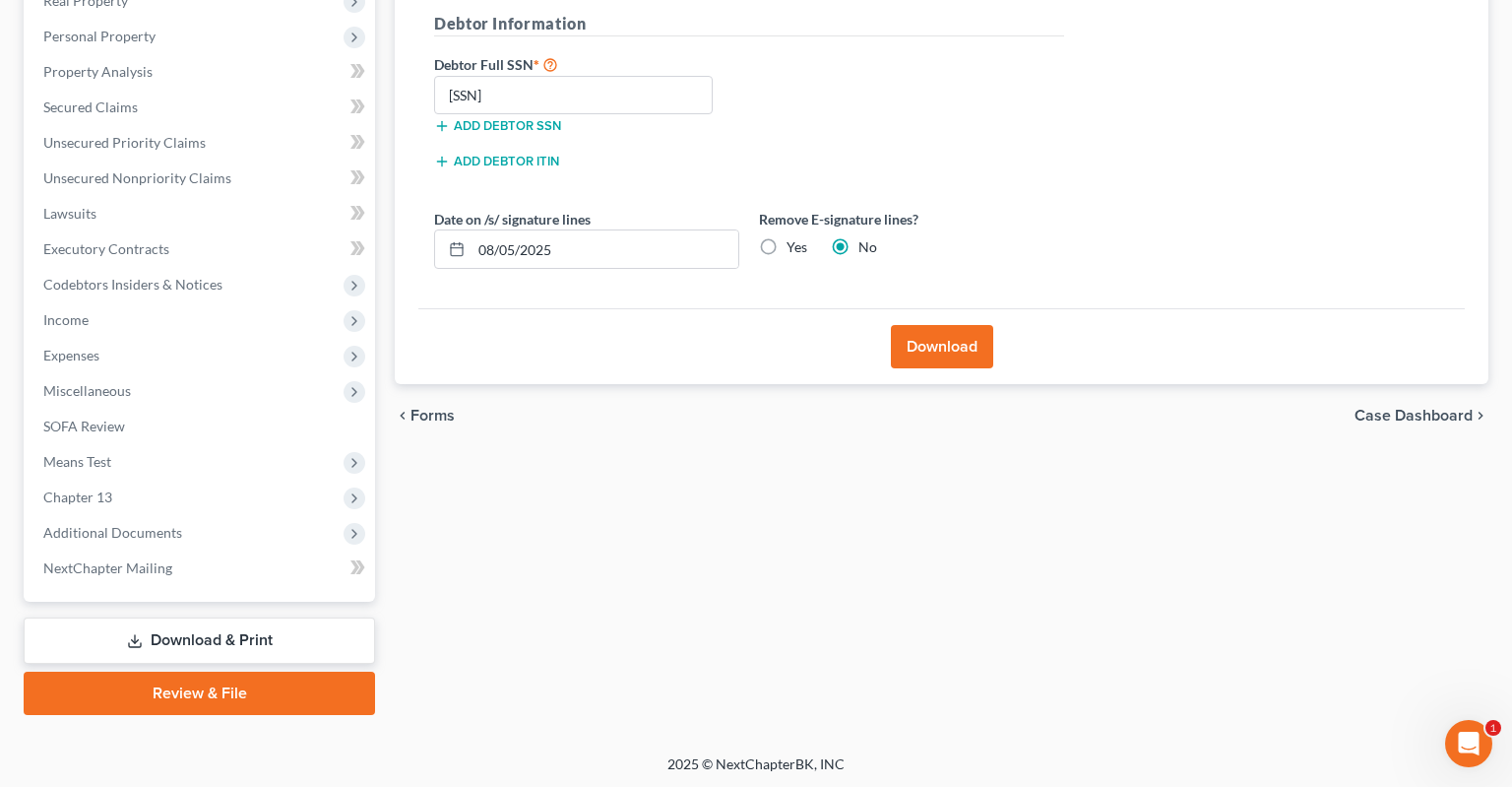 click on "Yes" at bounding box center [796, 247] 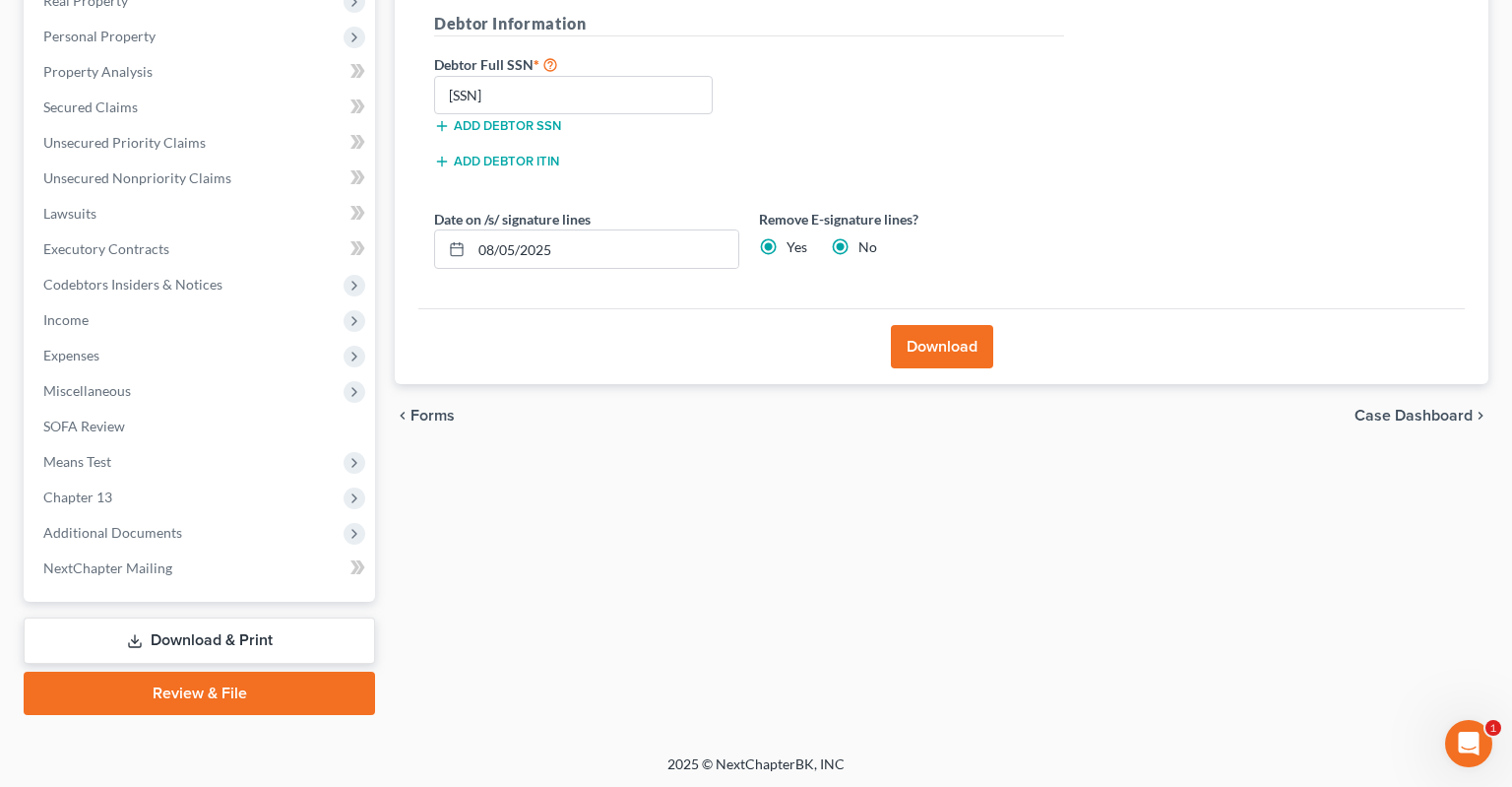 radio on "false" 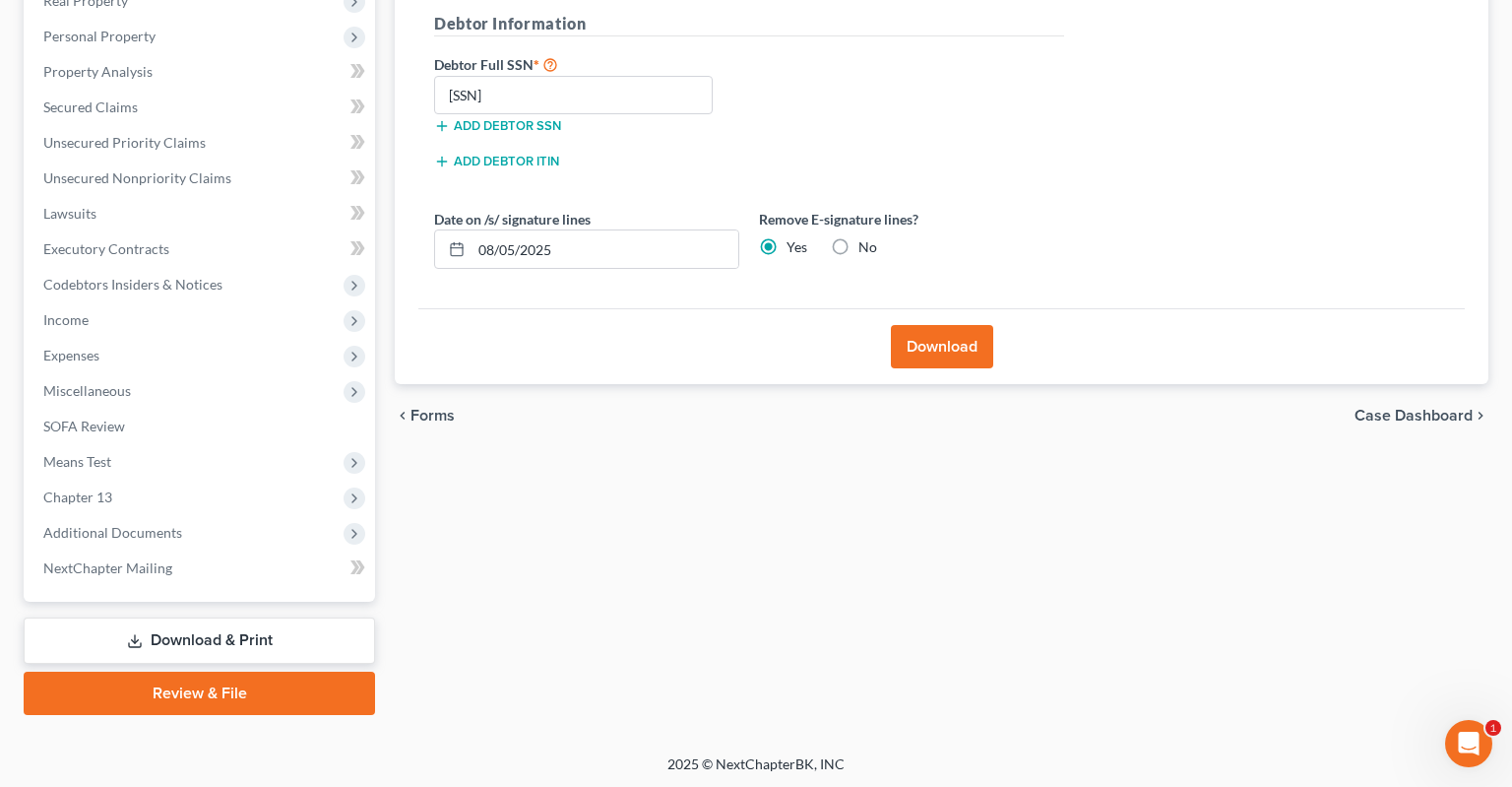 click on "Download" at bounding box center [942, 347] 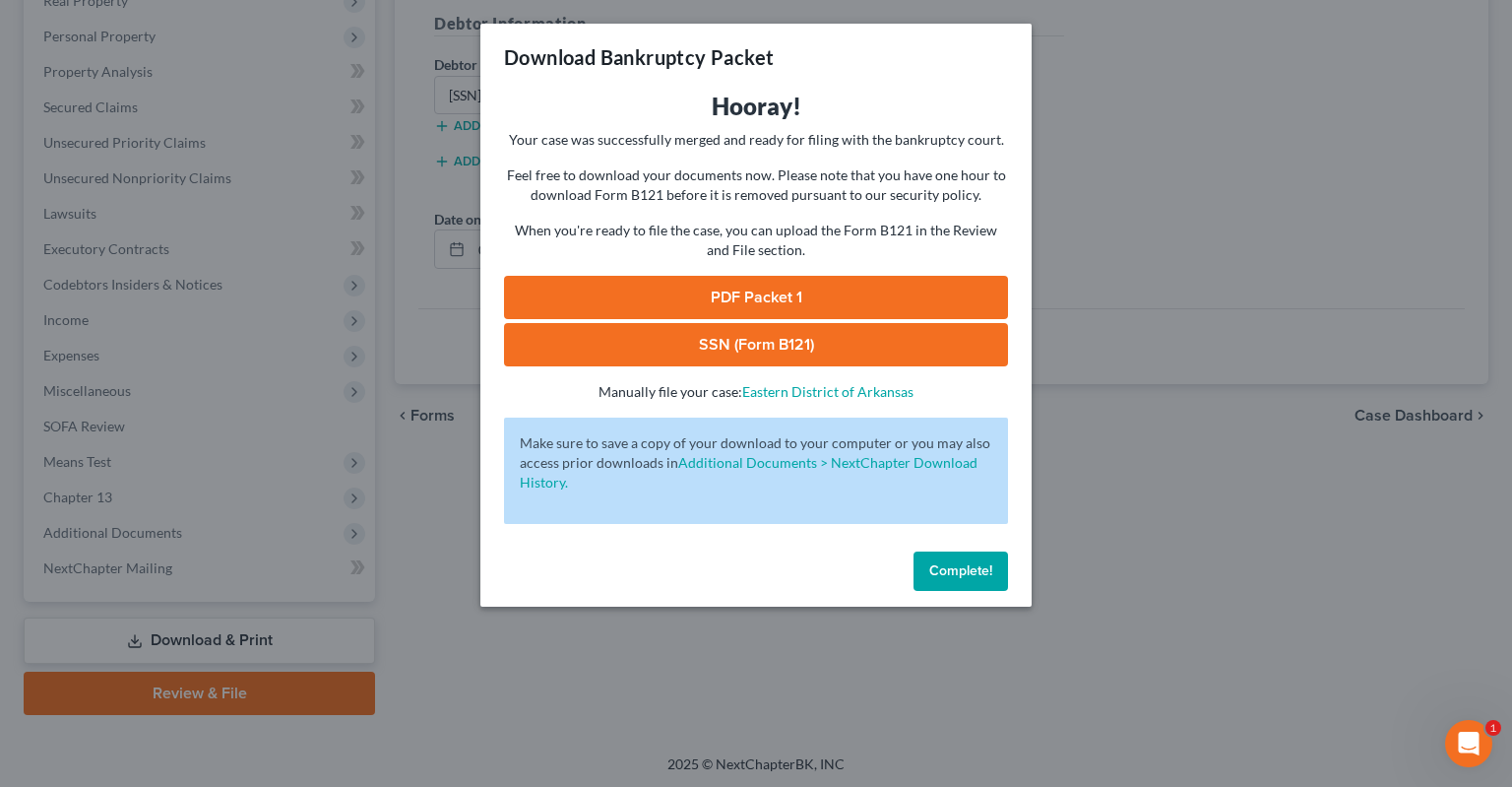 click on "PDF Packet 1" at bounding box center (756, 297) 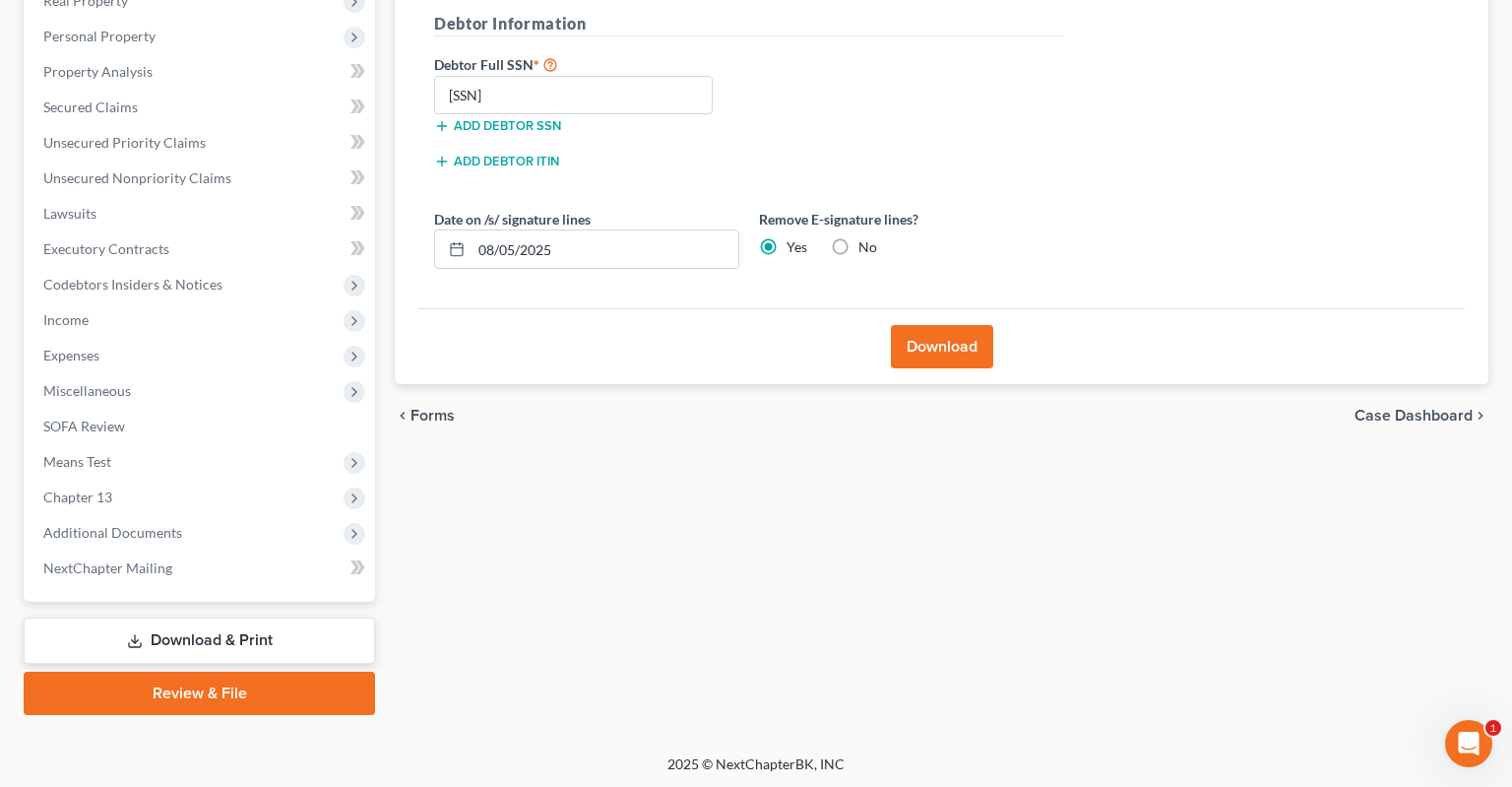 scroll, scrollTop: 0, scrollLeft: 0, axis: both 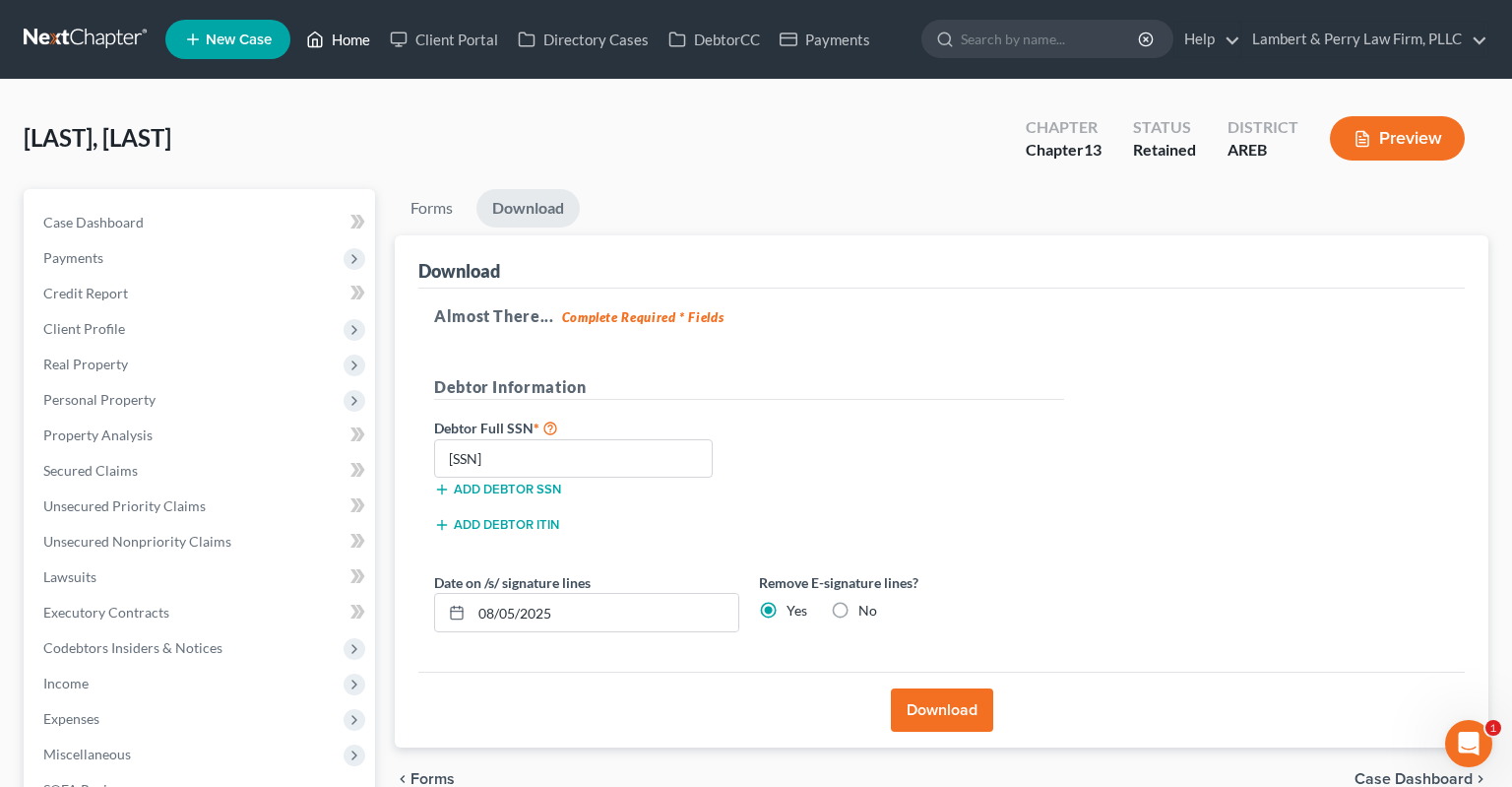 click on "Home" at bounding box center [338, 39] 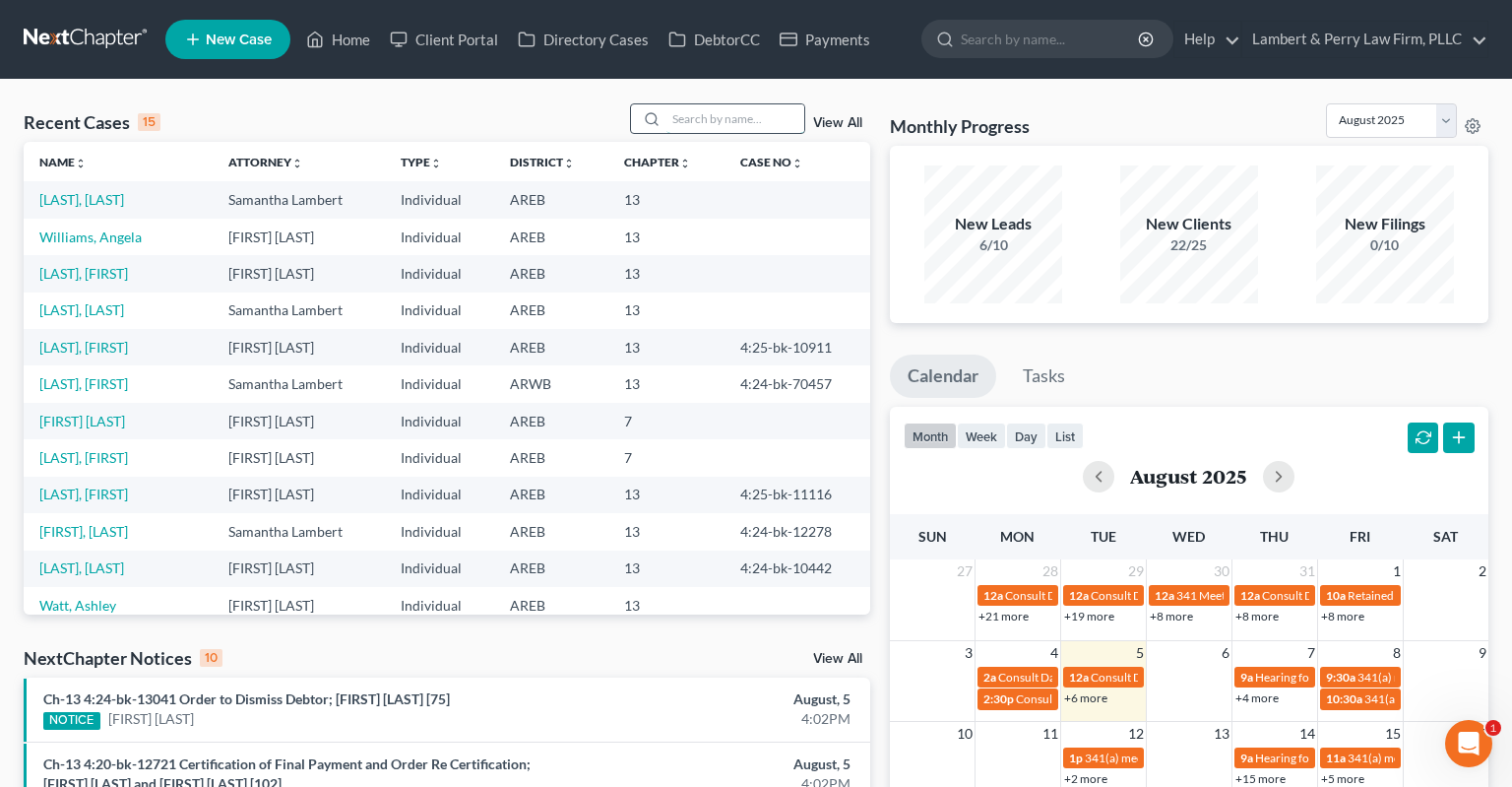 click at bounding box center [735, 118] 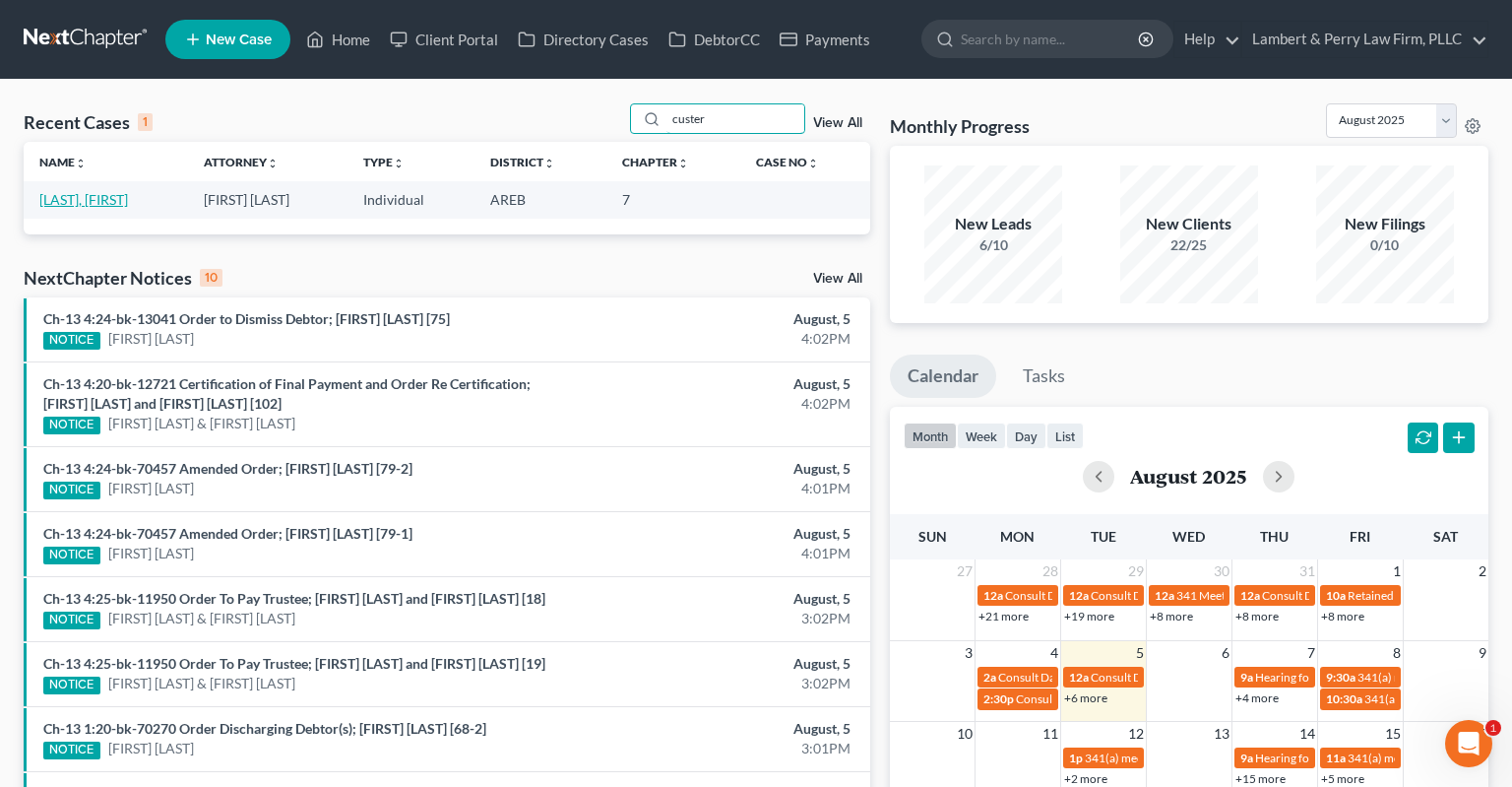 type on "custer" 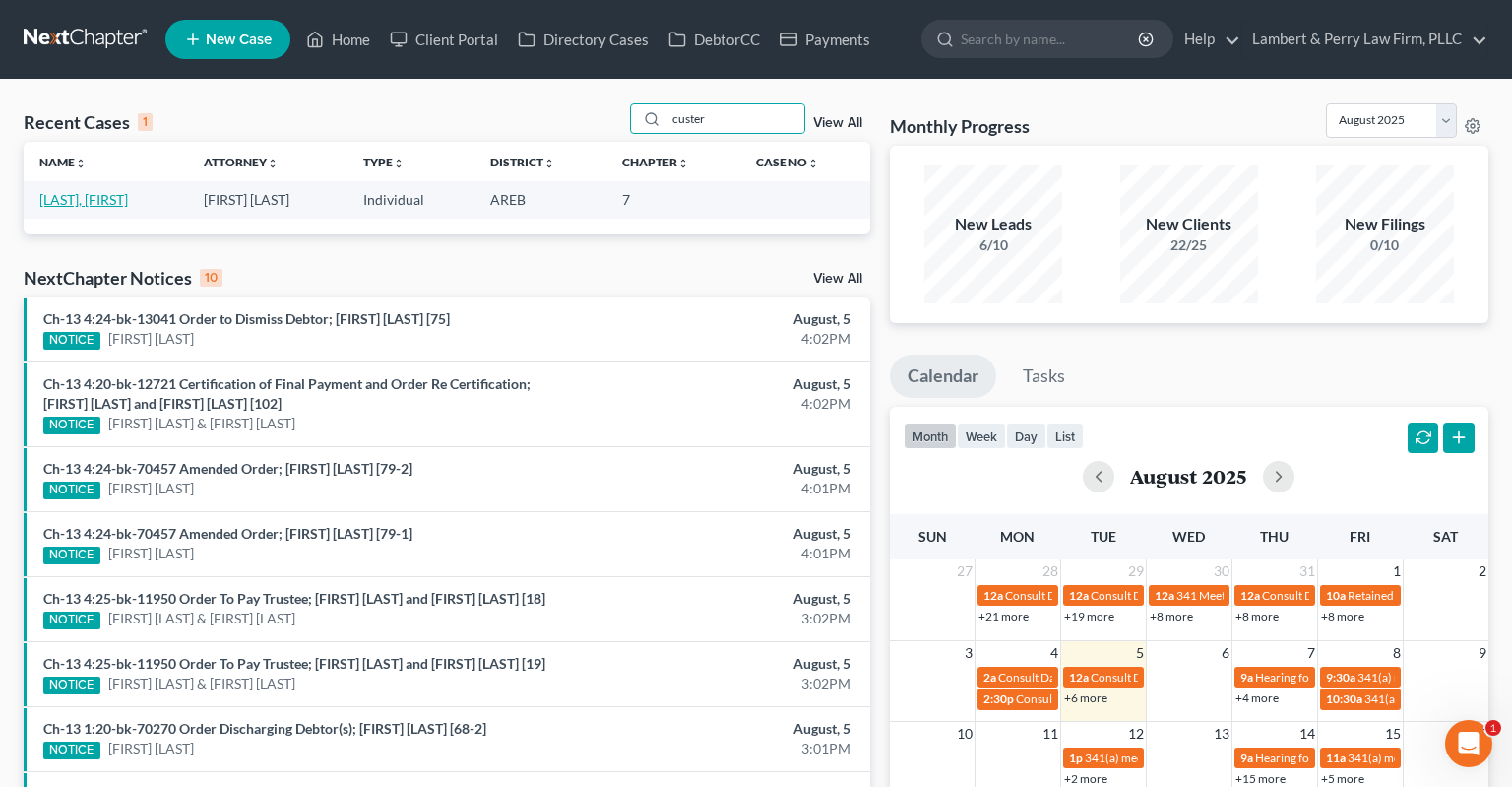 click on "[LAST], [FIRST]" at bounding box center [84, 199] 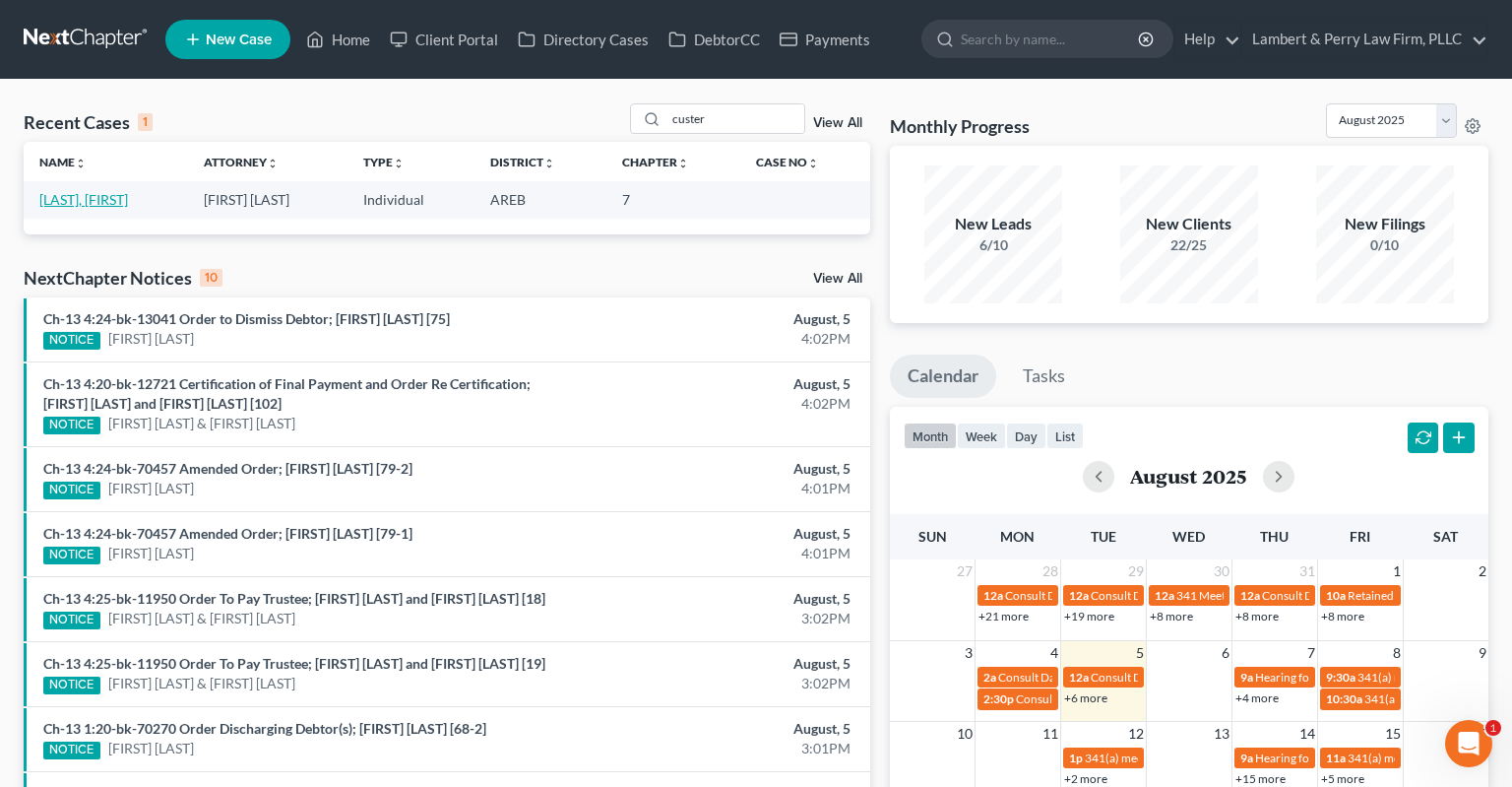 select on "1" 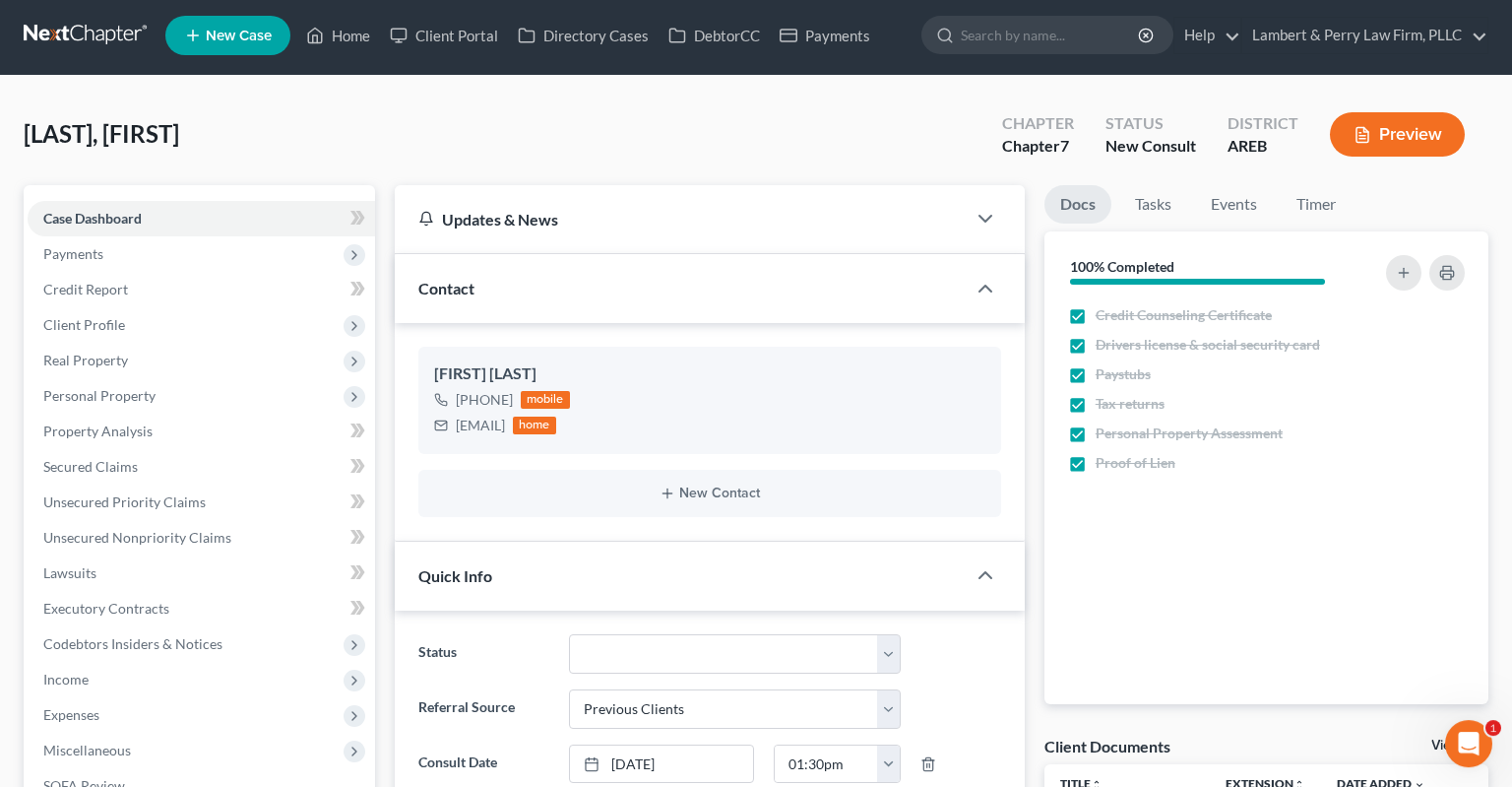 scroll, scrollTop: 0, scrollLeft: 0, axis: both 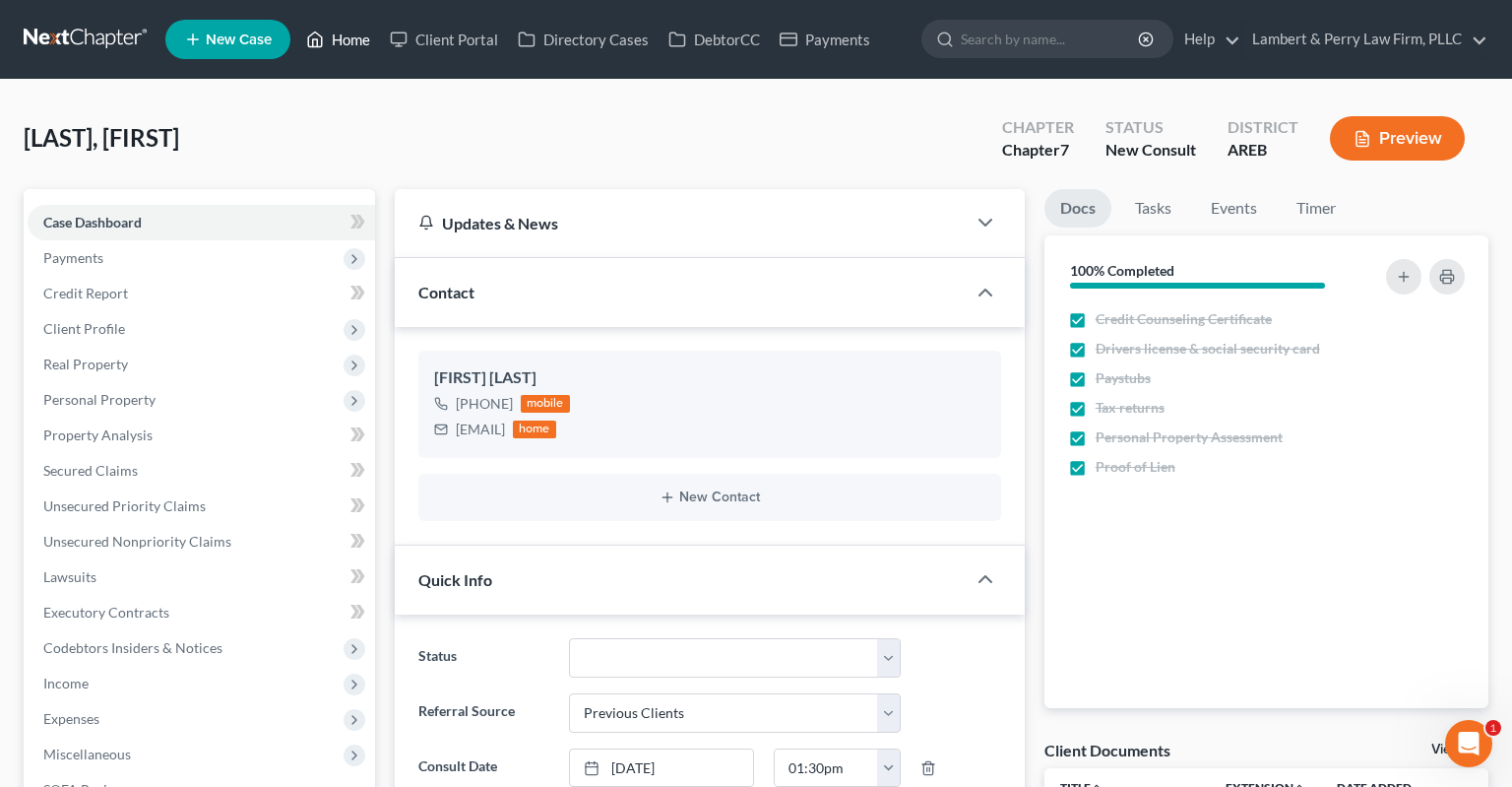 click on "Home" at bounding box center [338, 39] 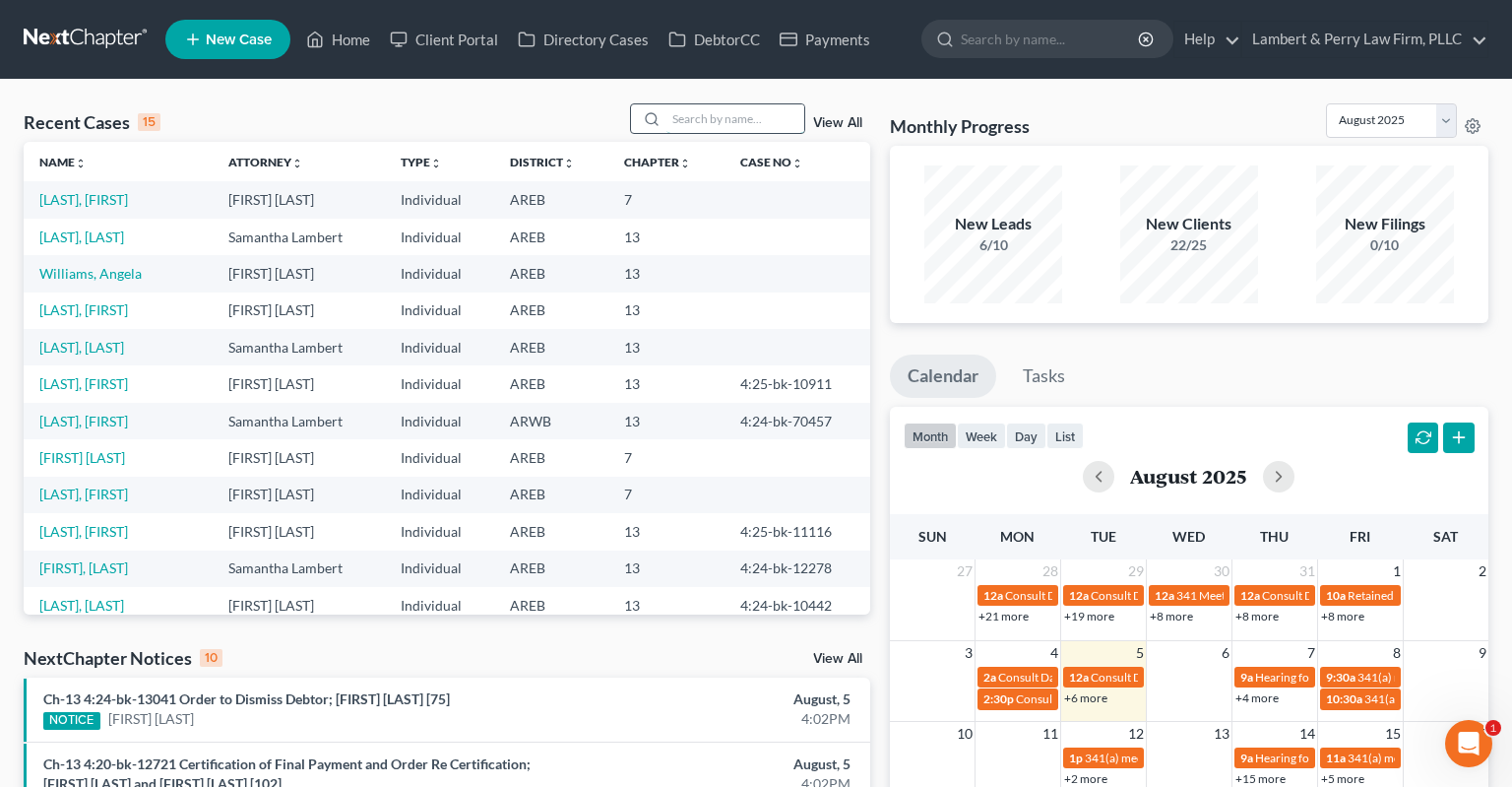 click at bounding box center [735, 118] 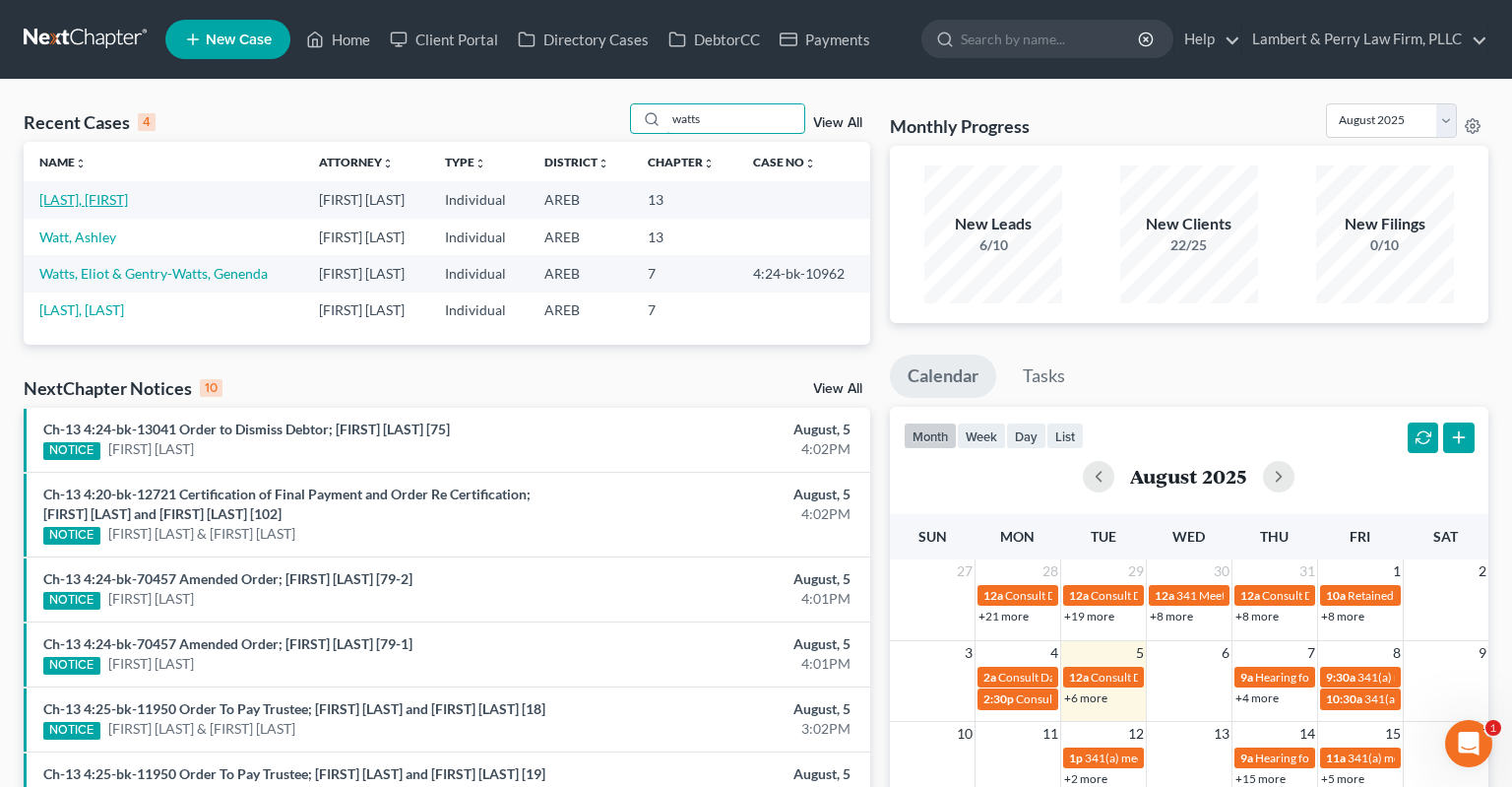 type on "watts" 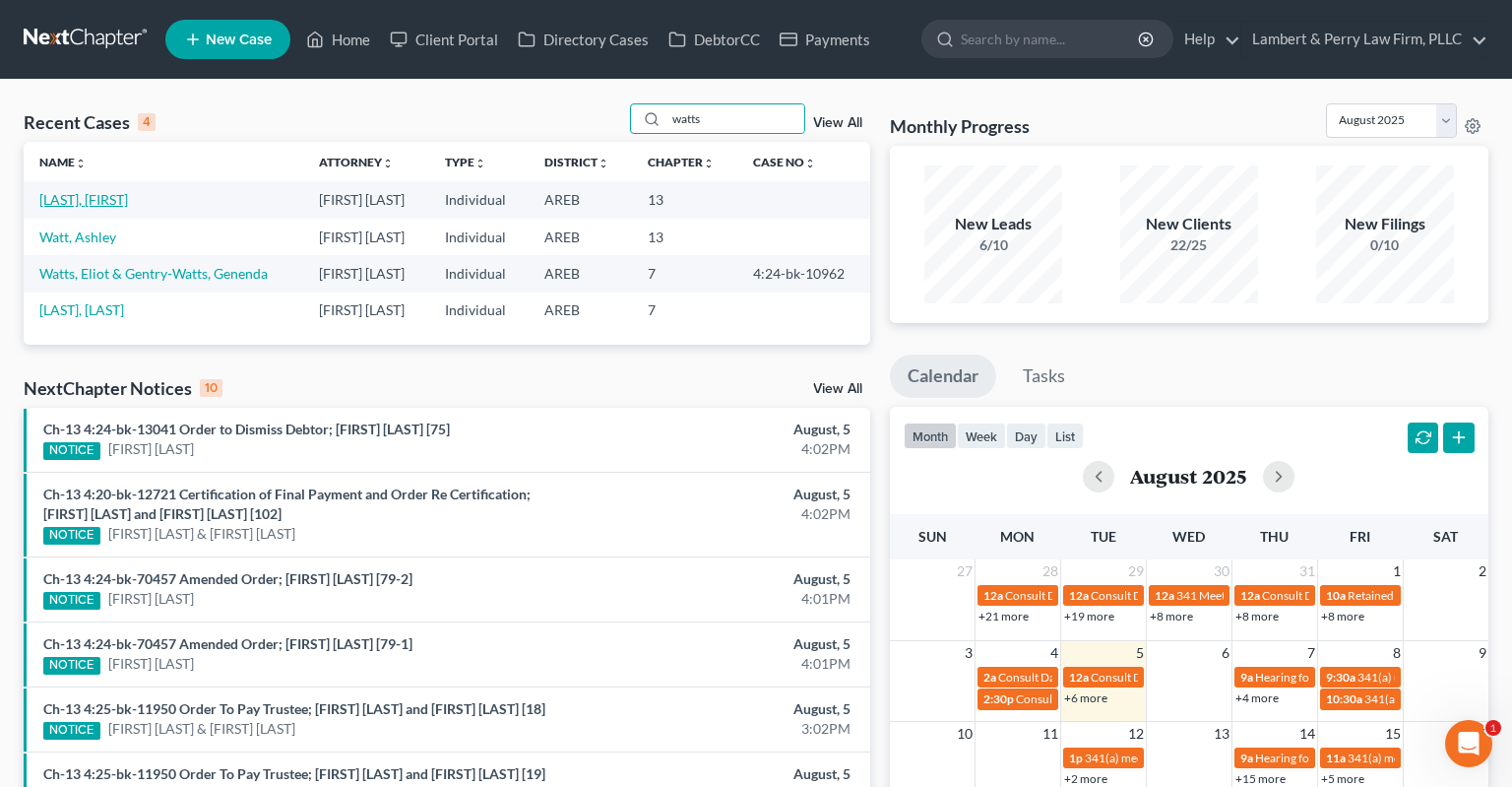 click on "[LAST], [FIRST]" at bounding box center [84, 199] 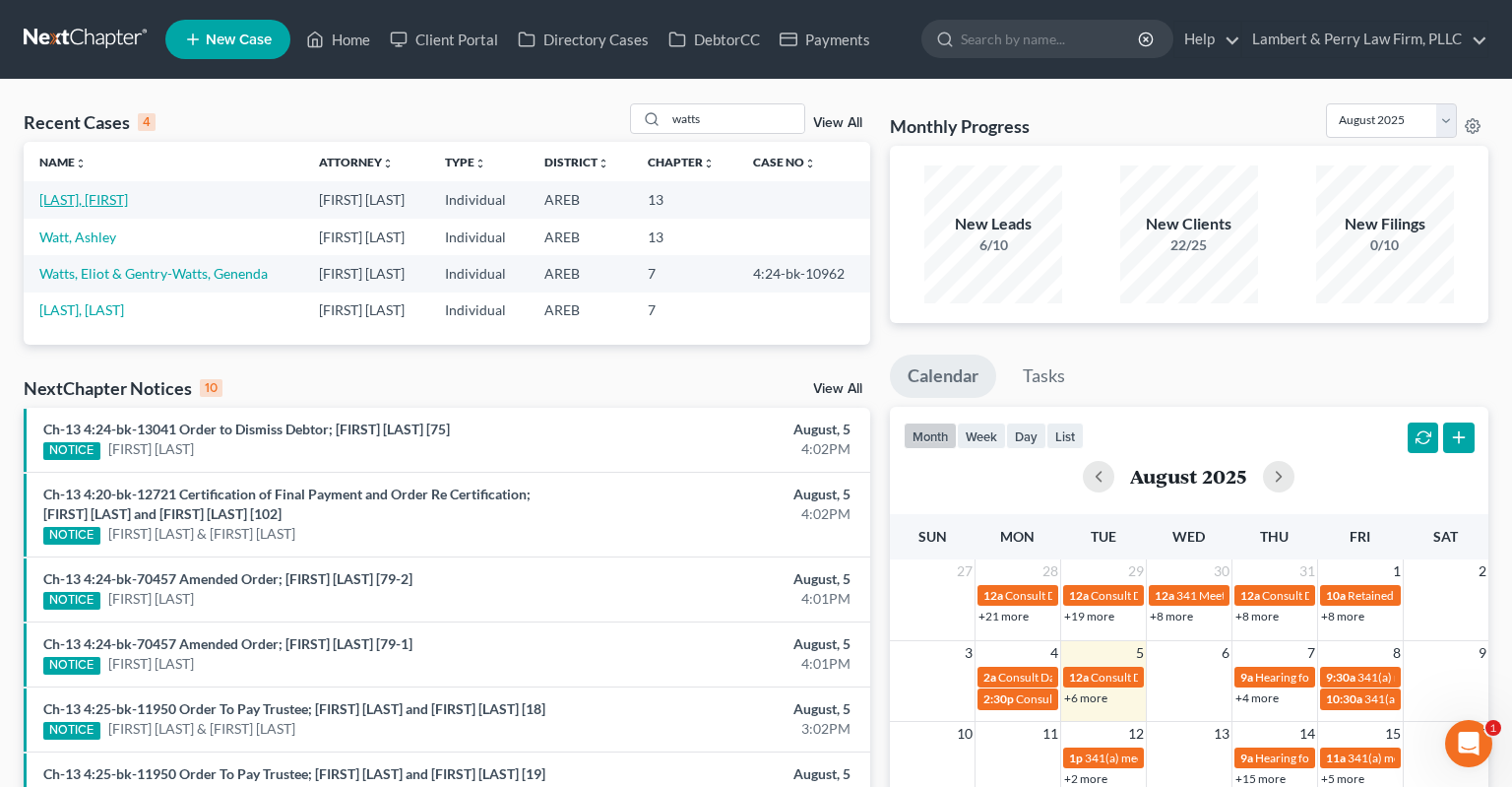 select on "4" 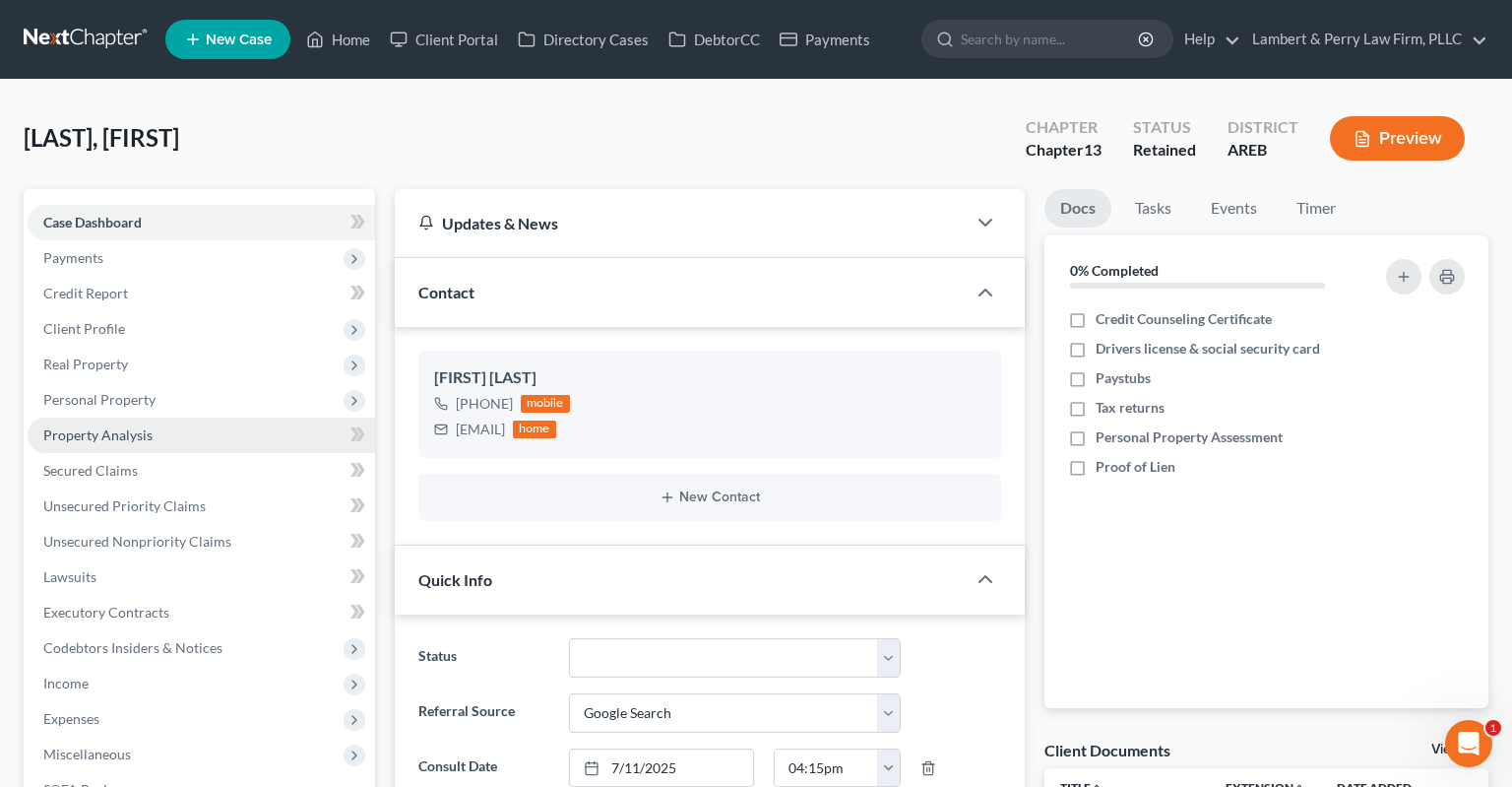 click on "Property Analysis" at bounding box center (201, 435) 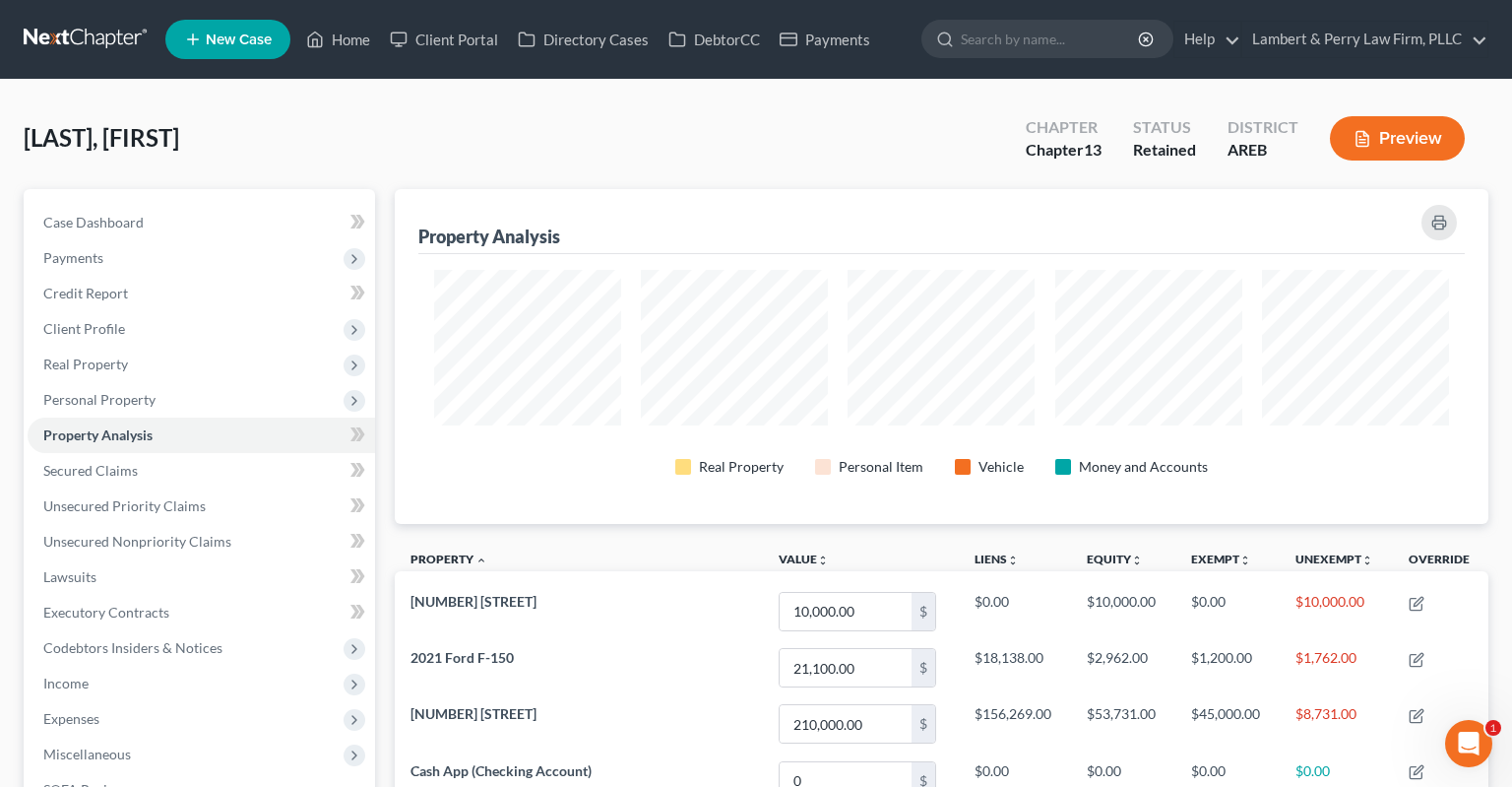 scroll, scrollTop: 984646, scrollLeft: 983280, axis: both 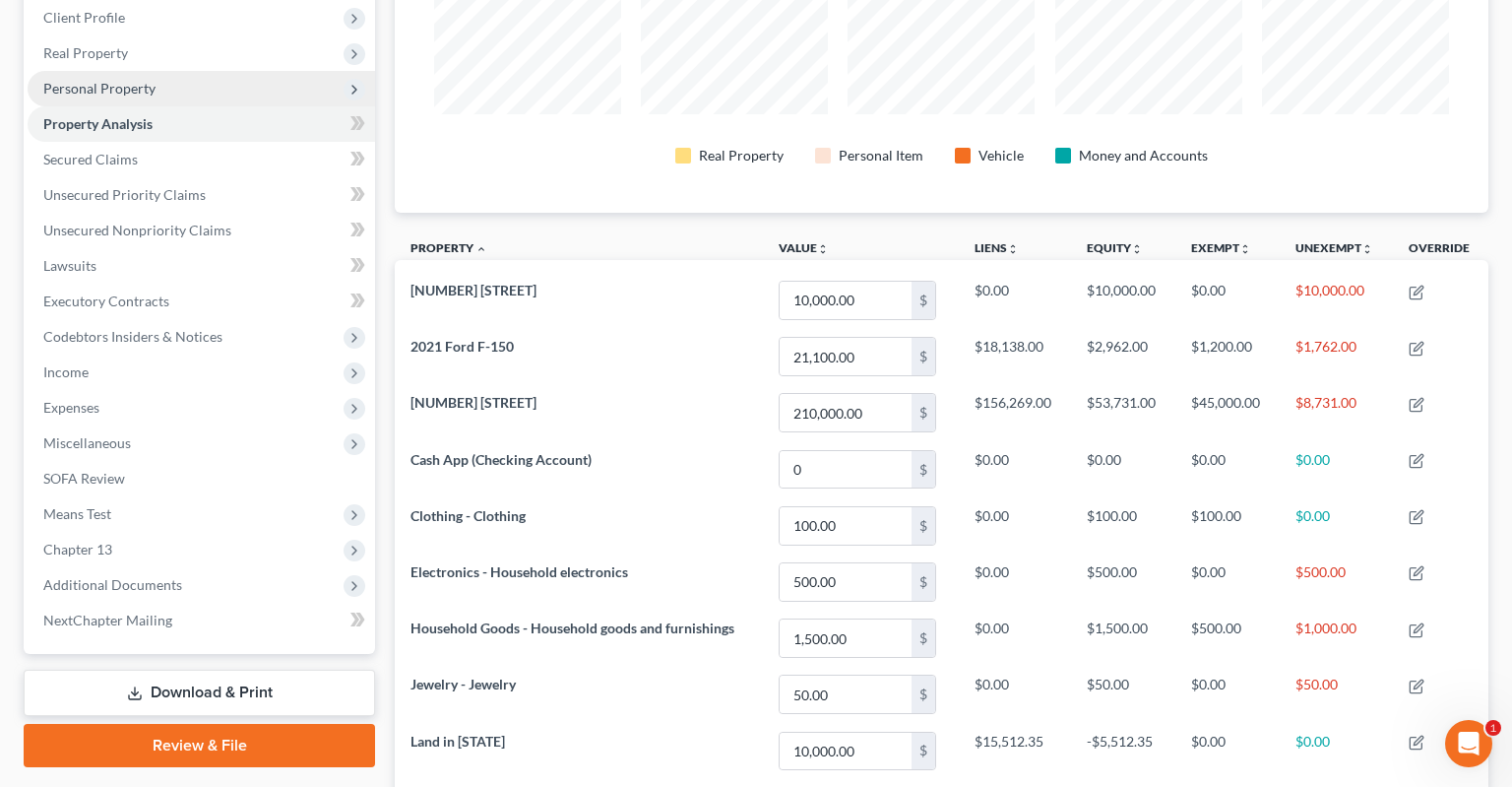 click on "Personal Property" at bounding box center [201, 89] 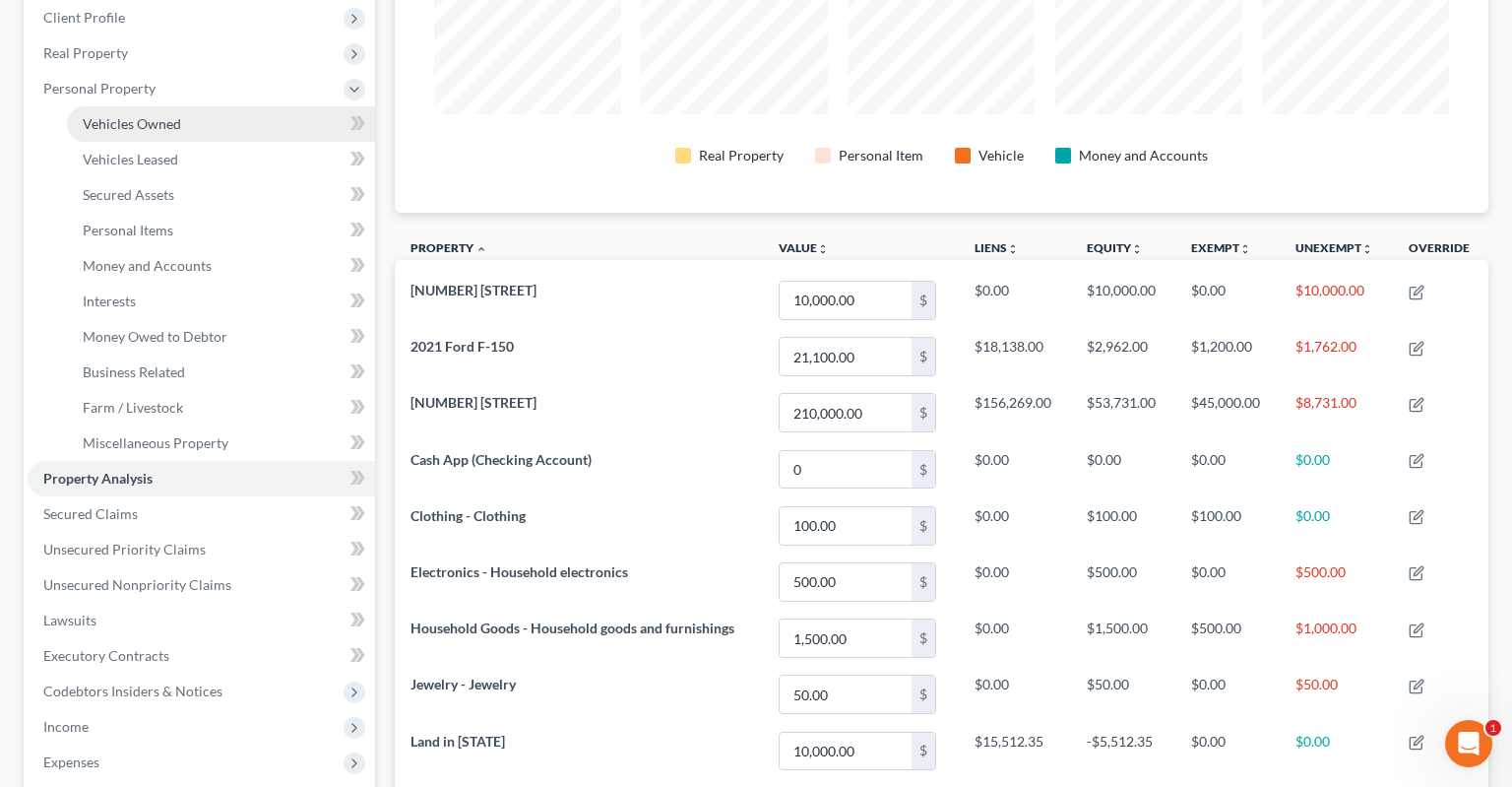click on "Vehicles Owned" at bounding box center [220, 124] 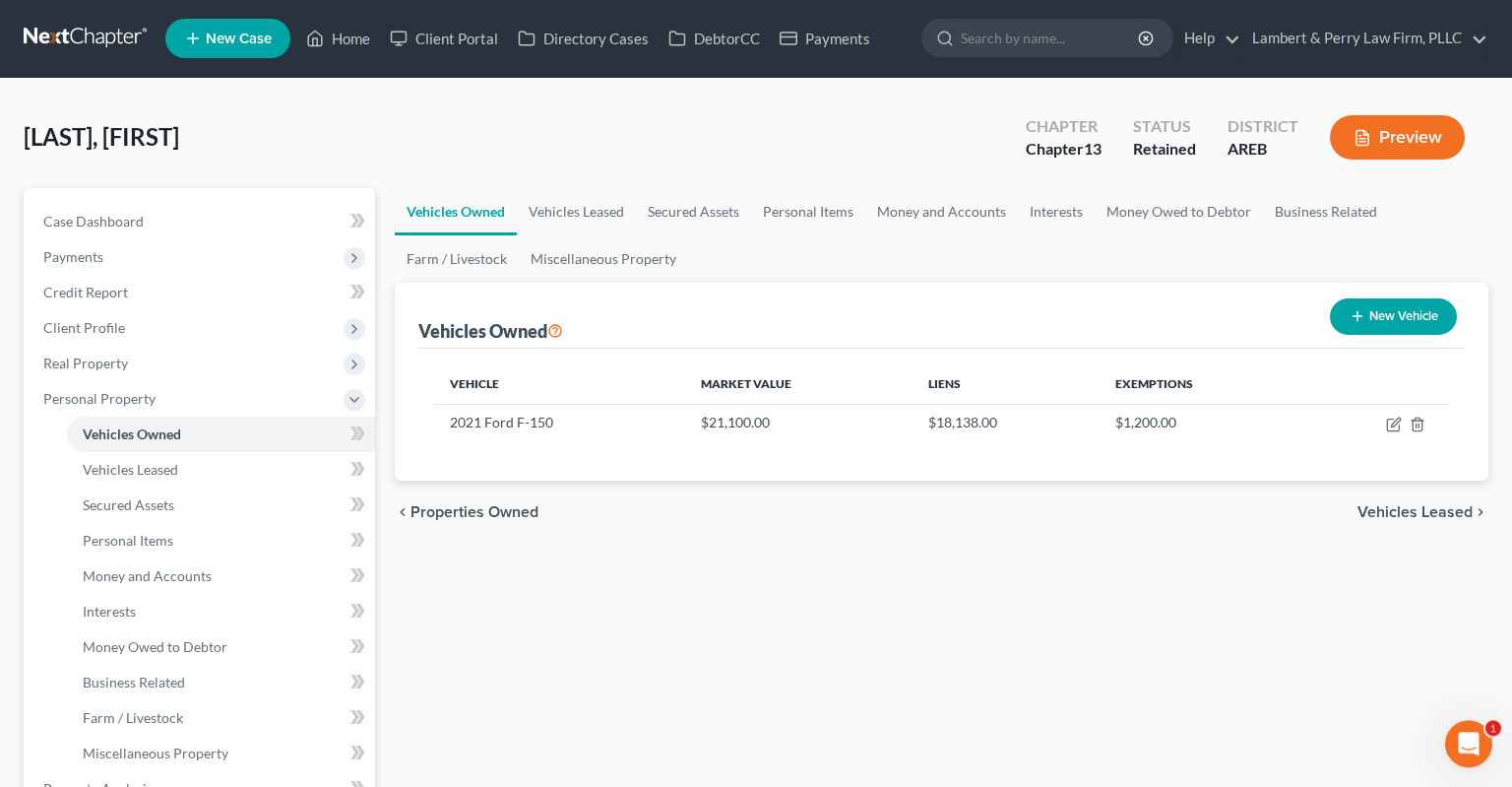 scroll, scrollTop: 0, scrollLeft: 0, axis: both 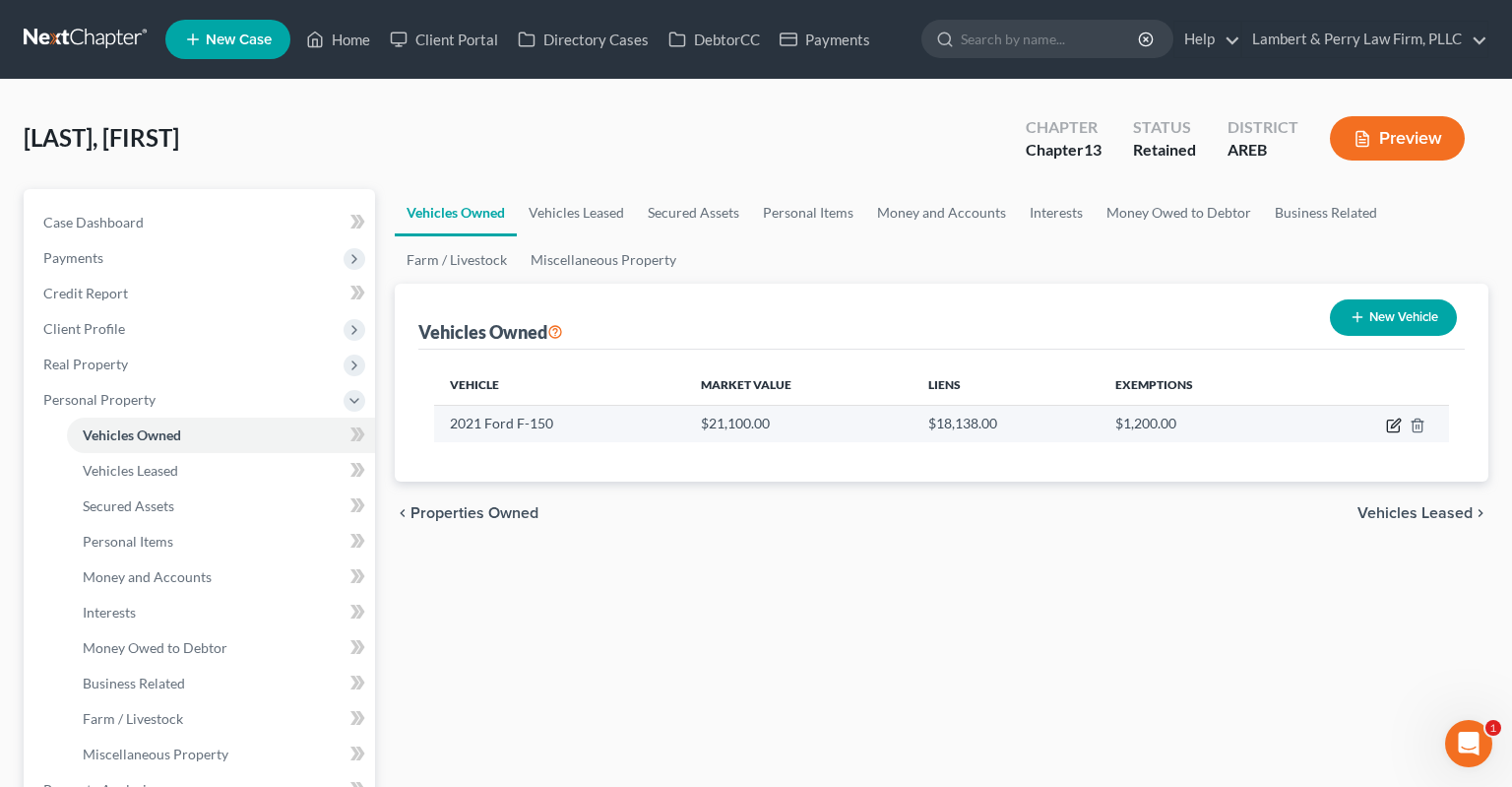click 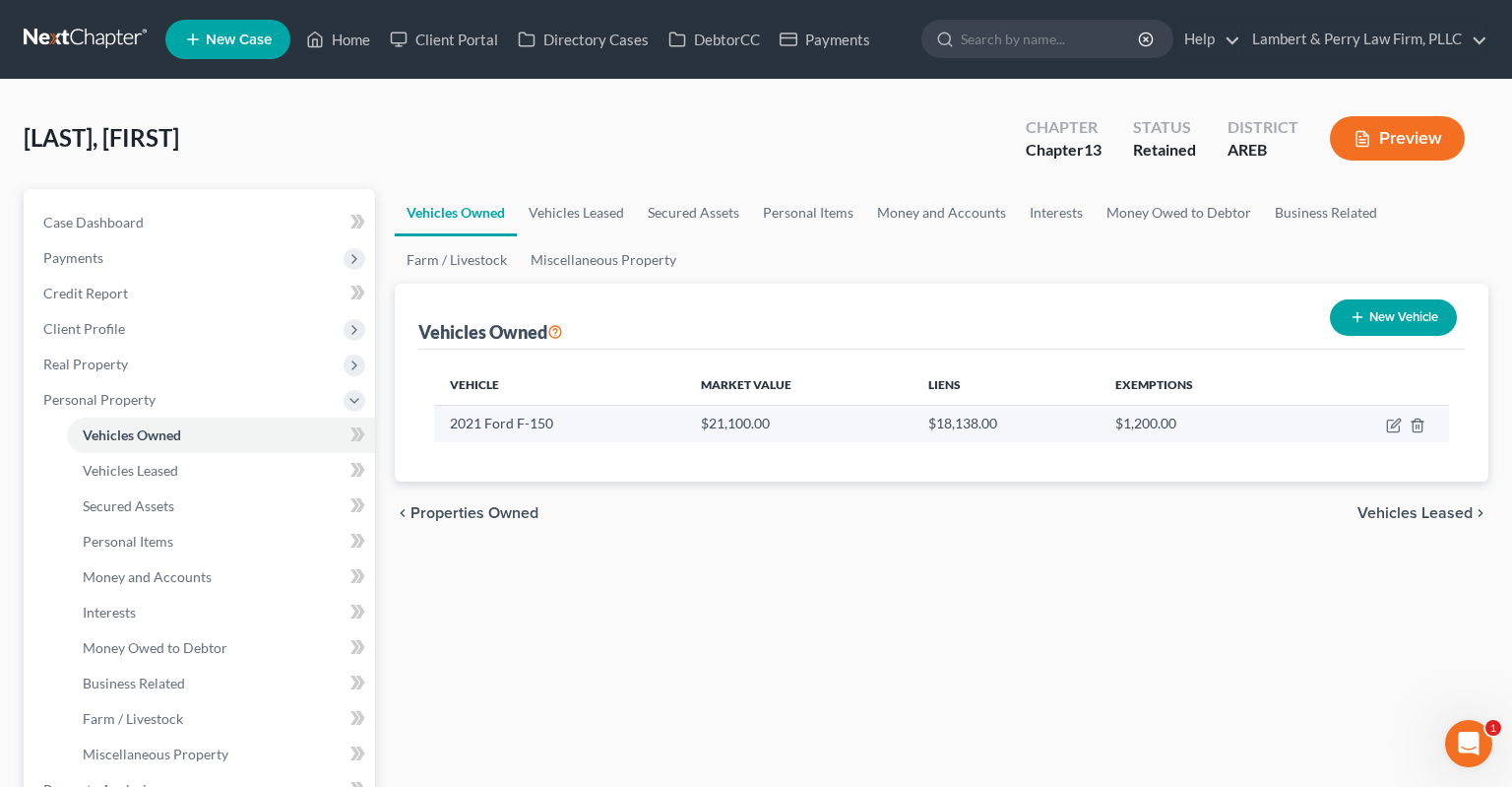 select on "0" 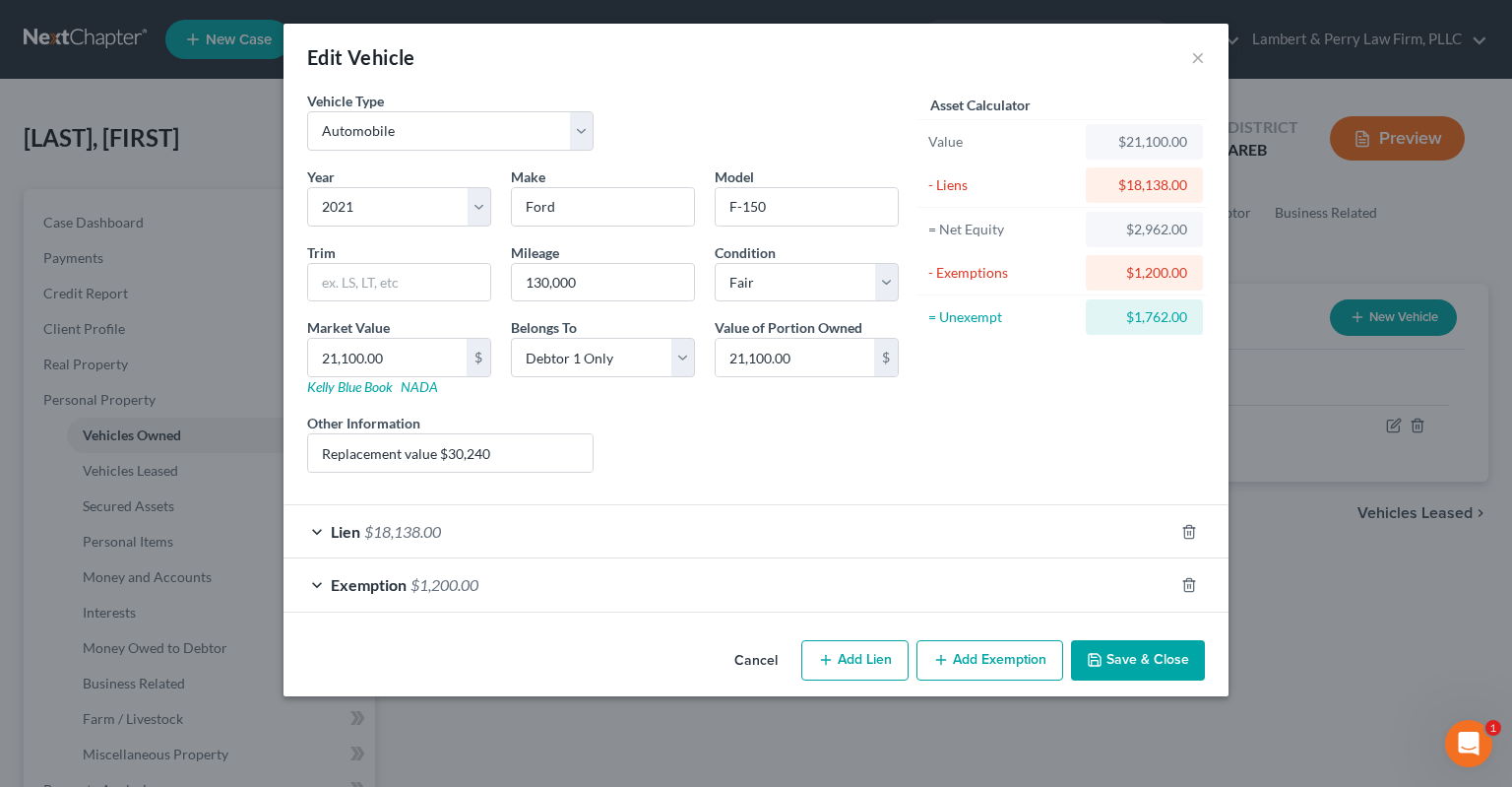 click on "Exemption $1,200.00" at bounding box center [728, 584] 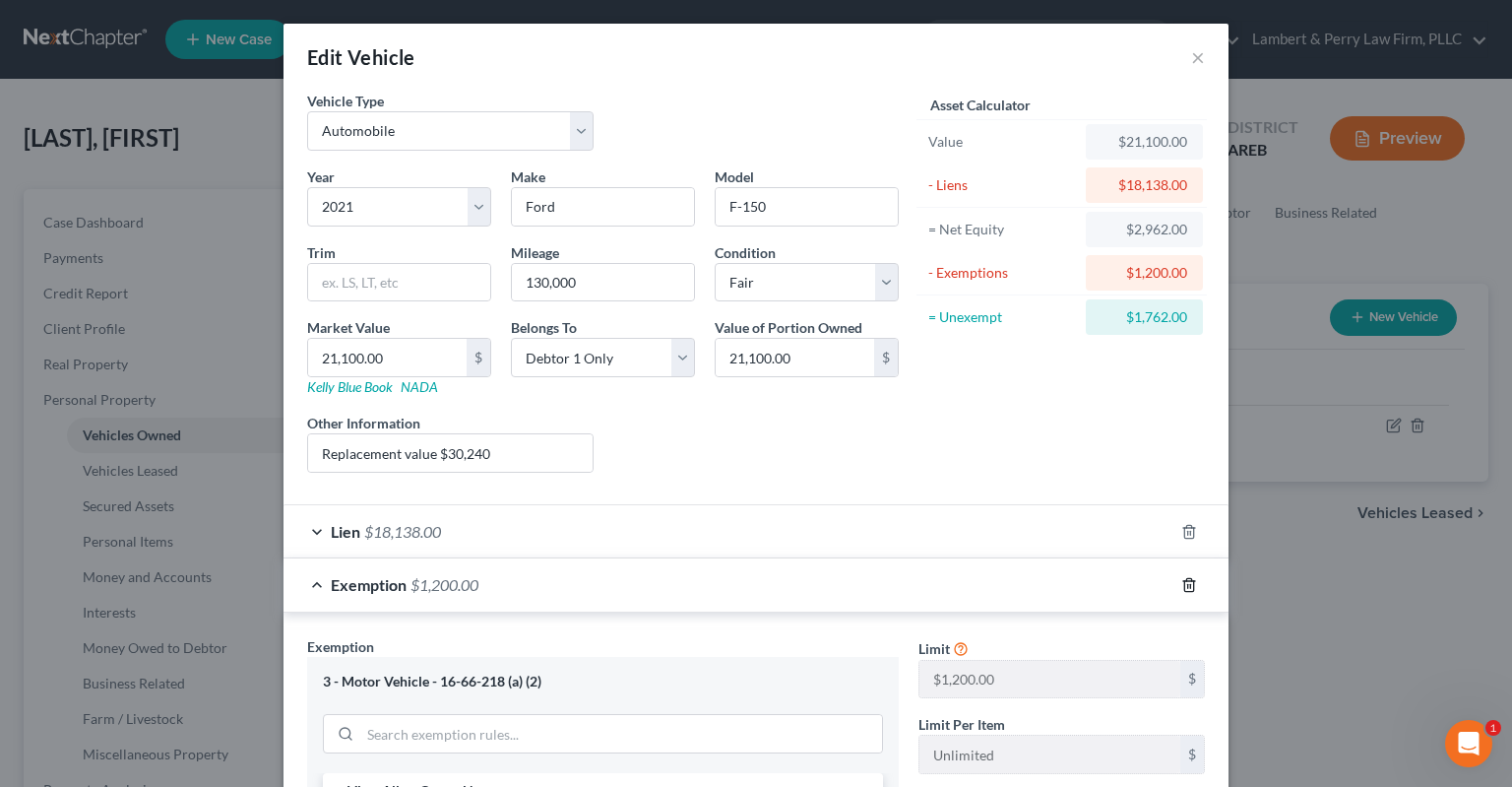 click 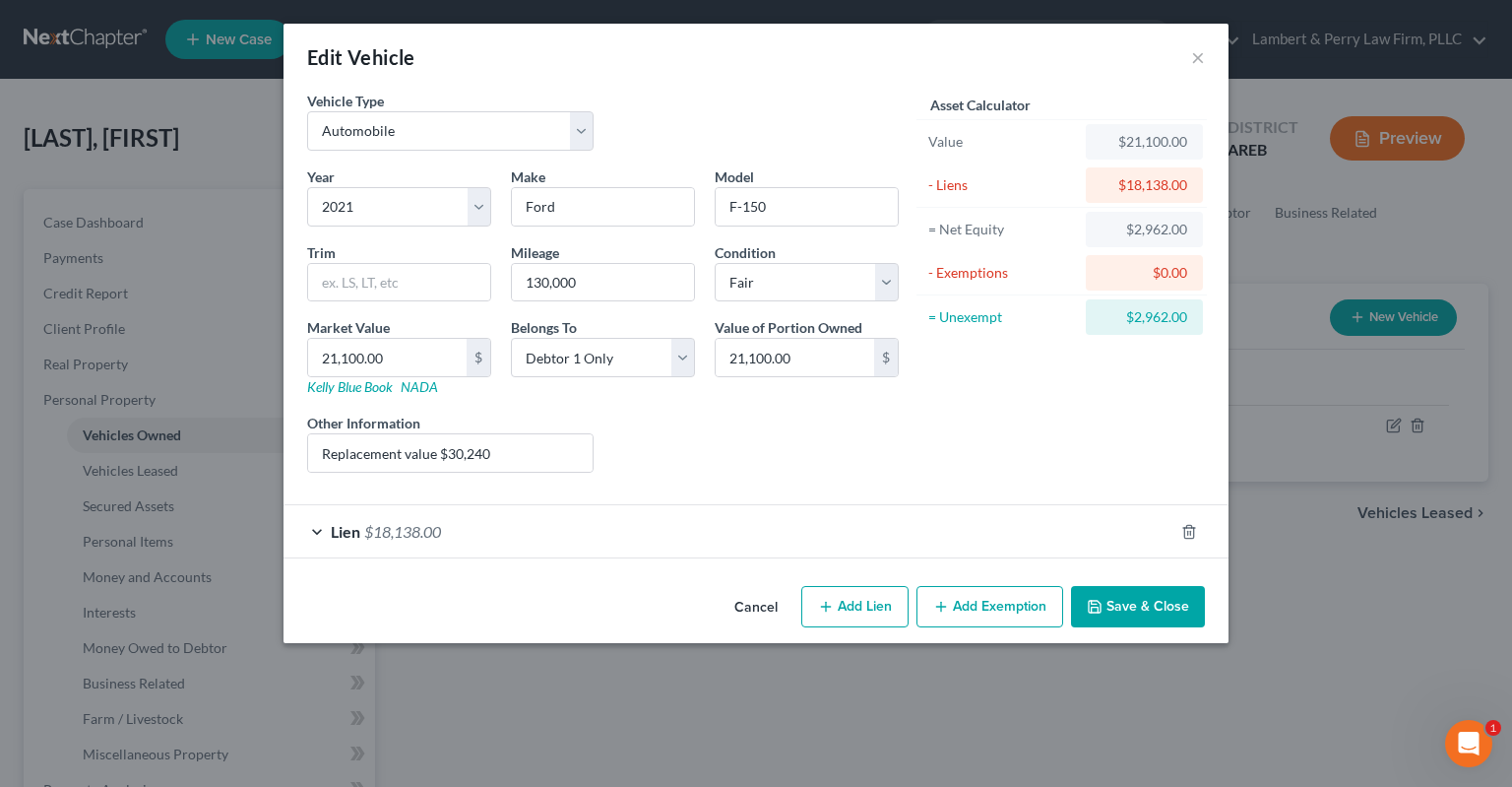 click on "Save & Close" at bounding box center [1138, 607] 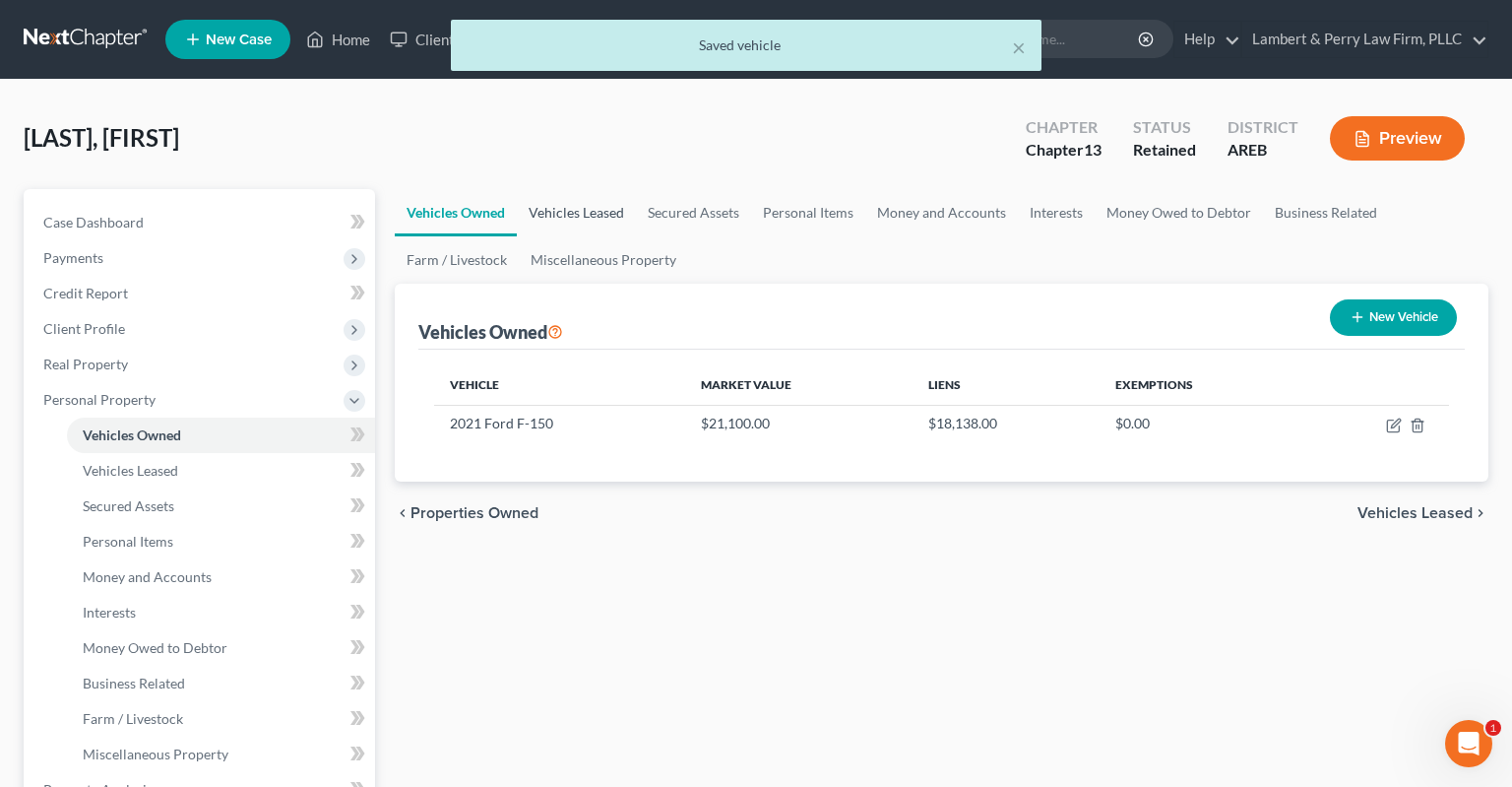 click on "Vehicles Leased" at bounding box center [576, 213] 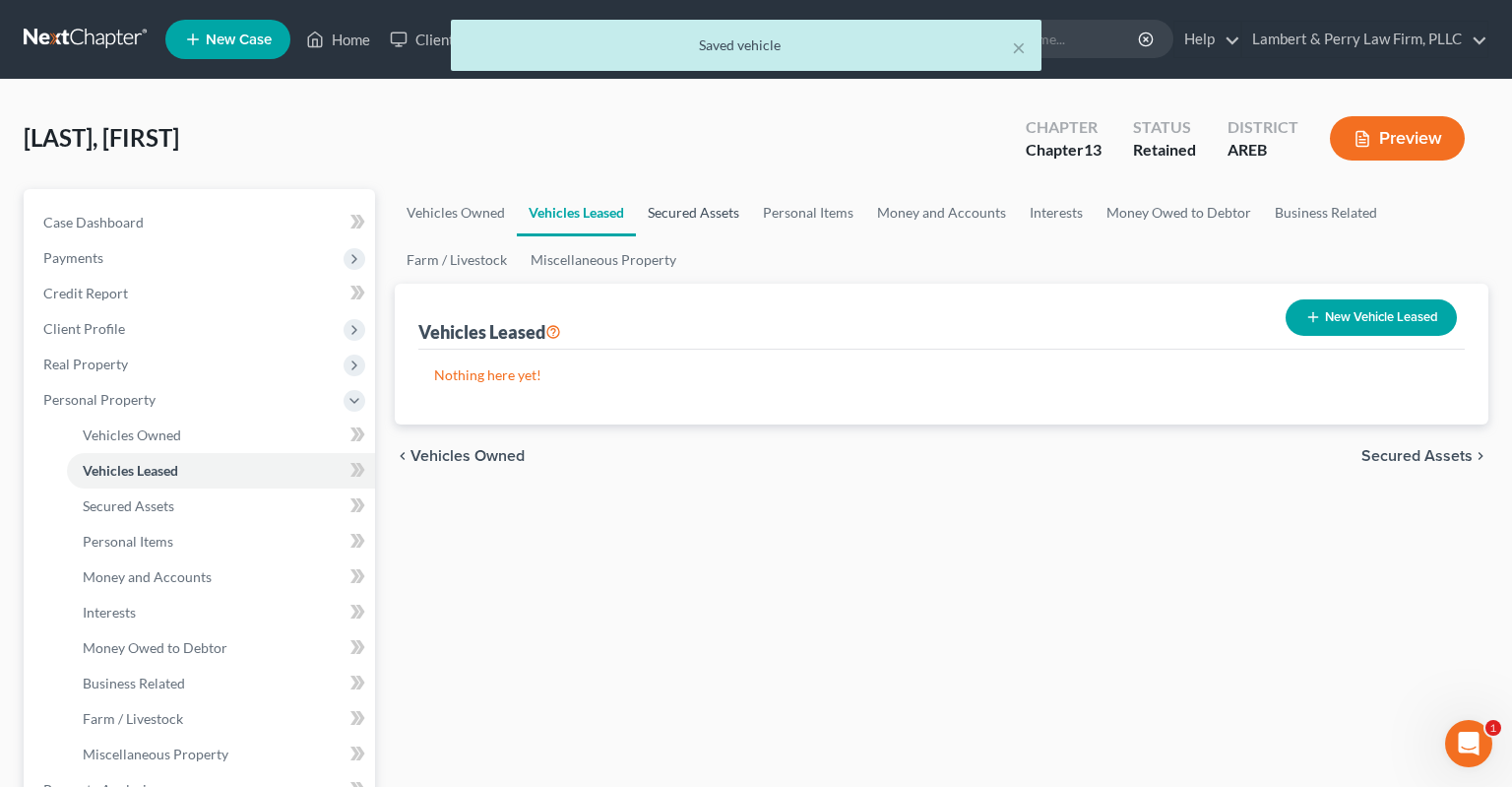click on "Secured Assets" at bounding box center (693, 213) 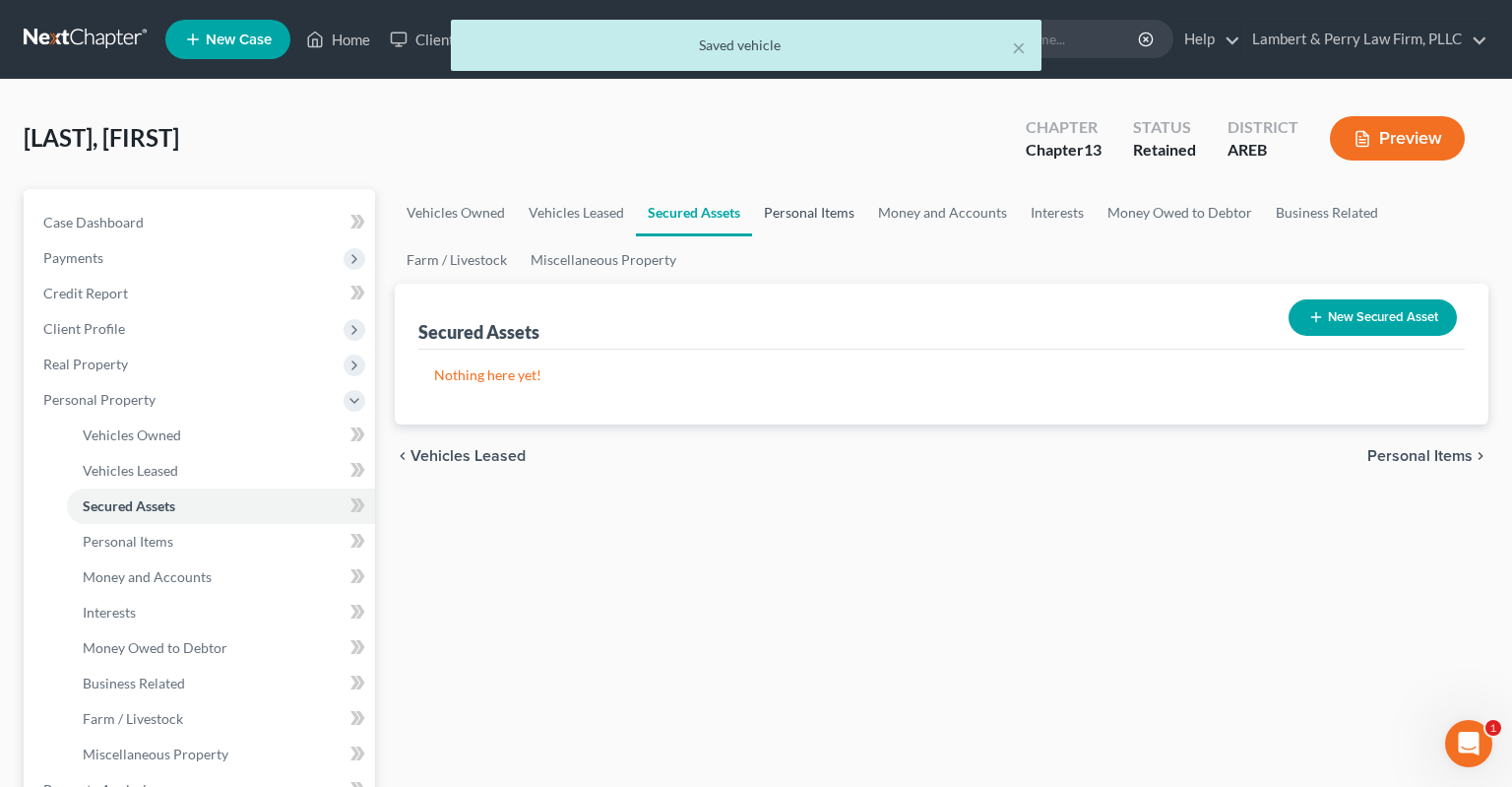 click on "Personal Items" at bounding box center (809, 213) 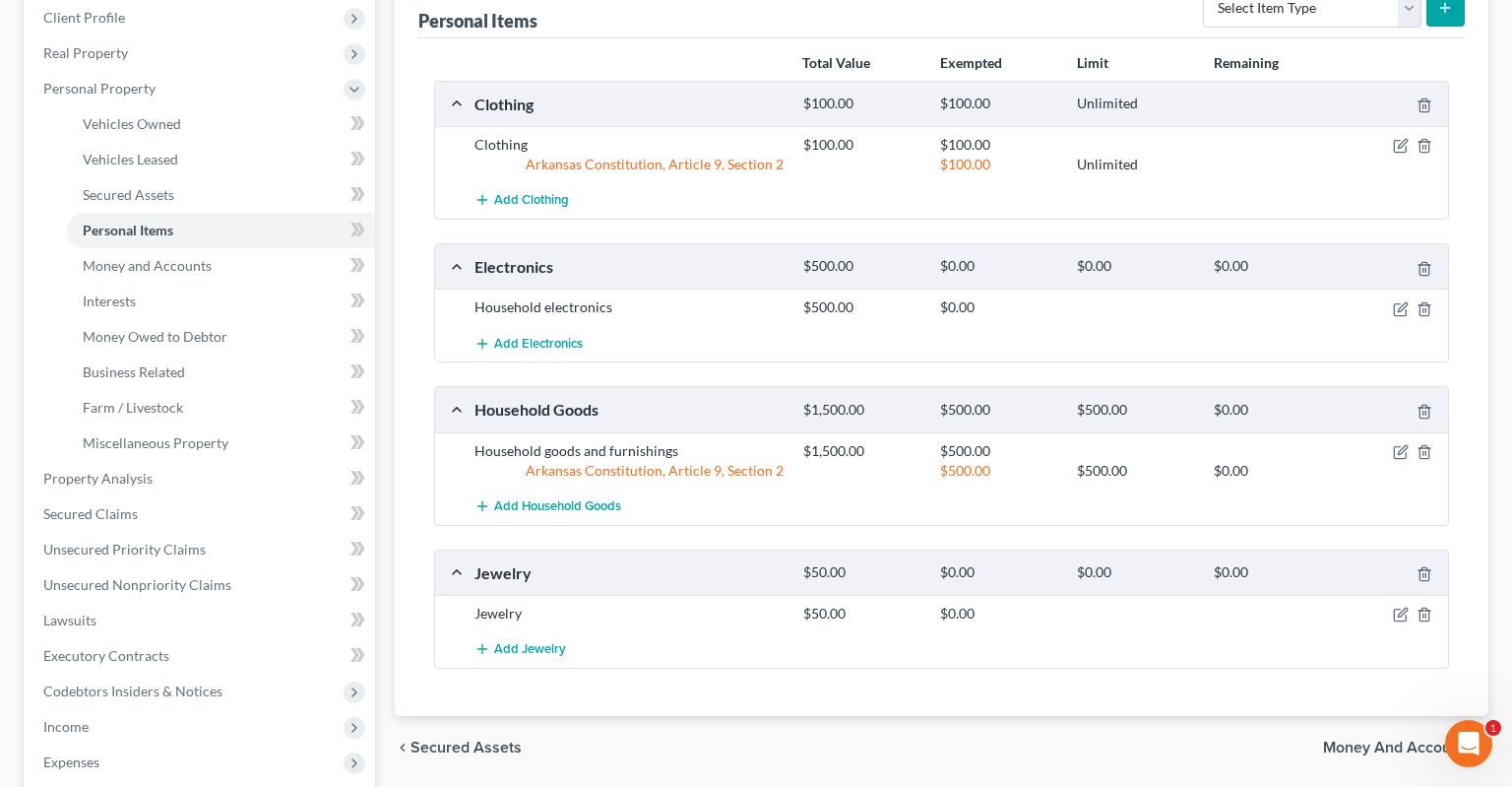 scroll, scrollTop: 0, scrollLeft: 0, axis: both 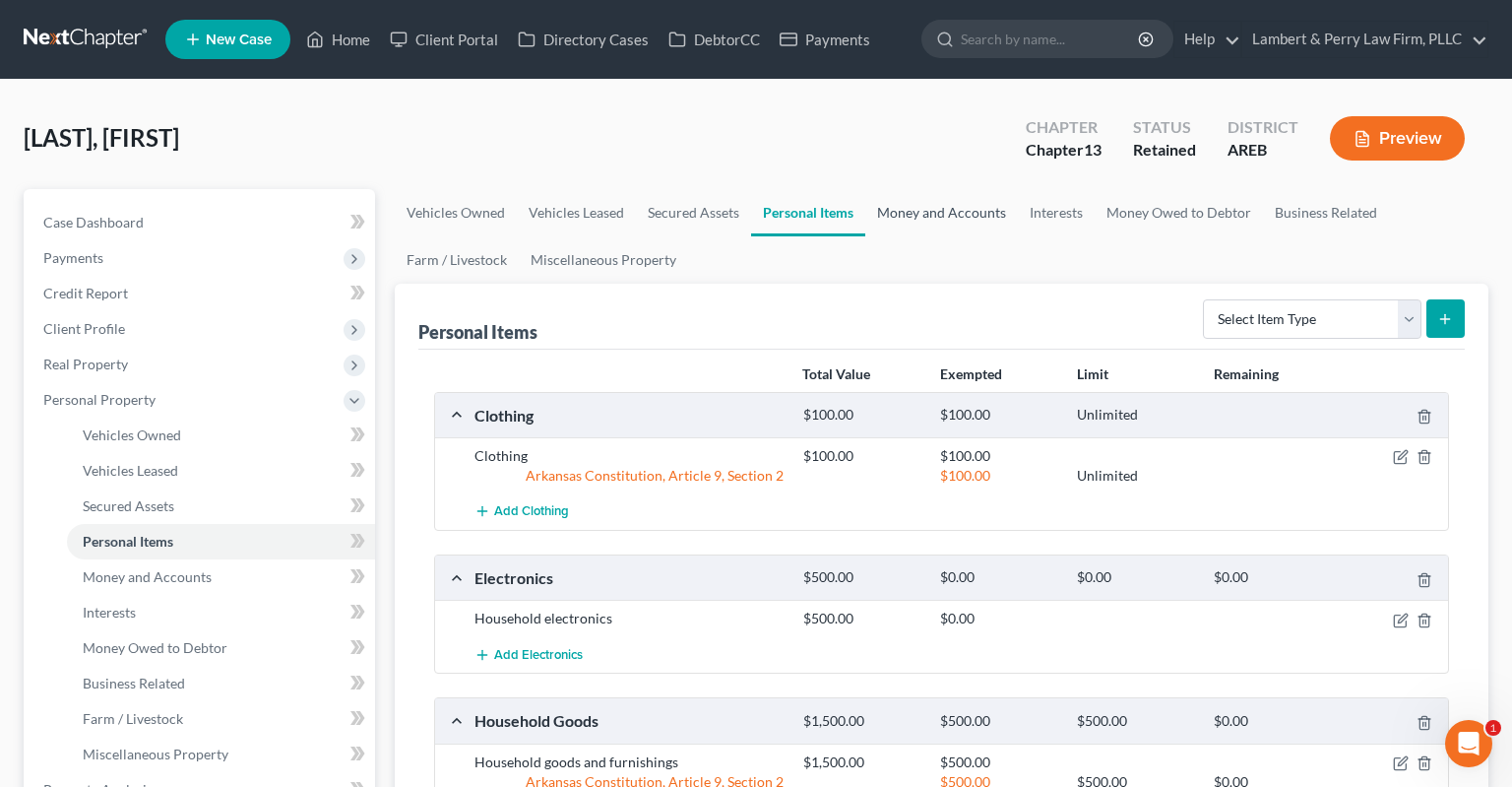 click on "Money and Accounts" at bounding box center [941, 213] 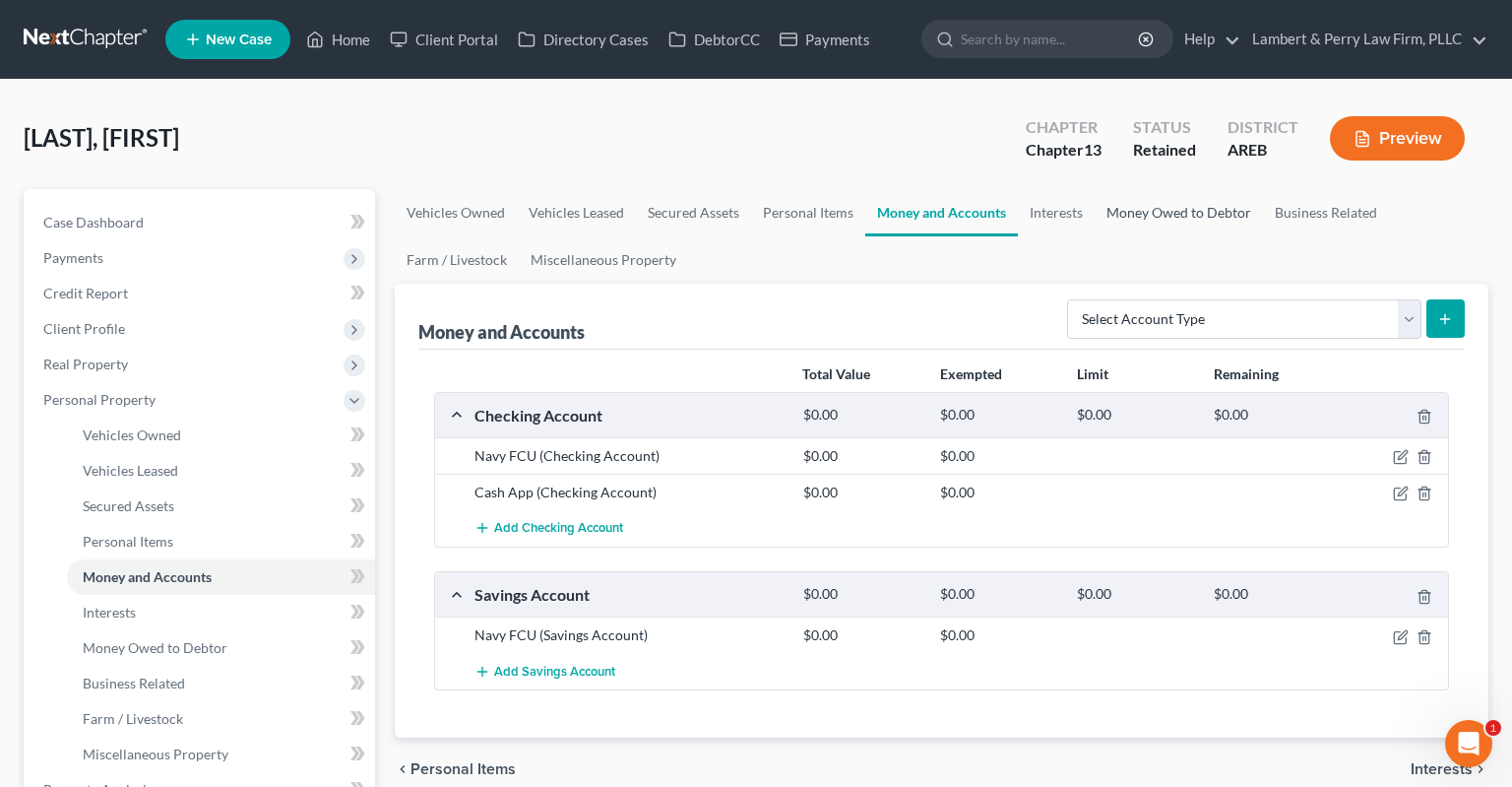 click on "Money Owed to Debtor" at bounding box center (1178, 213) 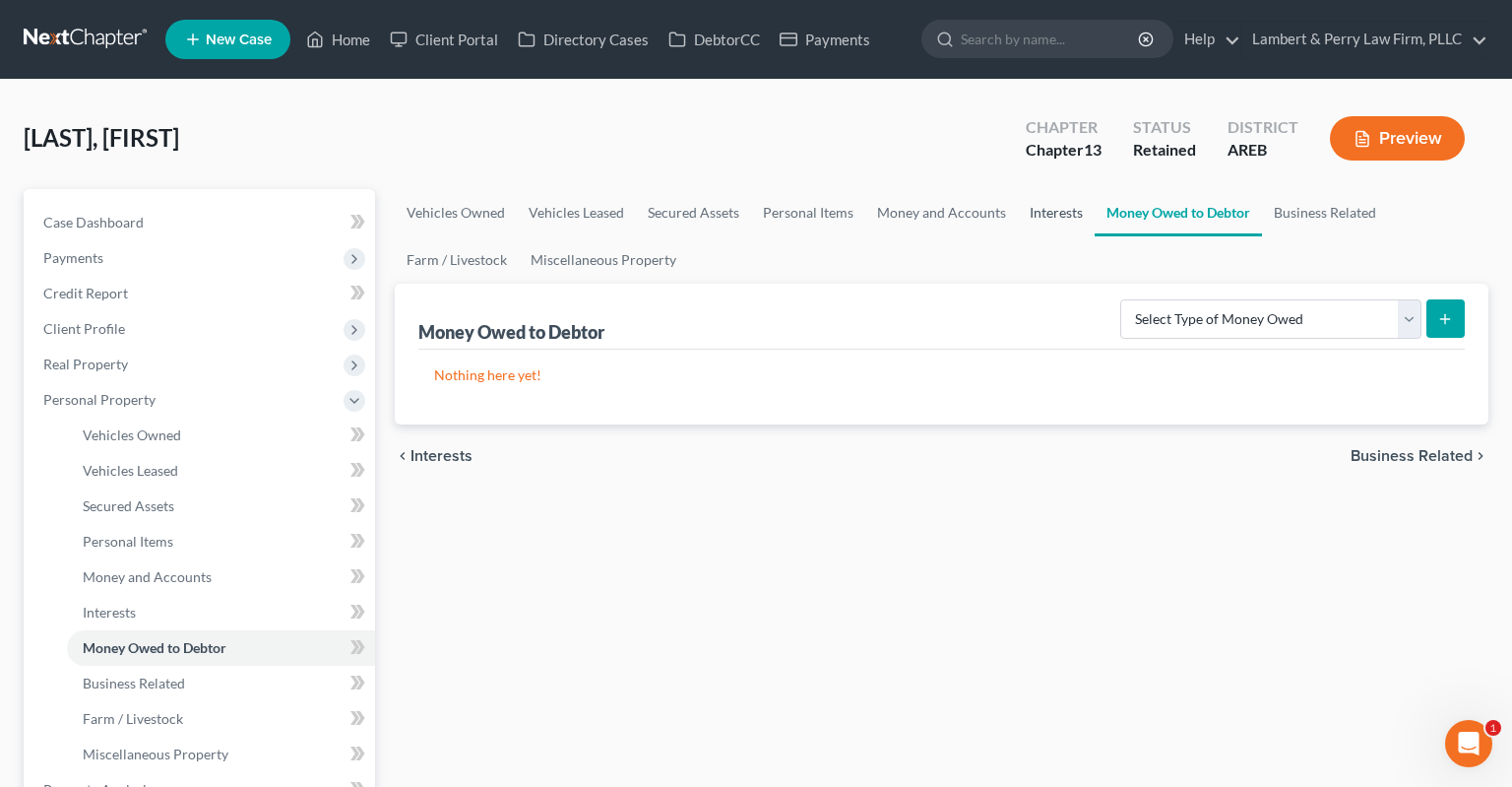click on "Interests" at bounding box center (1056, 213) 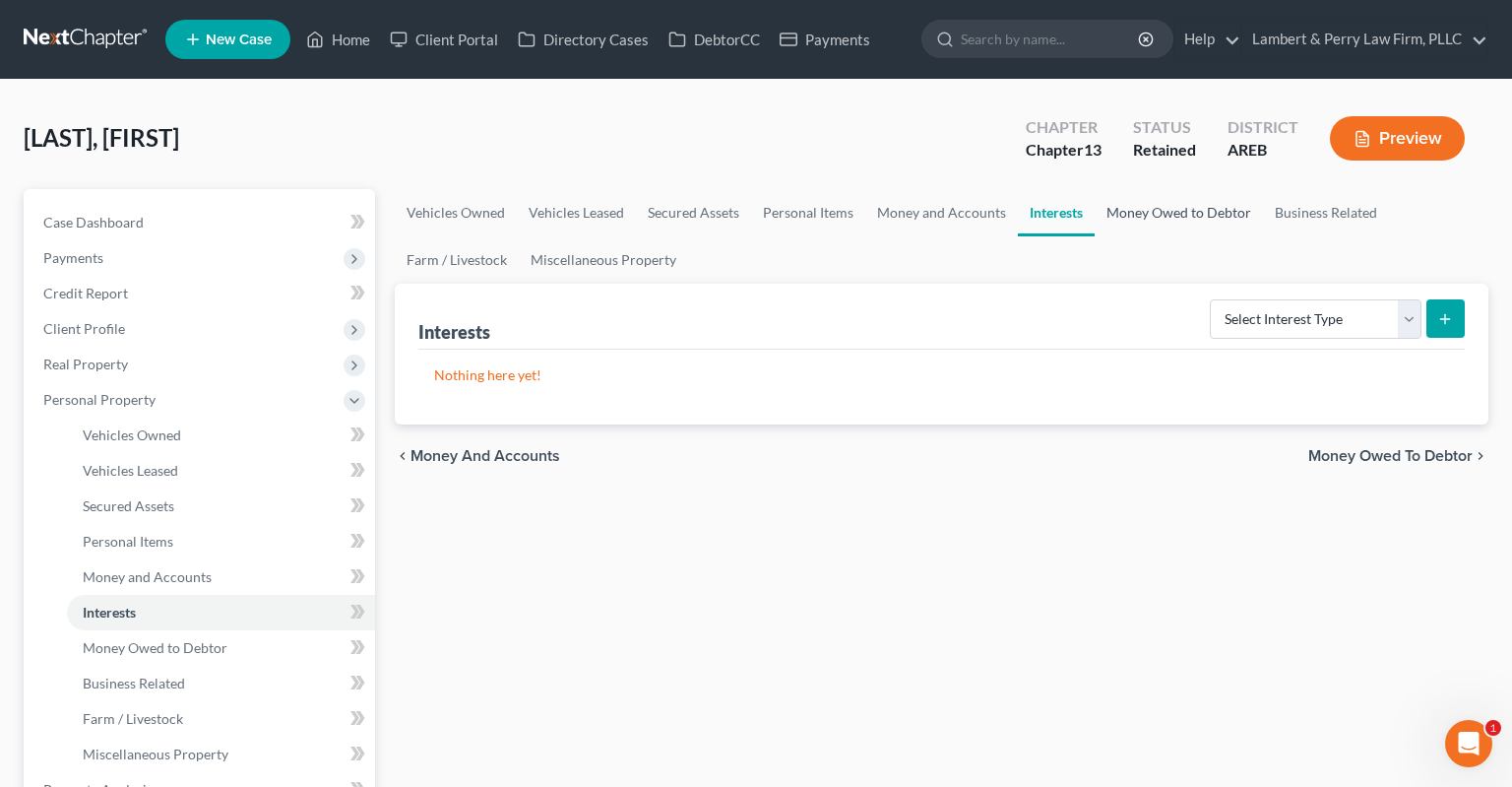 click on "Money Owed to Debtor" at bounding box center (1178, 213) 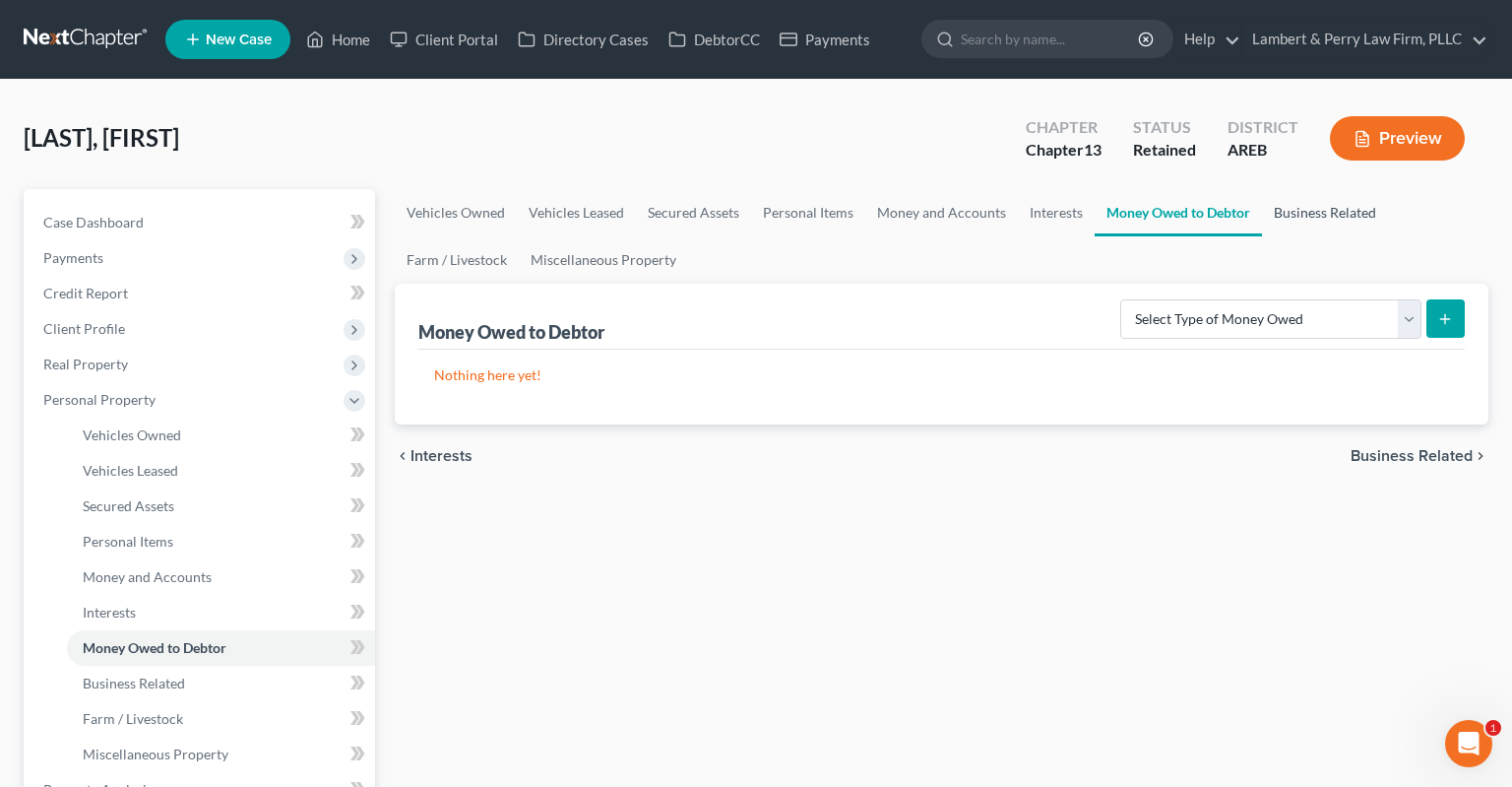 click on "Business Related" at bounding box center [1325, 213] 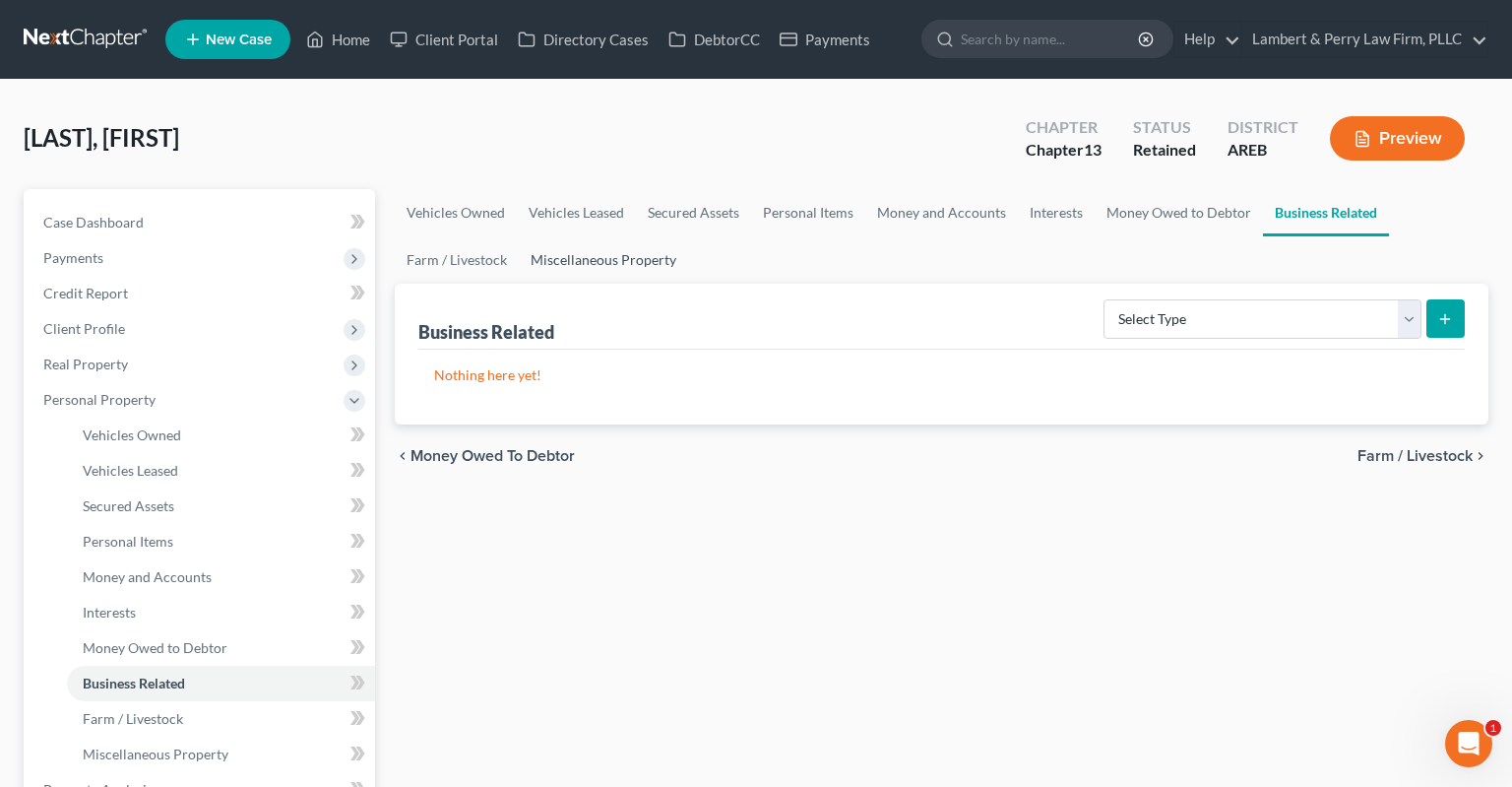 click on "Miscellaneous Property" at bounding box center (603, 260) 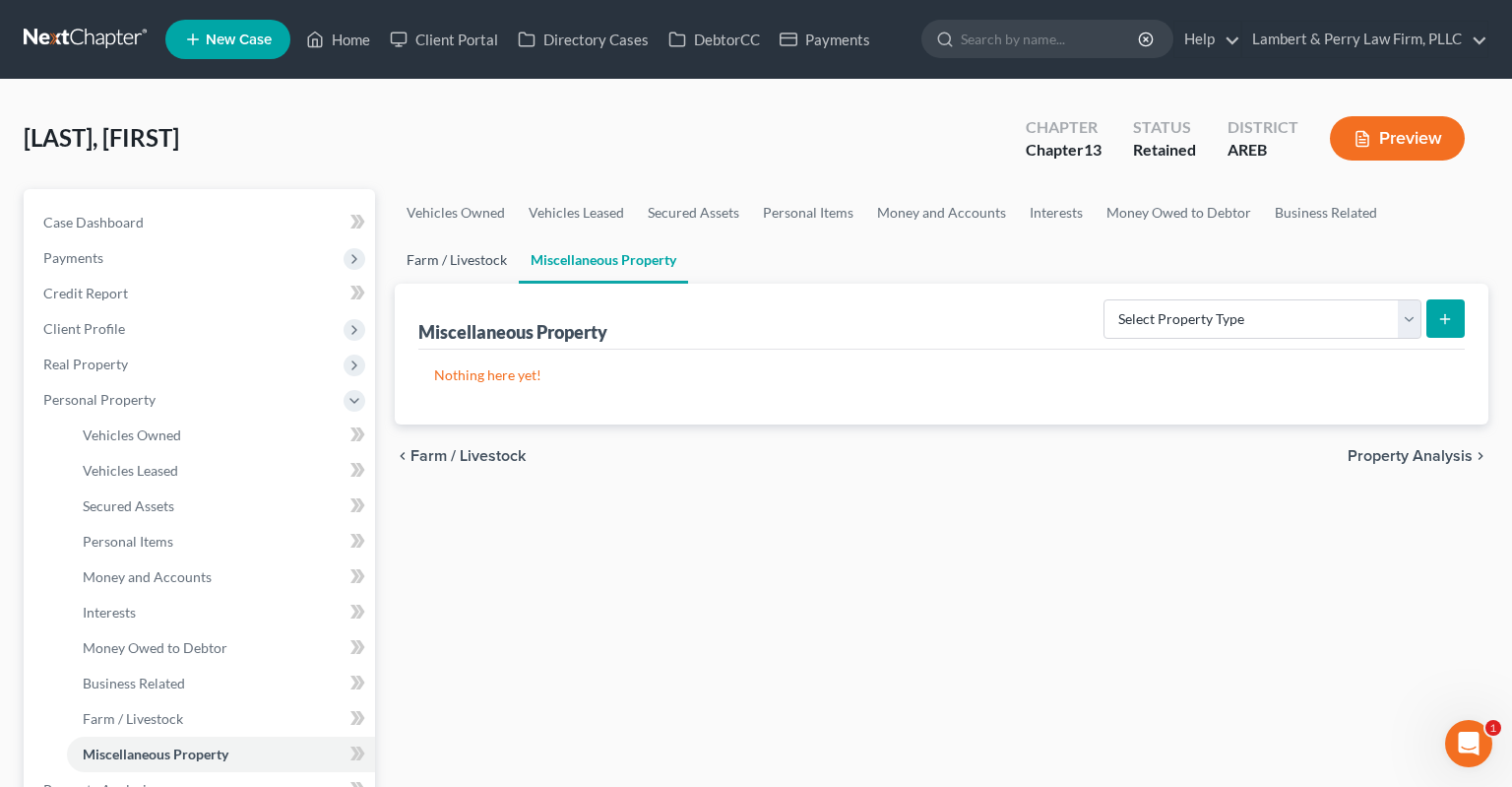 click on "Farm / Livestock" at bounding box center (457, 260) 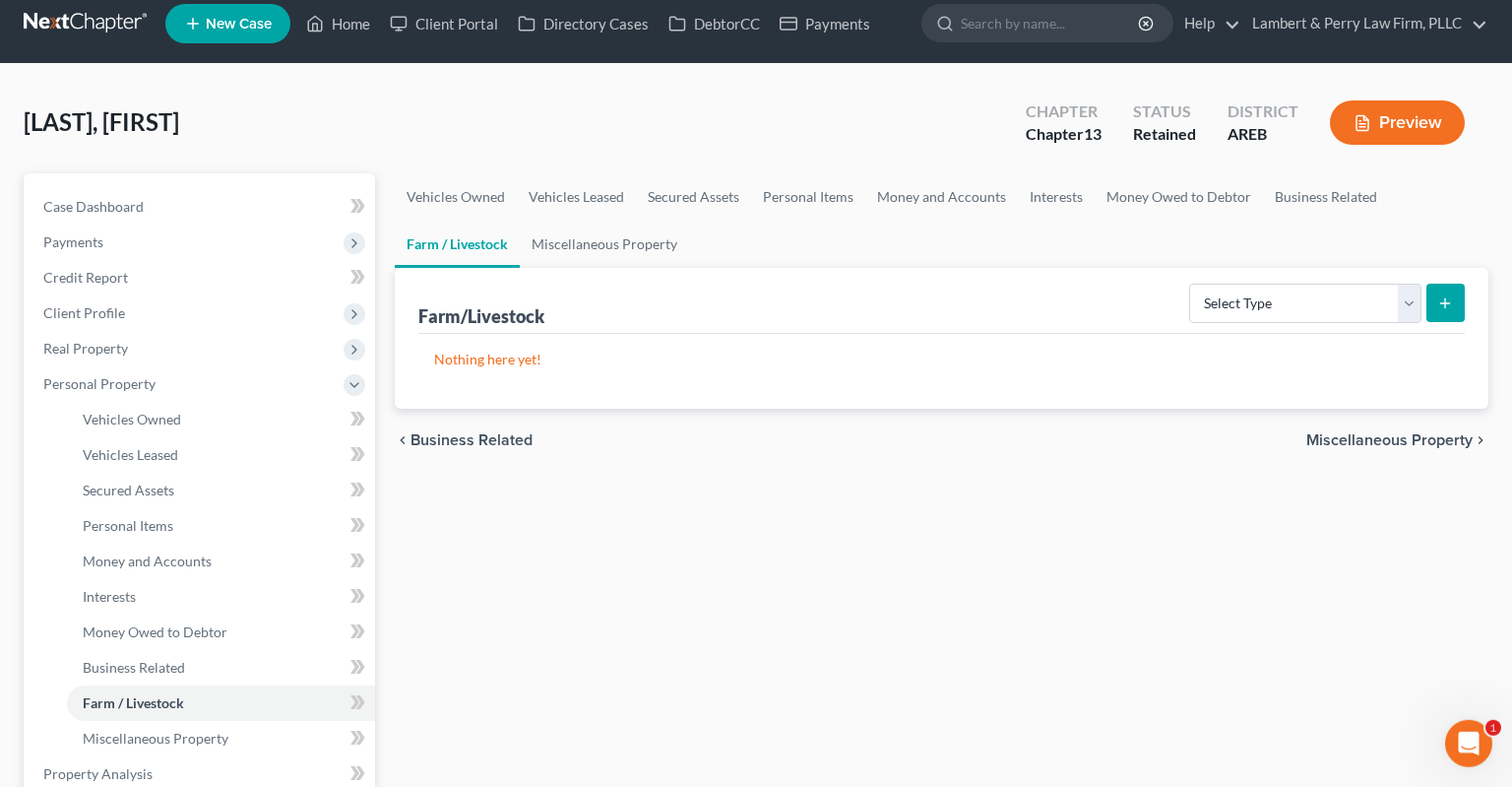 scroll, scrollTop: 0, scrollLeft: 0, axis: both 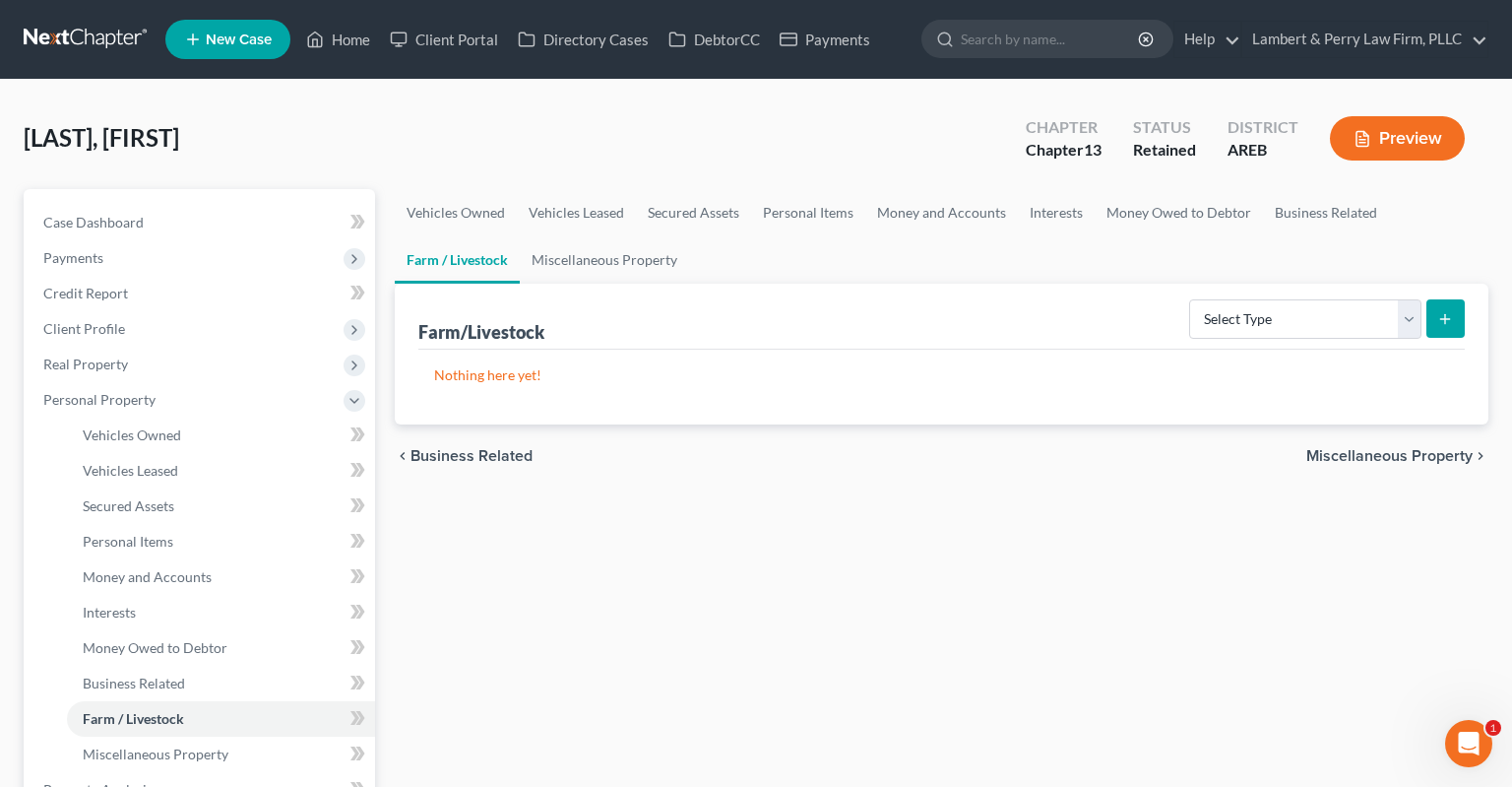 click on "Preview" at bounding box center (1397, 138) 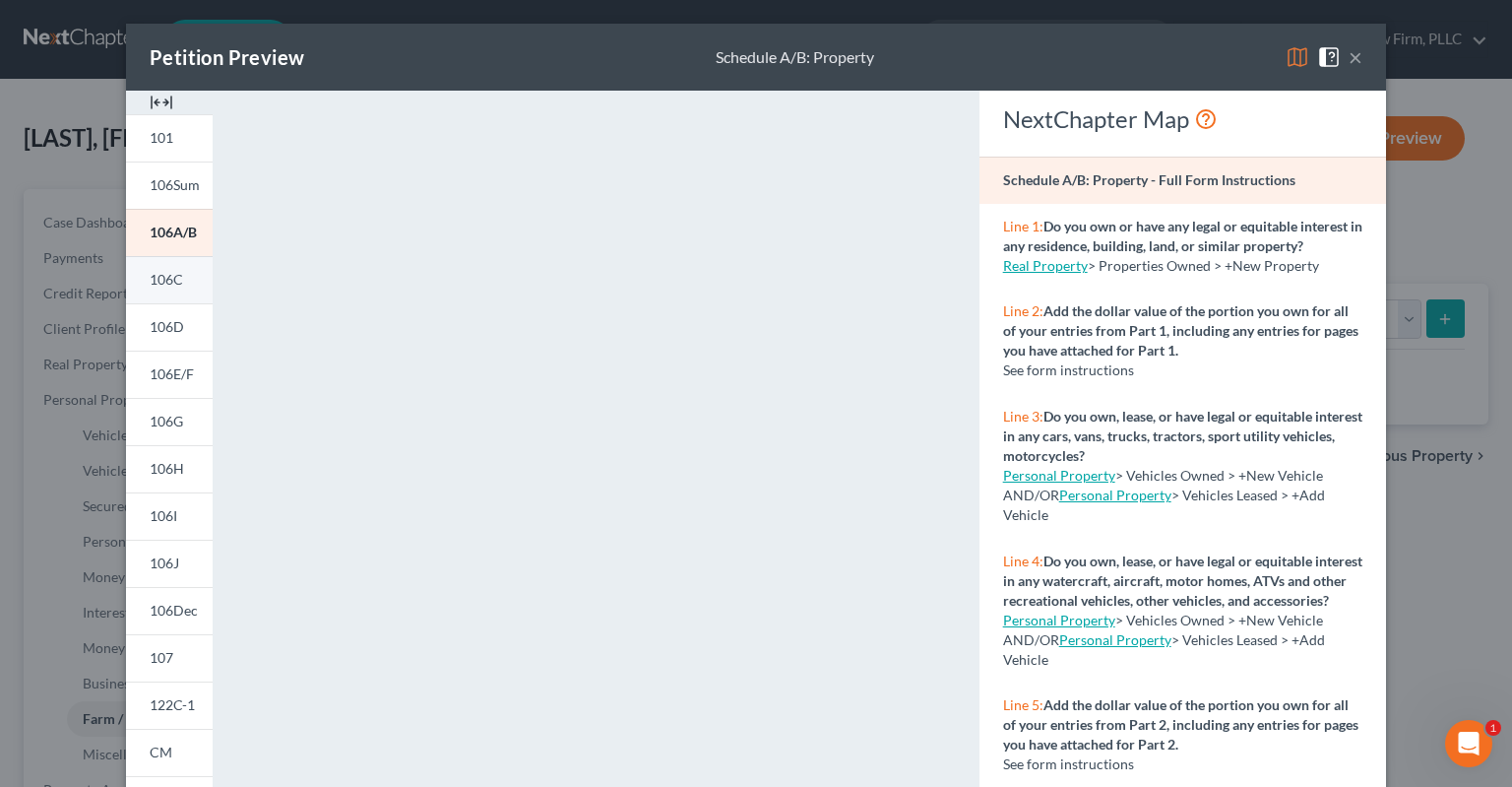 click on "106C" at bounding box center (169, 280) 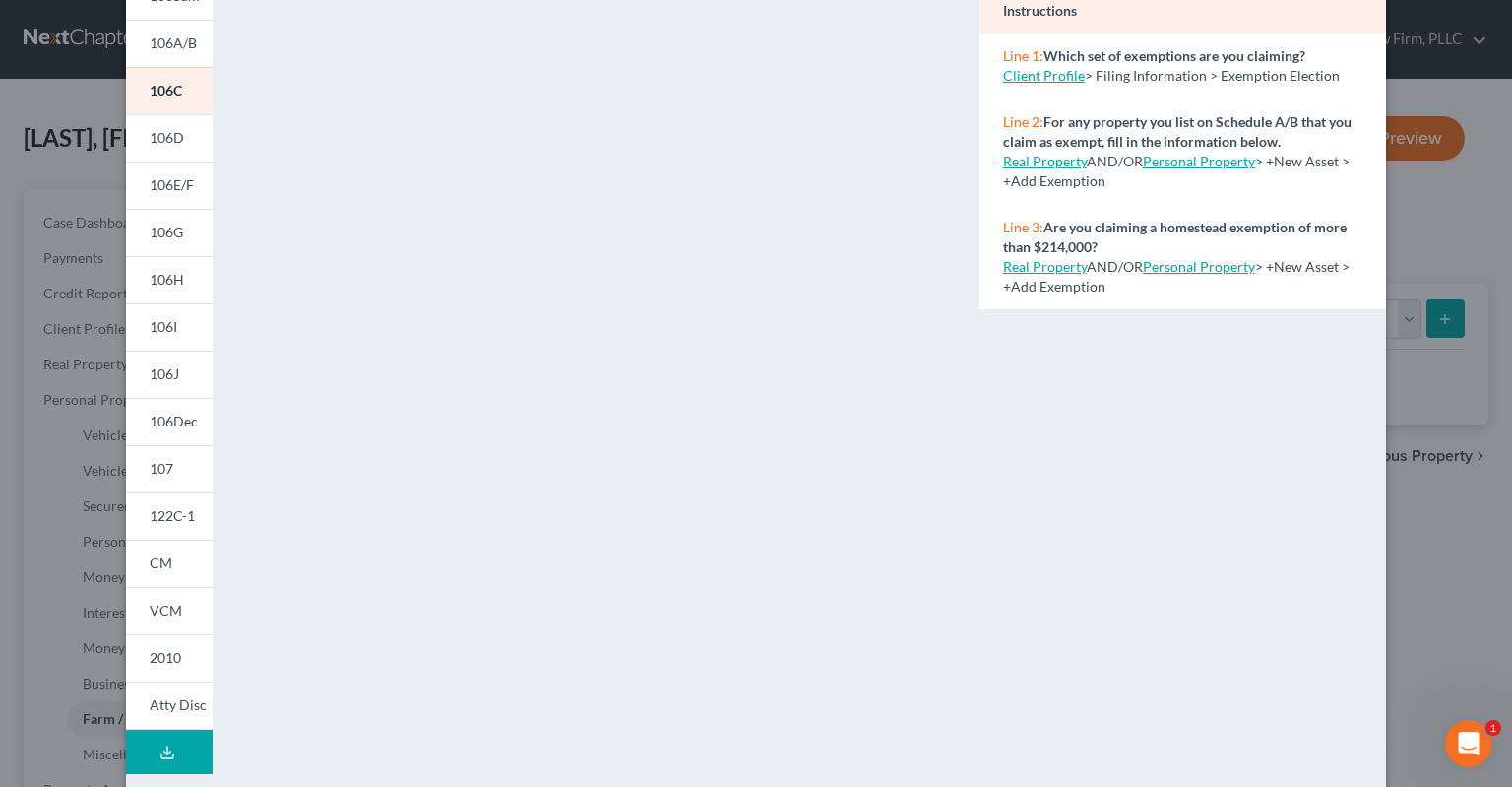 scroll, scrollTop: 0, scrollLeft: 0, axis: both 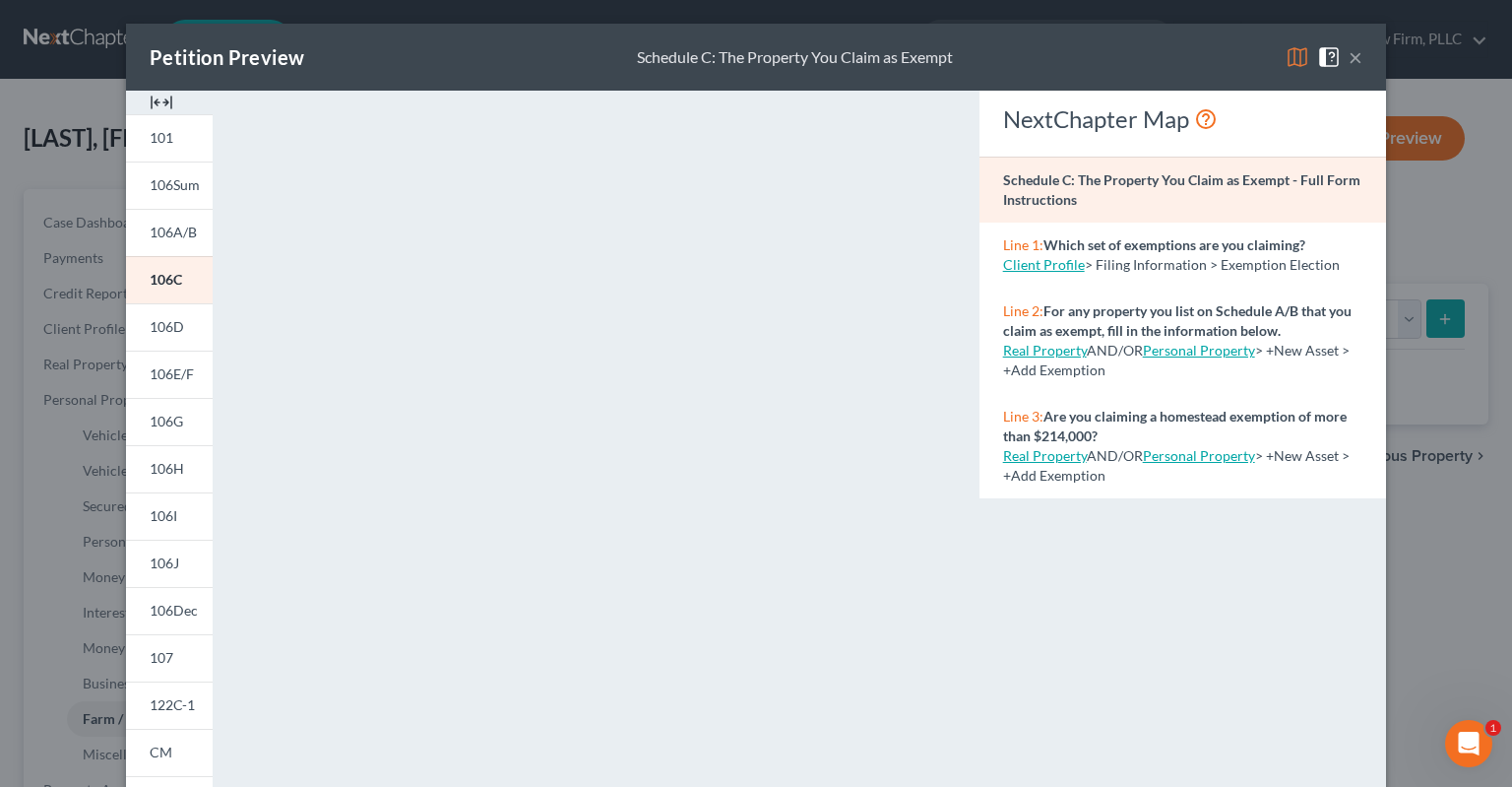 click on "×" at bounding box center (1355, 57) 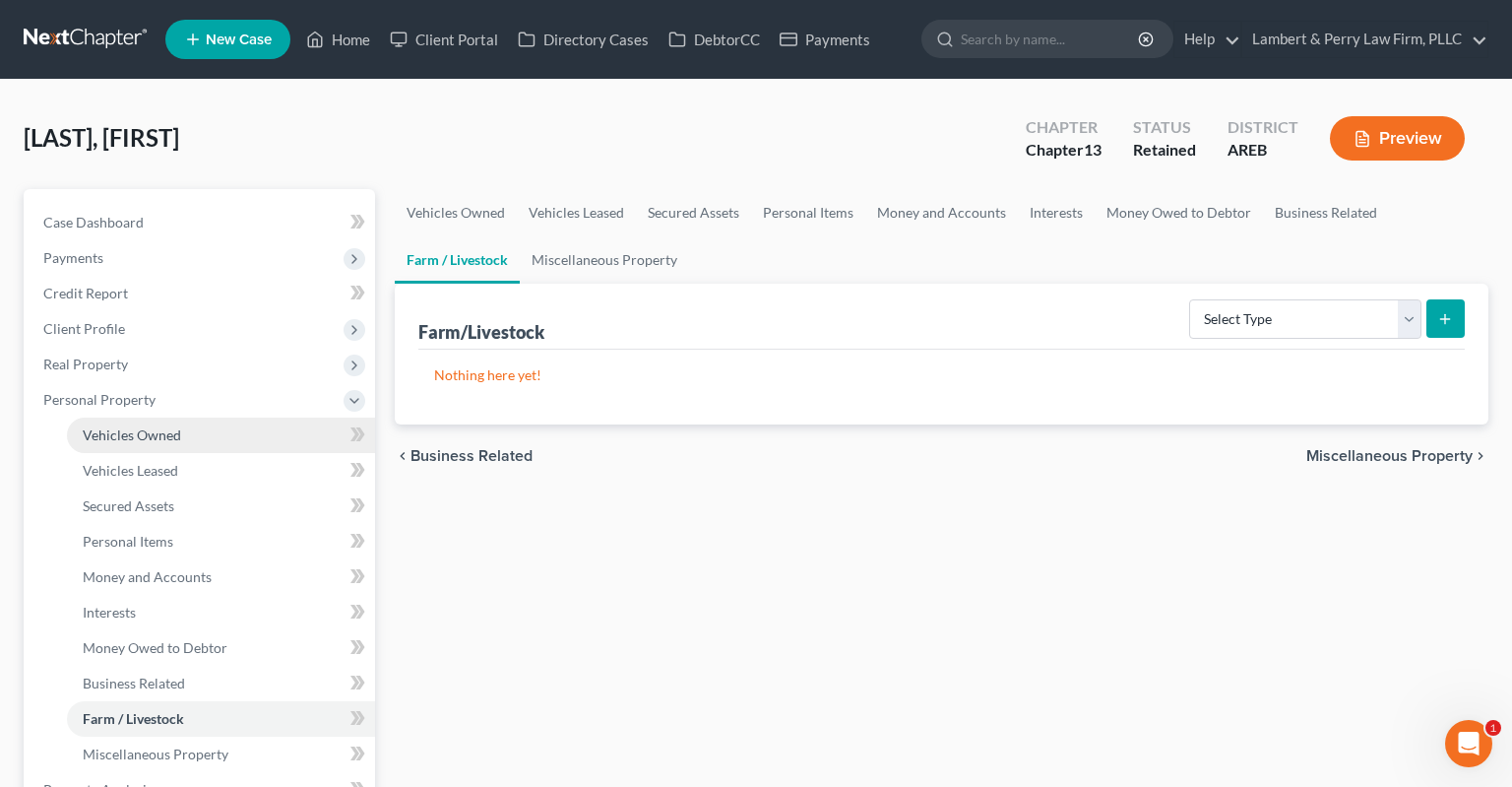 scroll, scrollTop: 520, scrollLeft: 0, axis: vertical 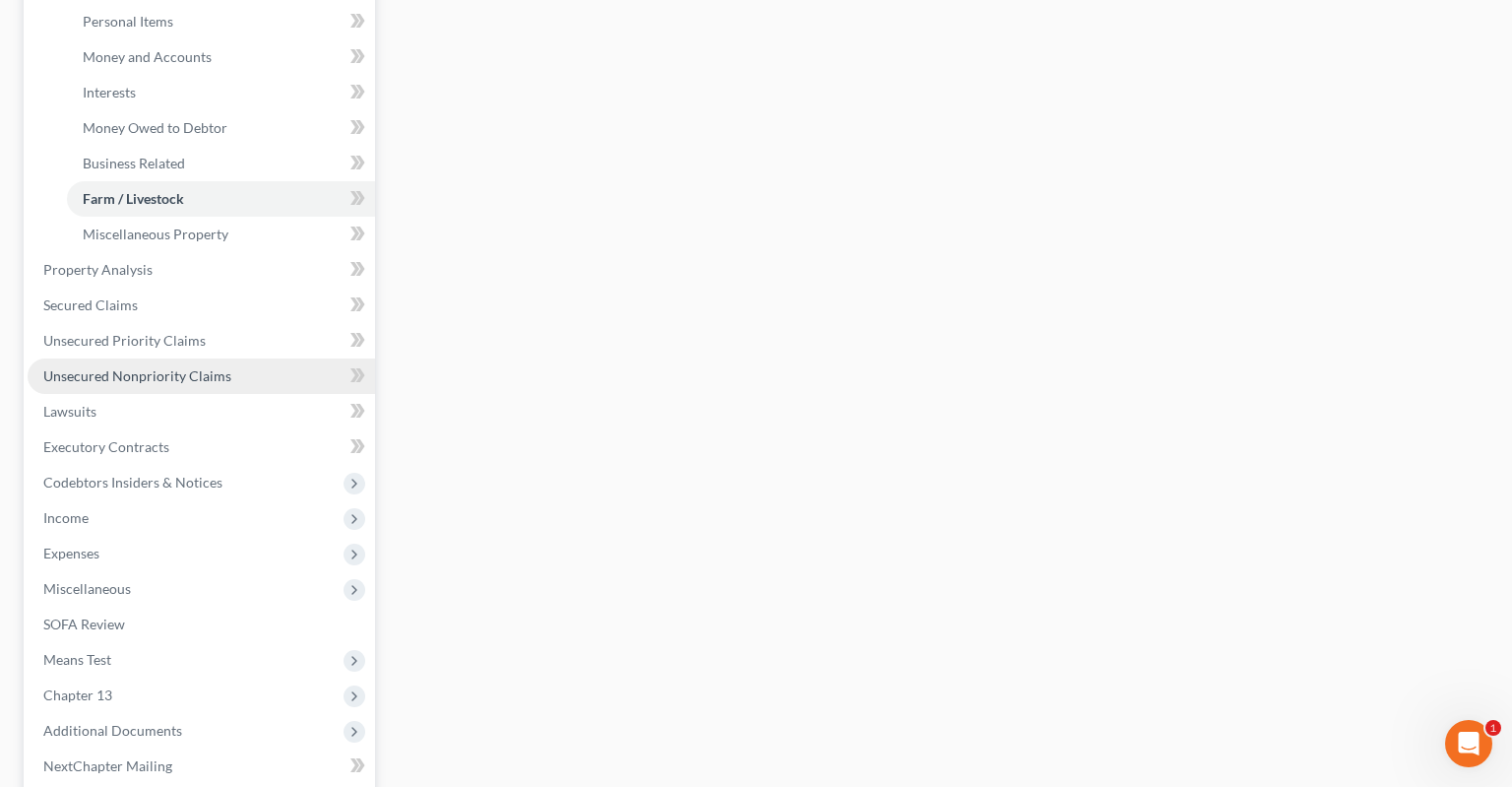 click on "Unsecured Nonpriority Claims" at bounding box center (137, 375) 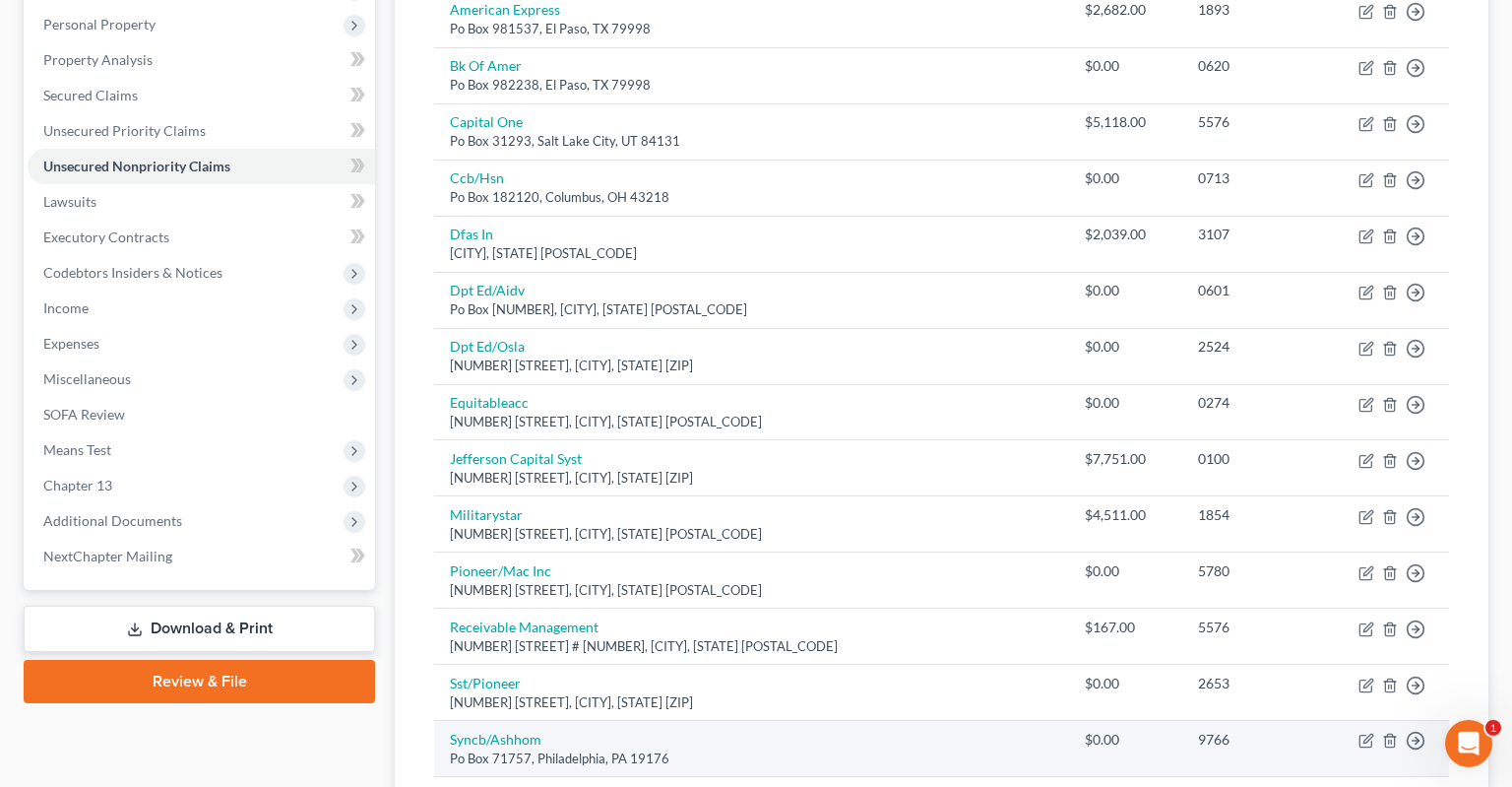 scroll, scrollTop: 520, scrollLeft: 0, axis: vertical 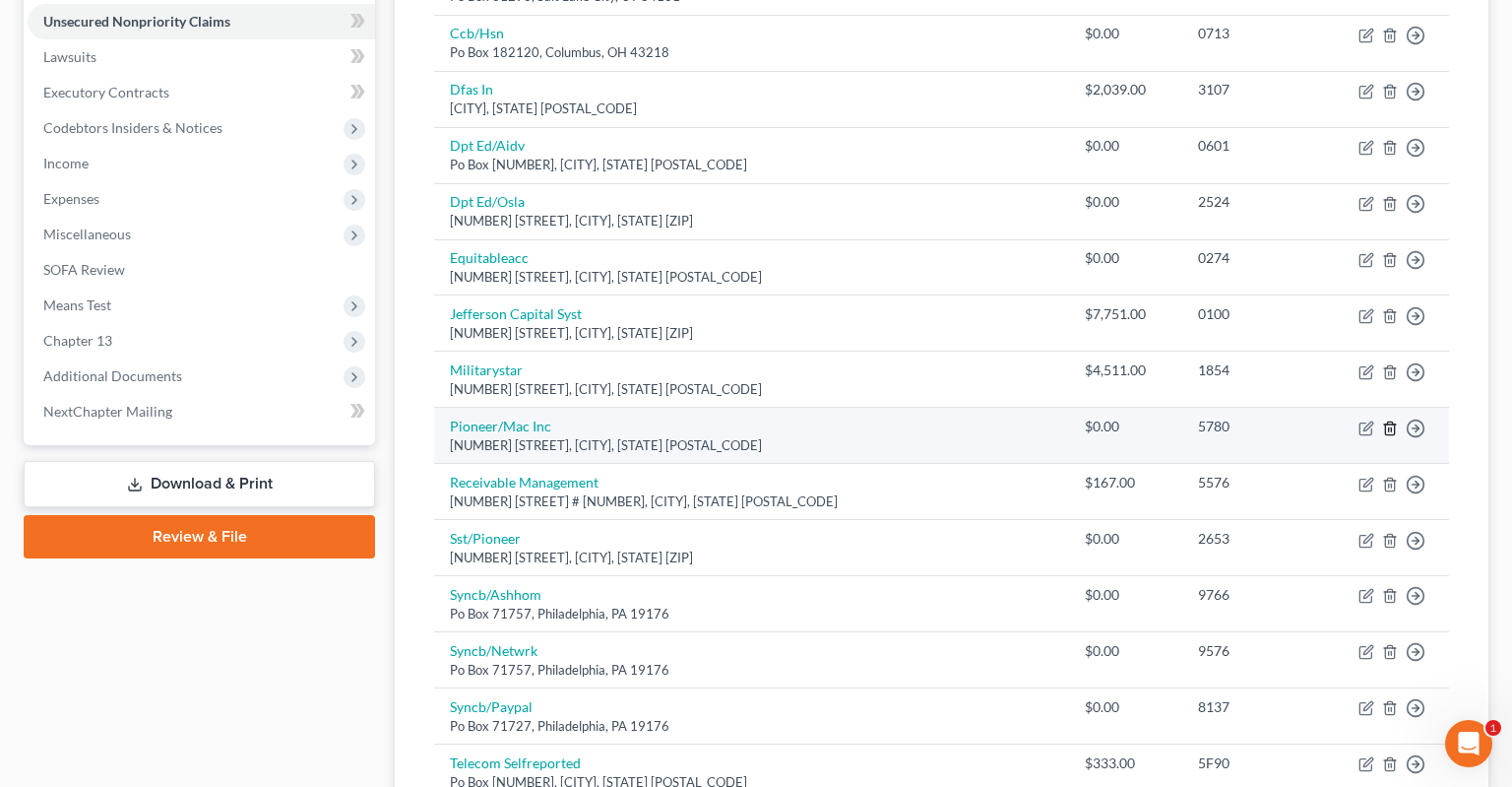 click 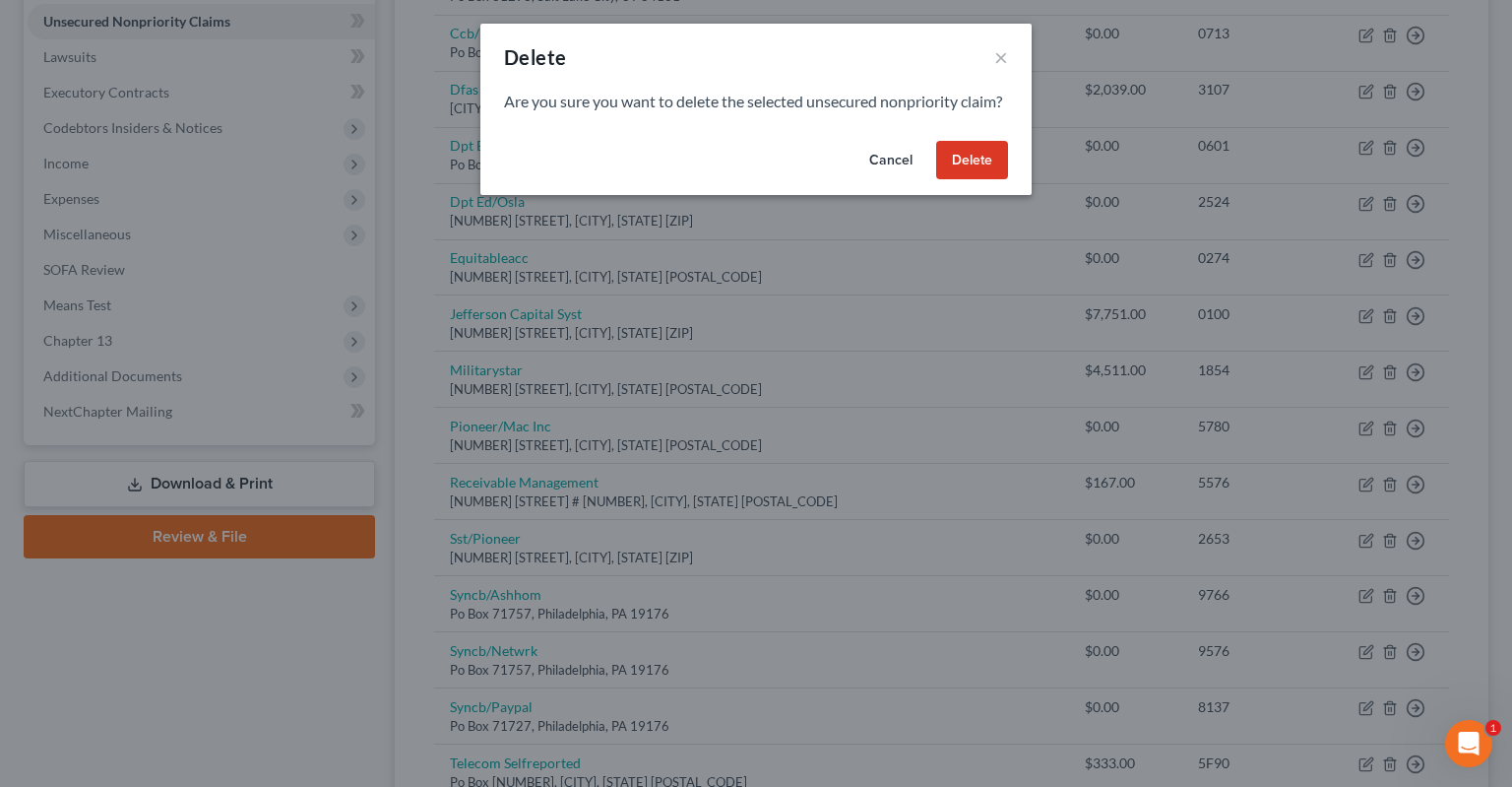 click on "Delete" at bounding box center [972, 161] 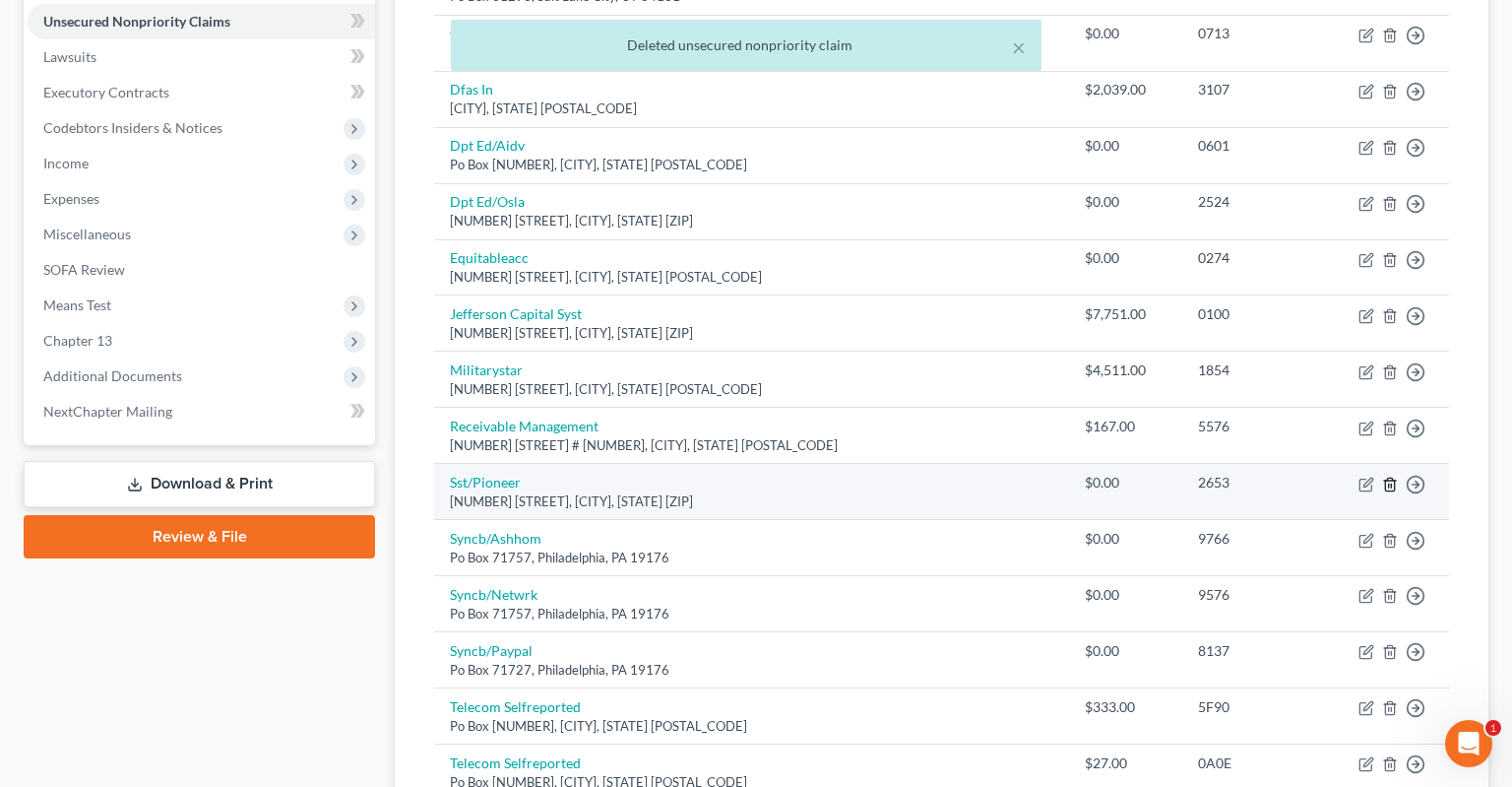 click 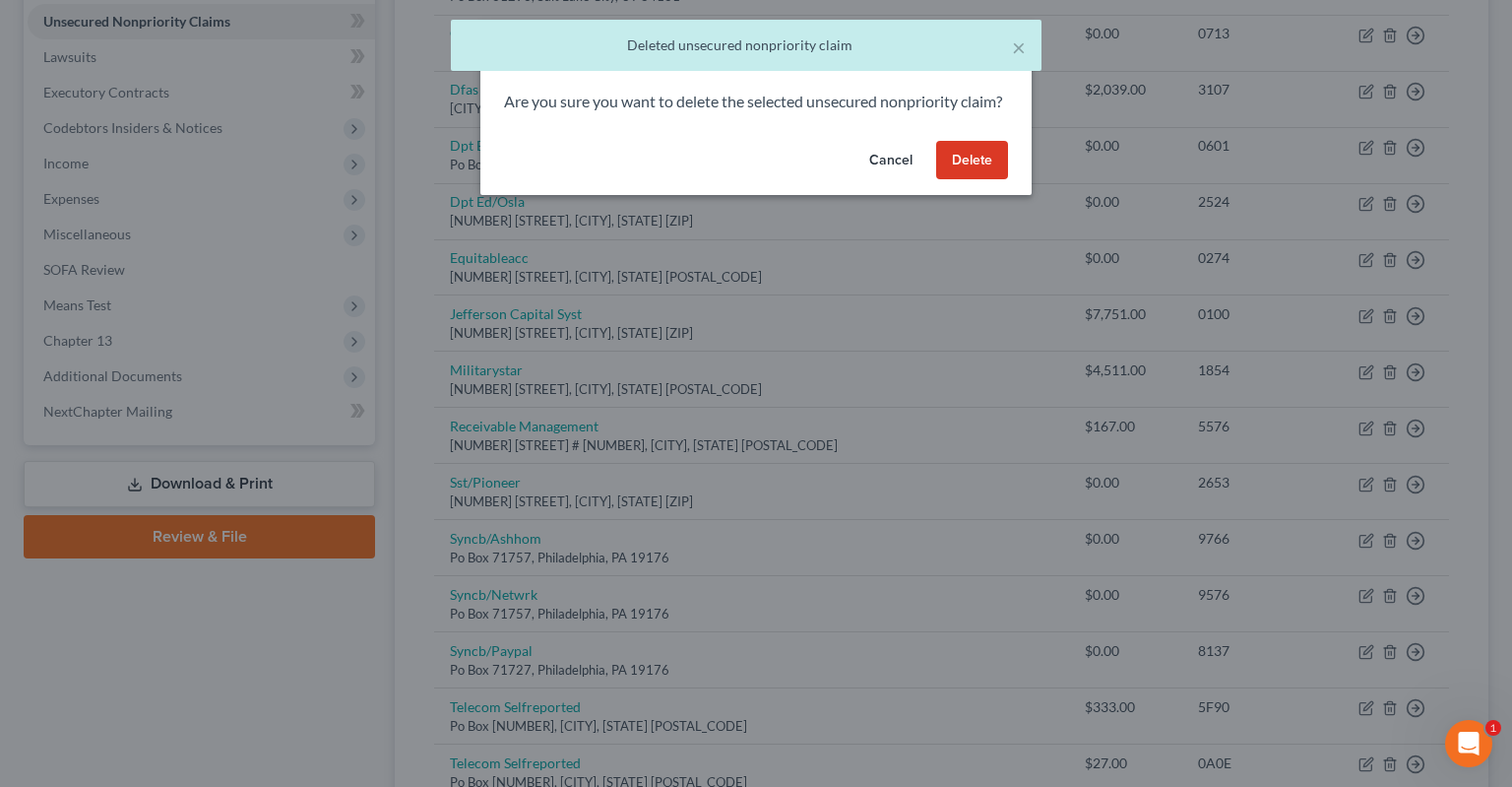 click on "Delete
×
Are you sure you want to delete the selected unsecured nonpriority claim?
Cancel
Delete" at bounding box center [756, 393] 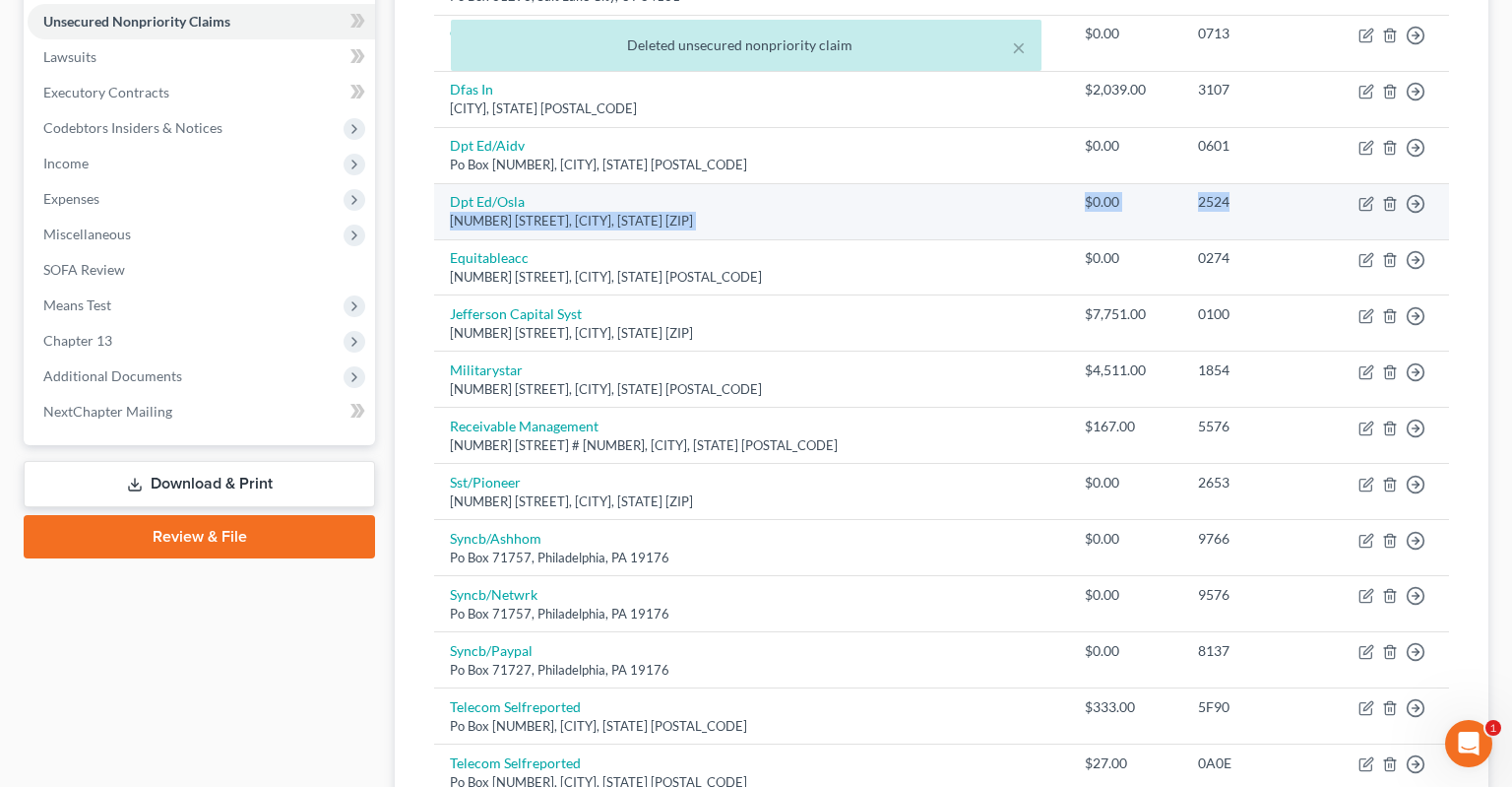 drag, startPoint x: 1051, startPoint y: 208, endPoint x: 964, endPoint y: 204, distance: 87.09191 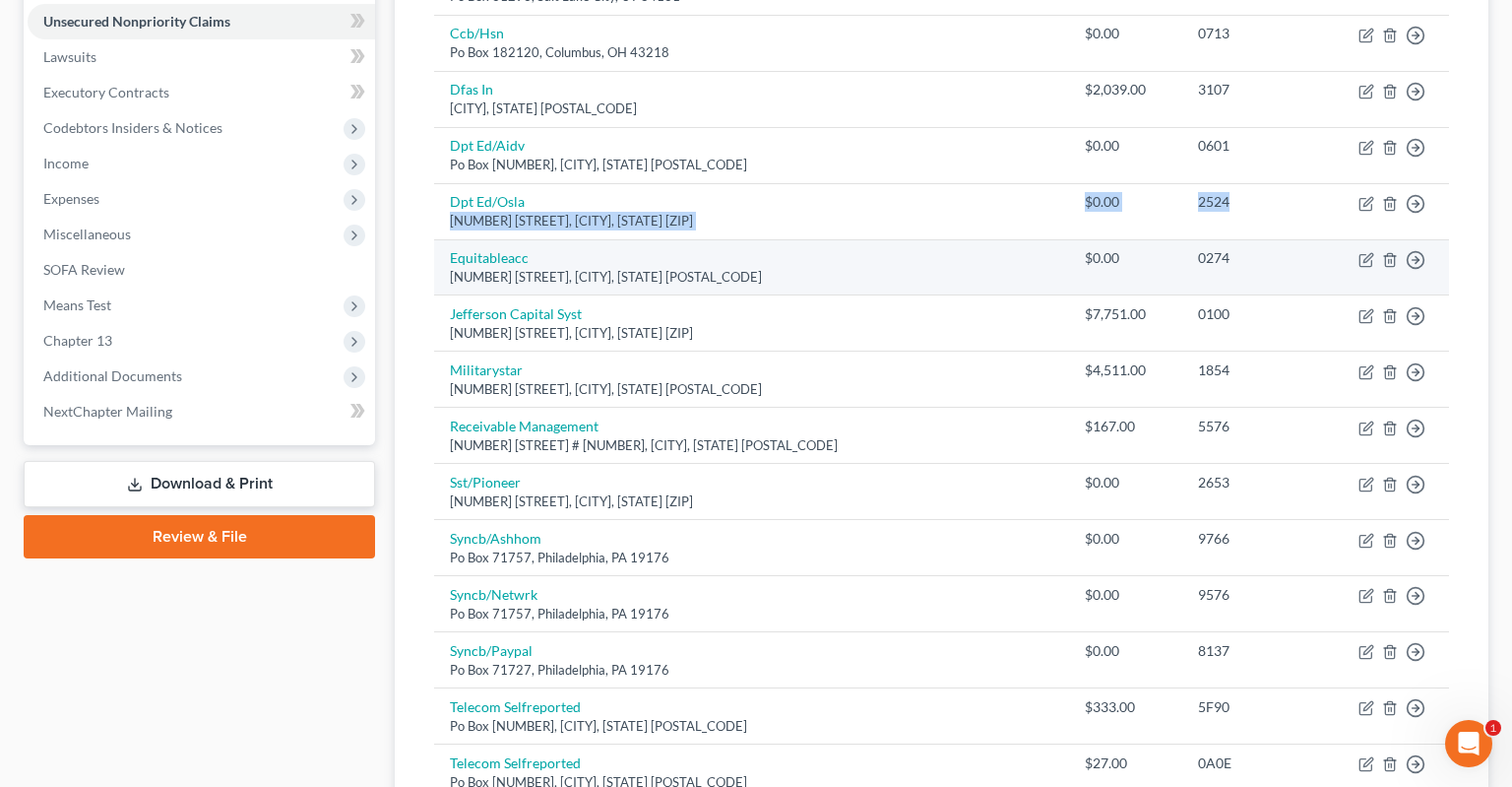 click on "[COMPANY] [NUMBER] [STREET], [CITY], [STATE] [POSTAL_CODE]" at bounding box center (751, 267) 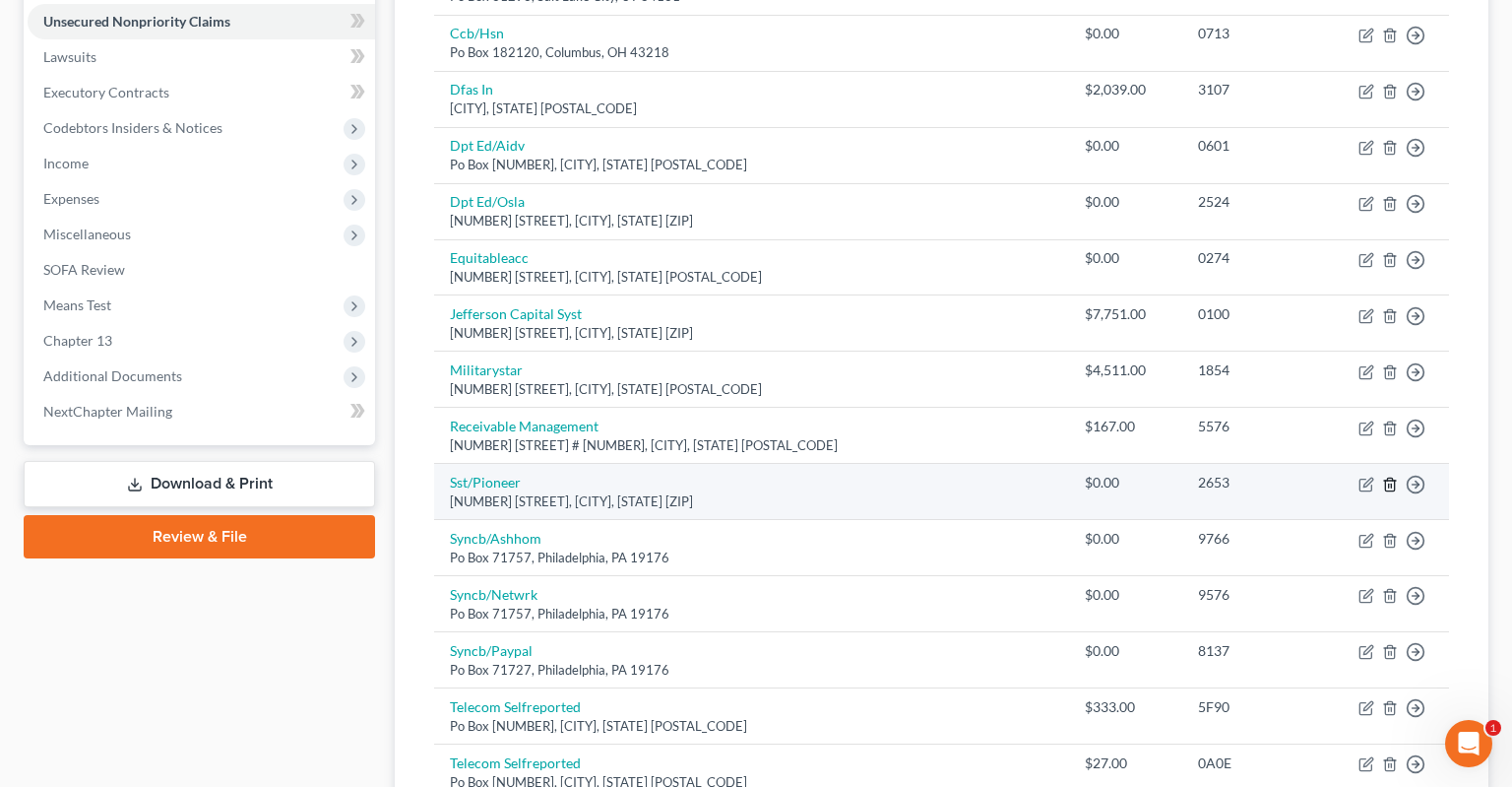 click 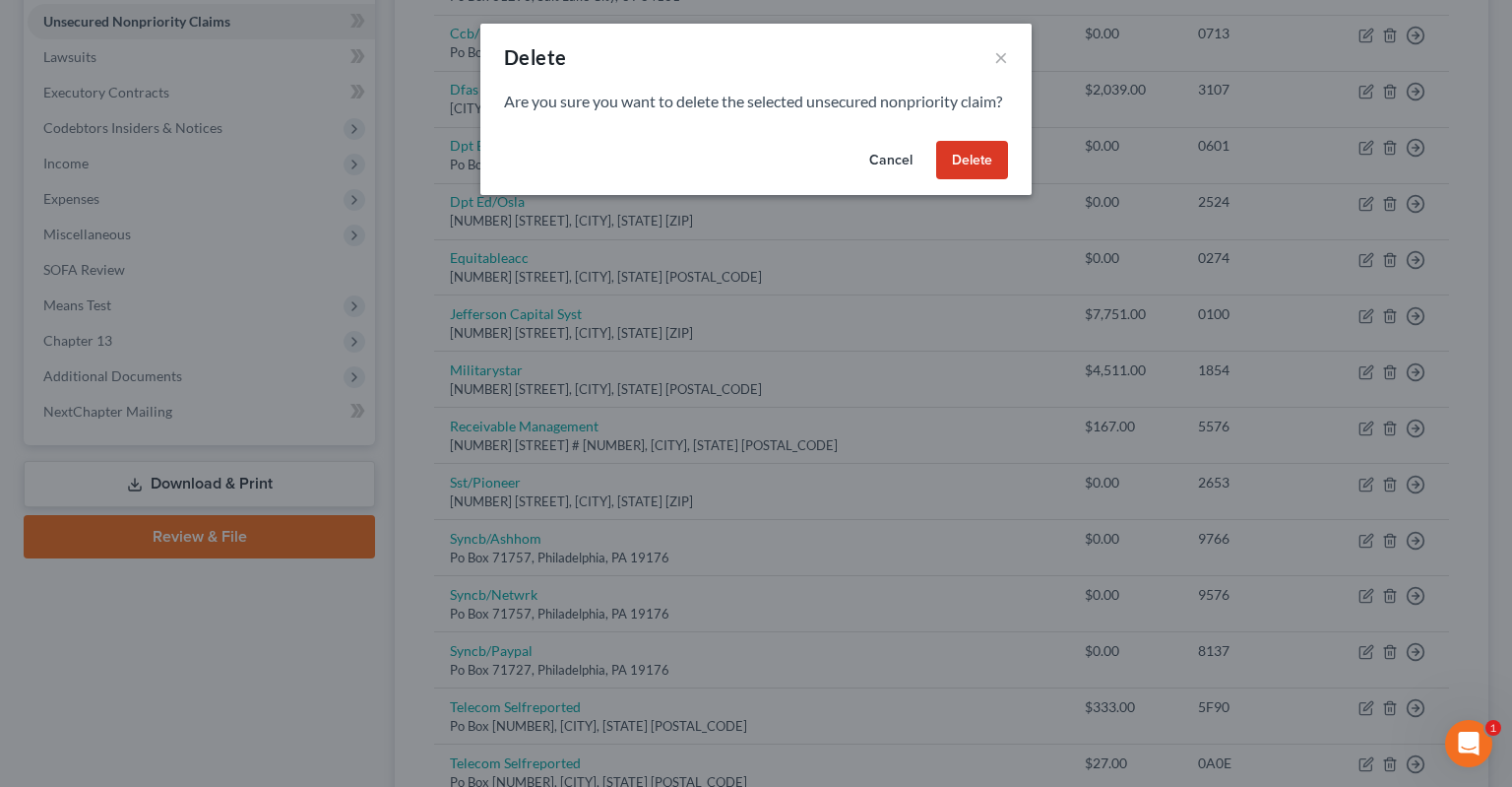 click on "Delete" at bounding box center (972, 161) 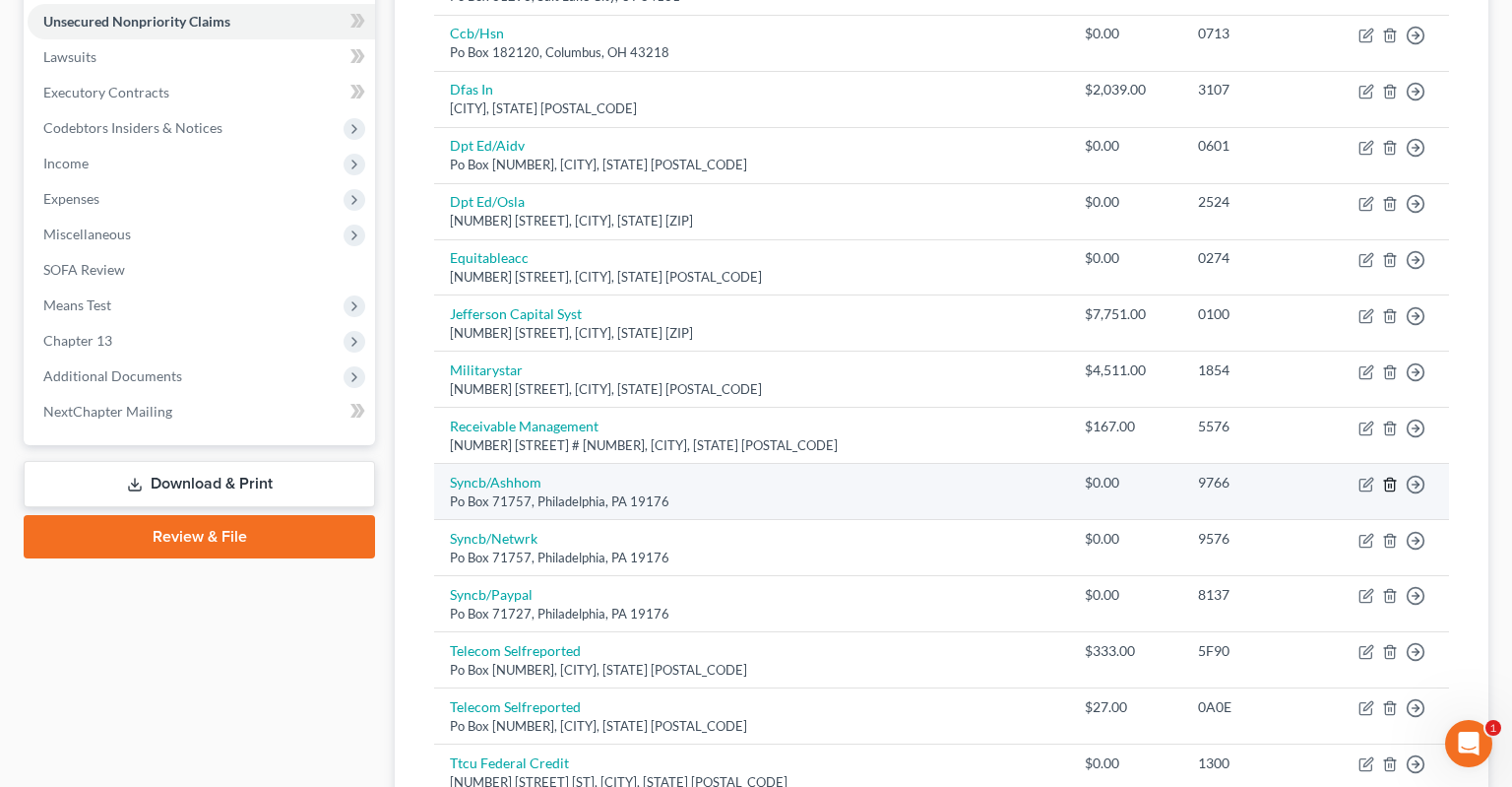 click 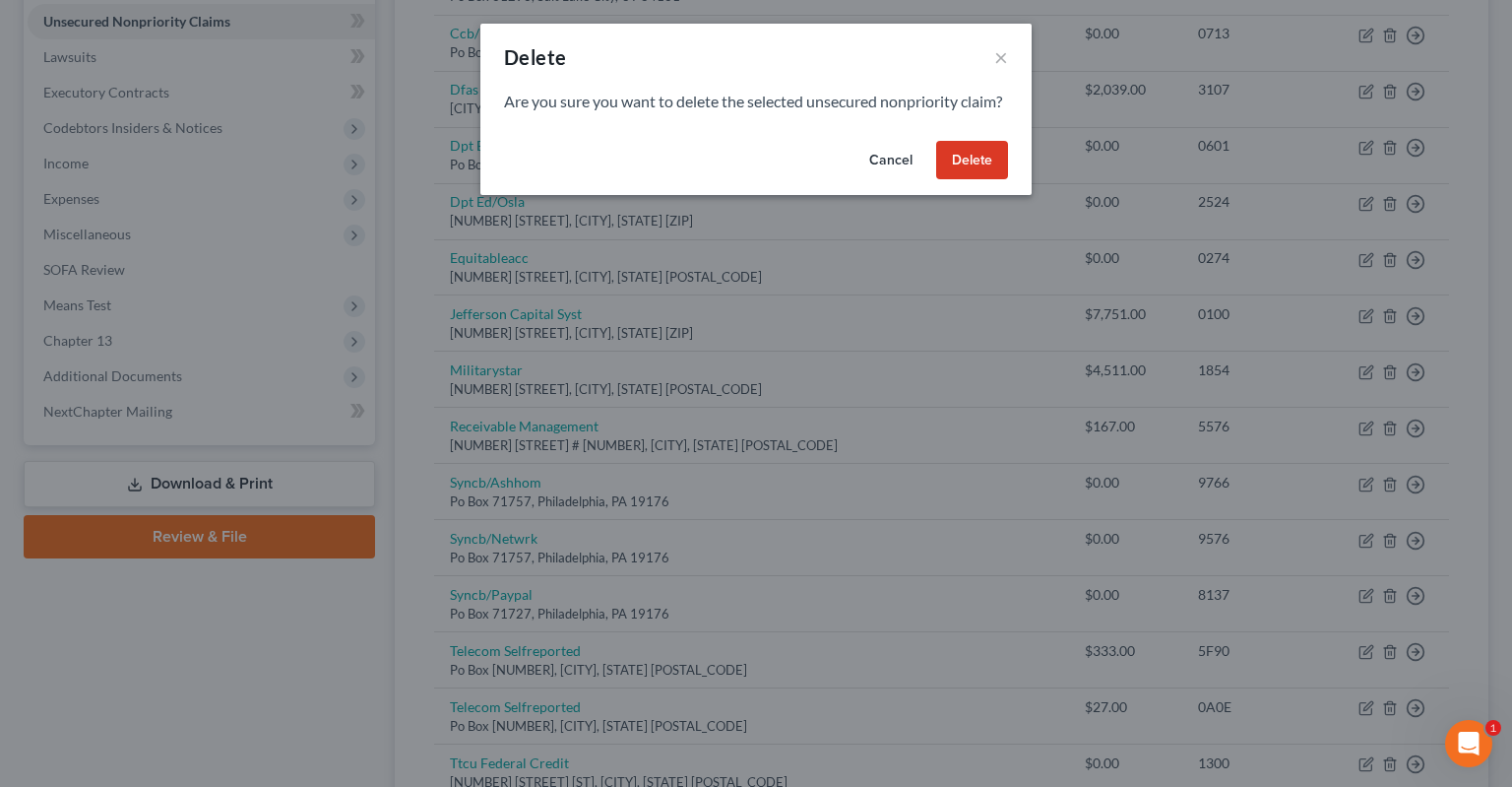 click on "Delete" at bounding box center [972, 161] 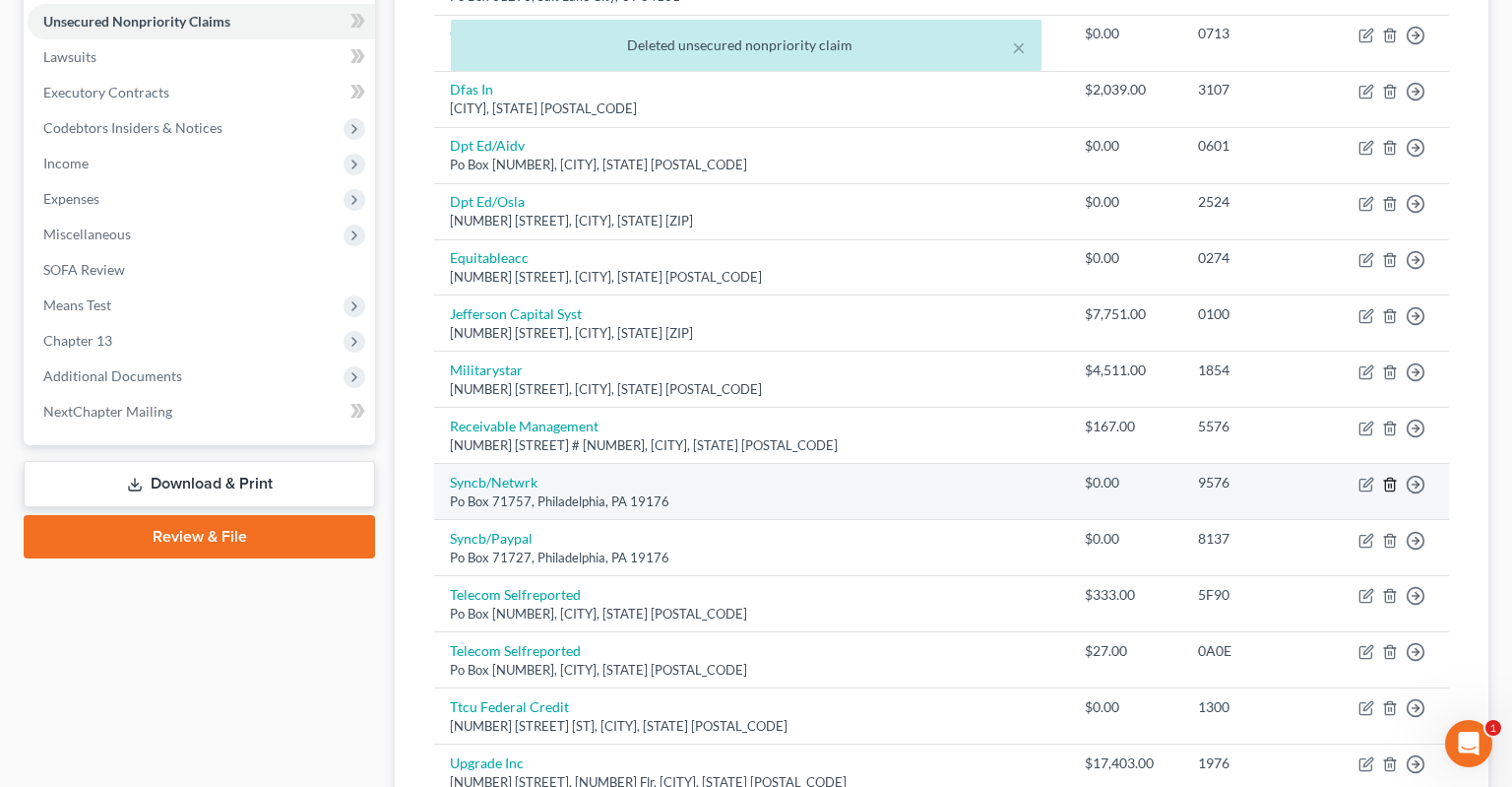 click 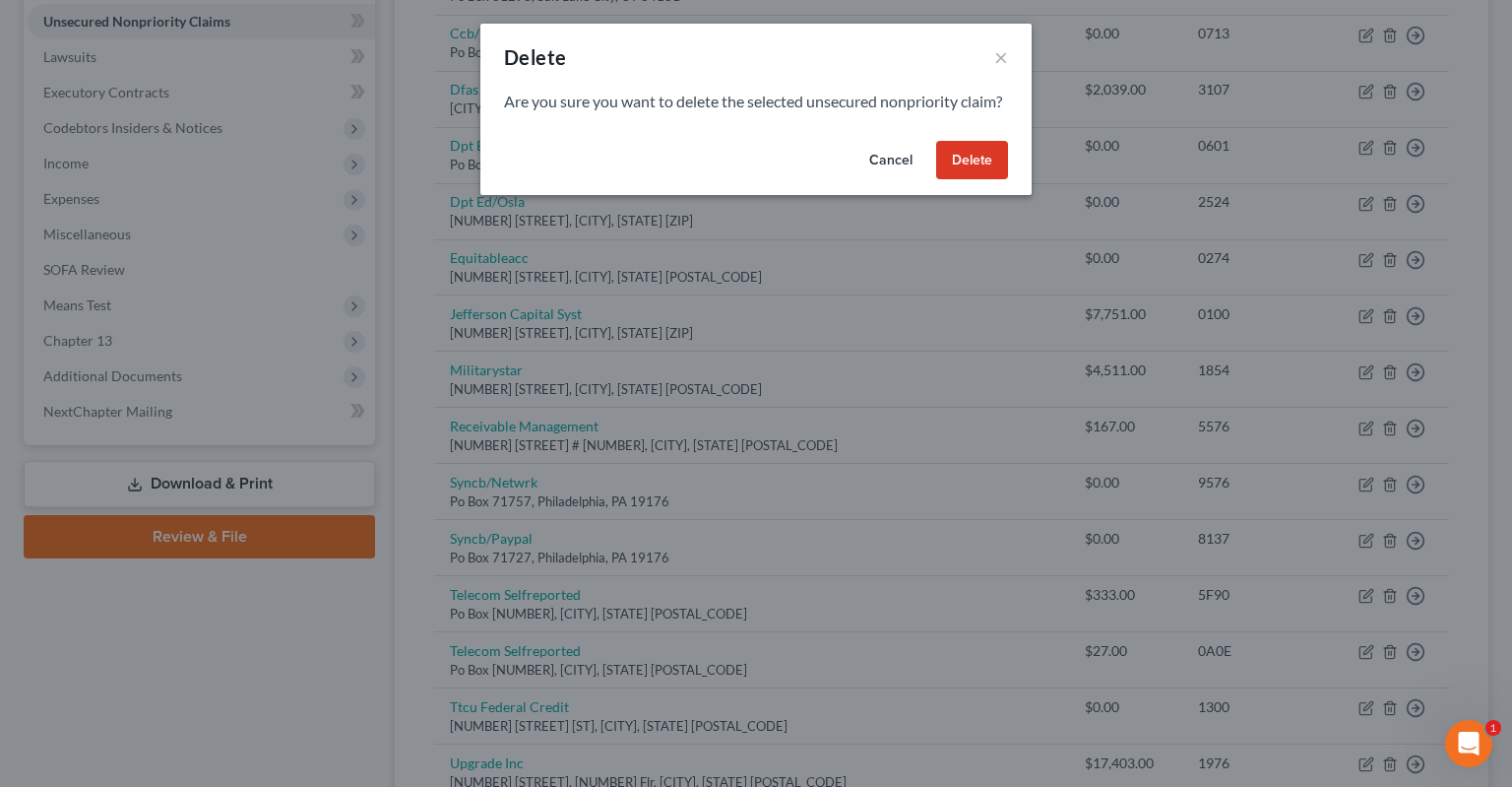 click on "Delete" at bounding box center (972, 161) 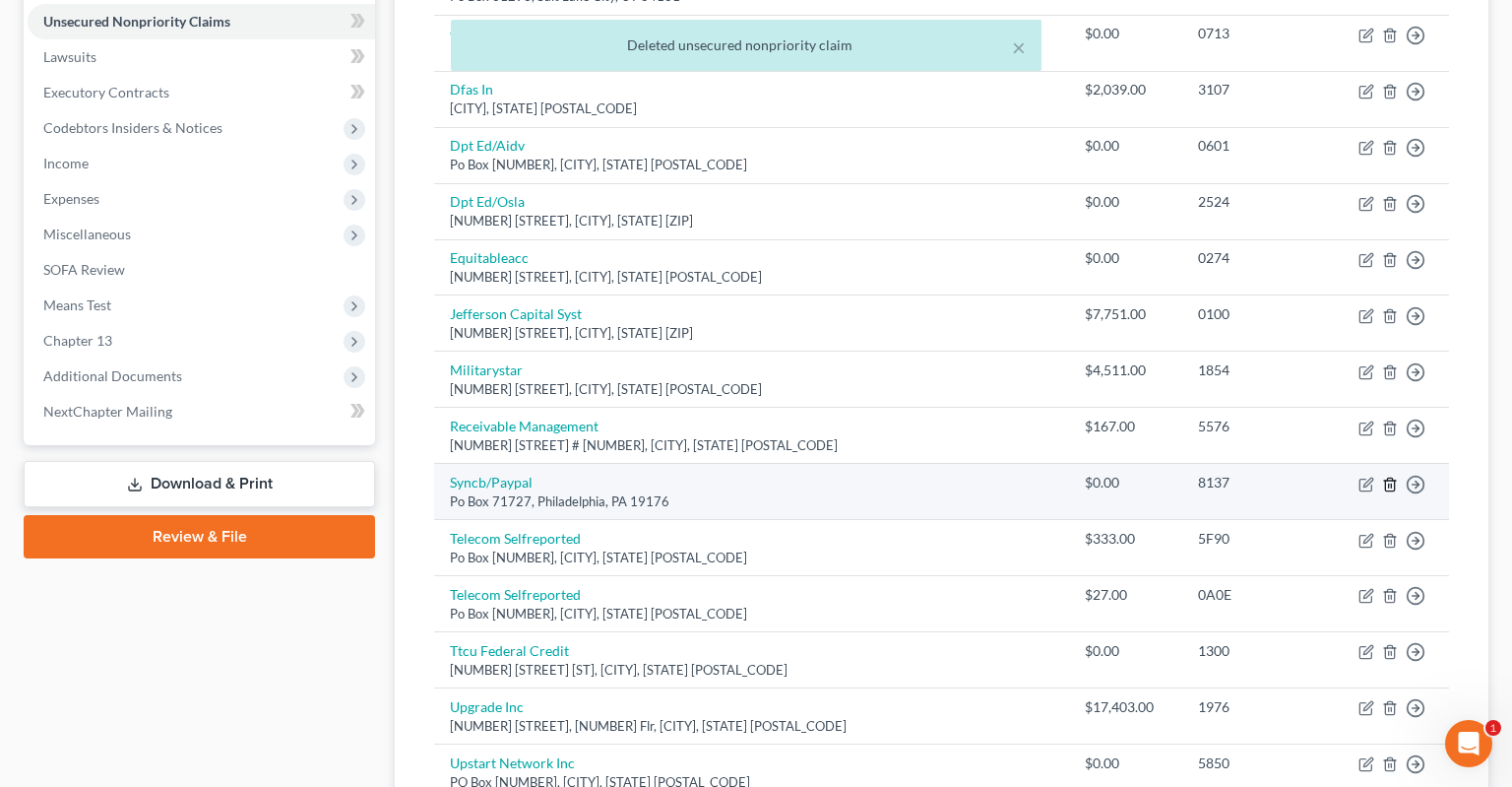 click 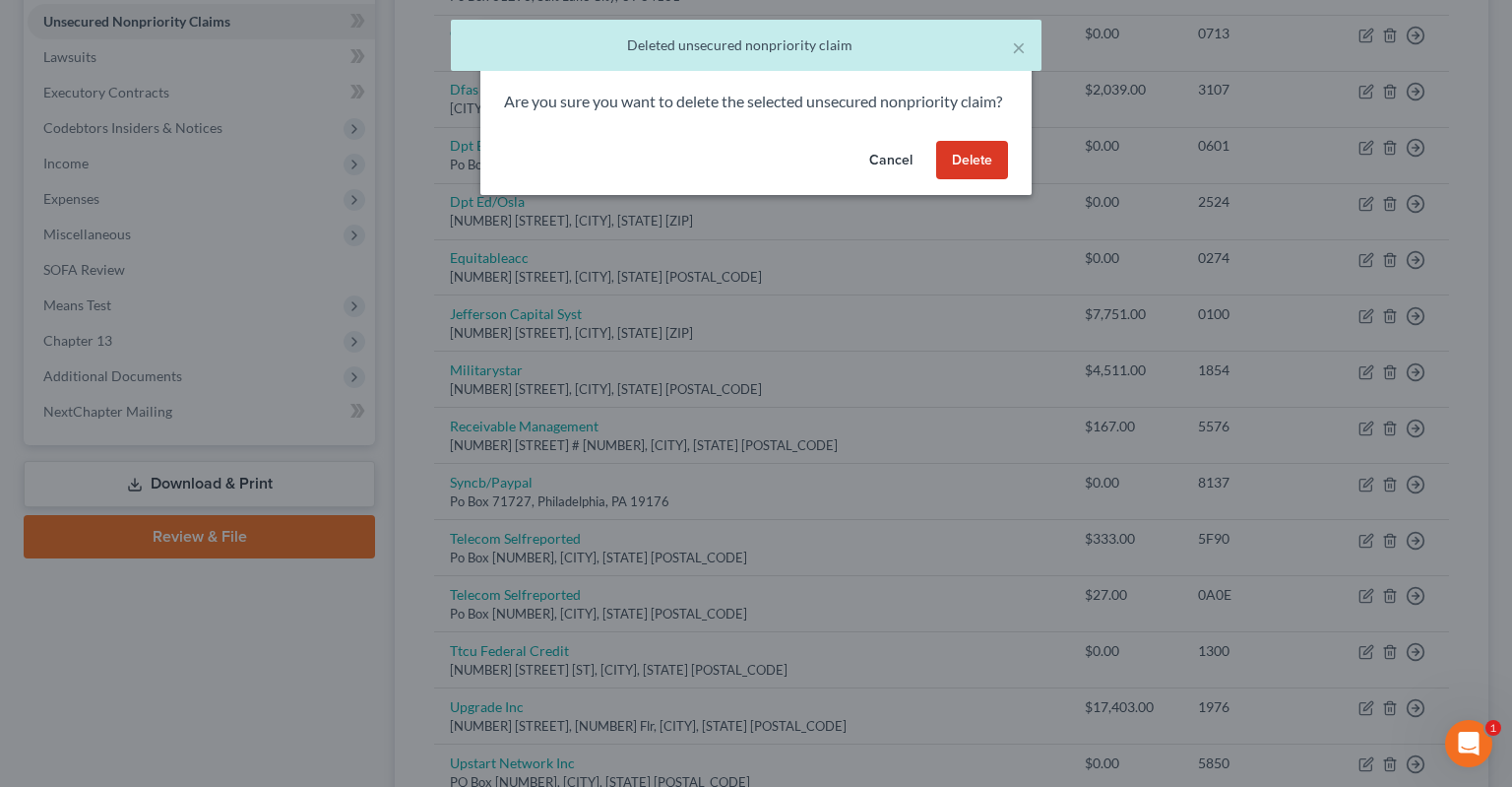 click on "Delete" at bounding box center [972, 161] 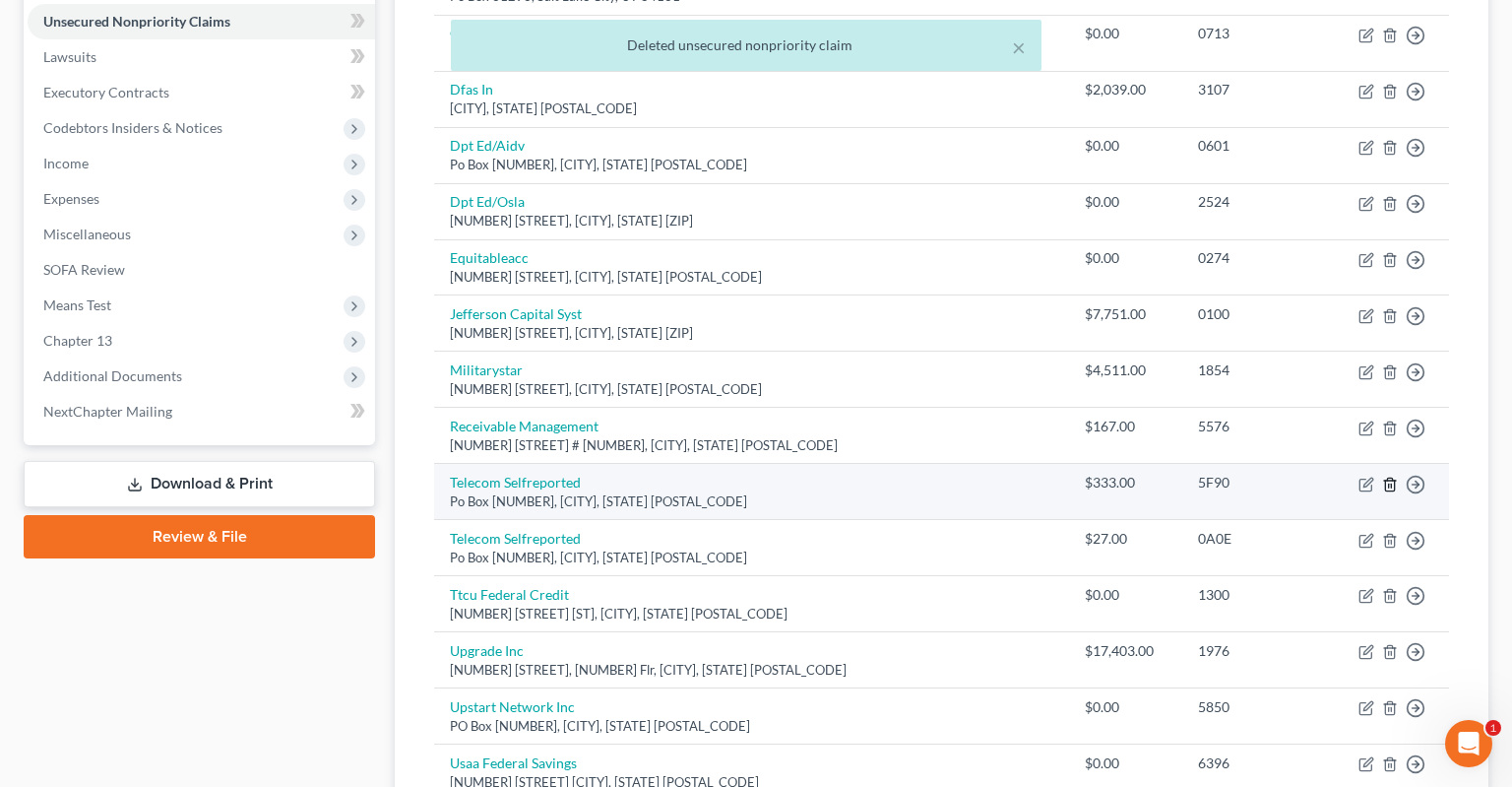 click 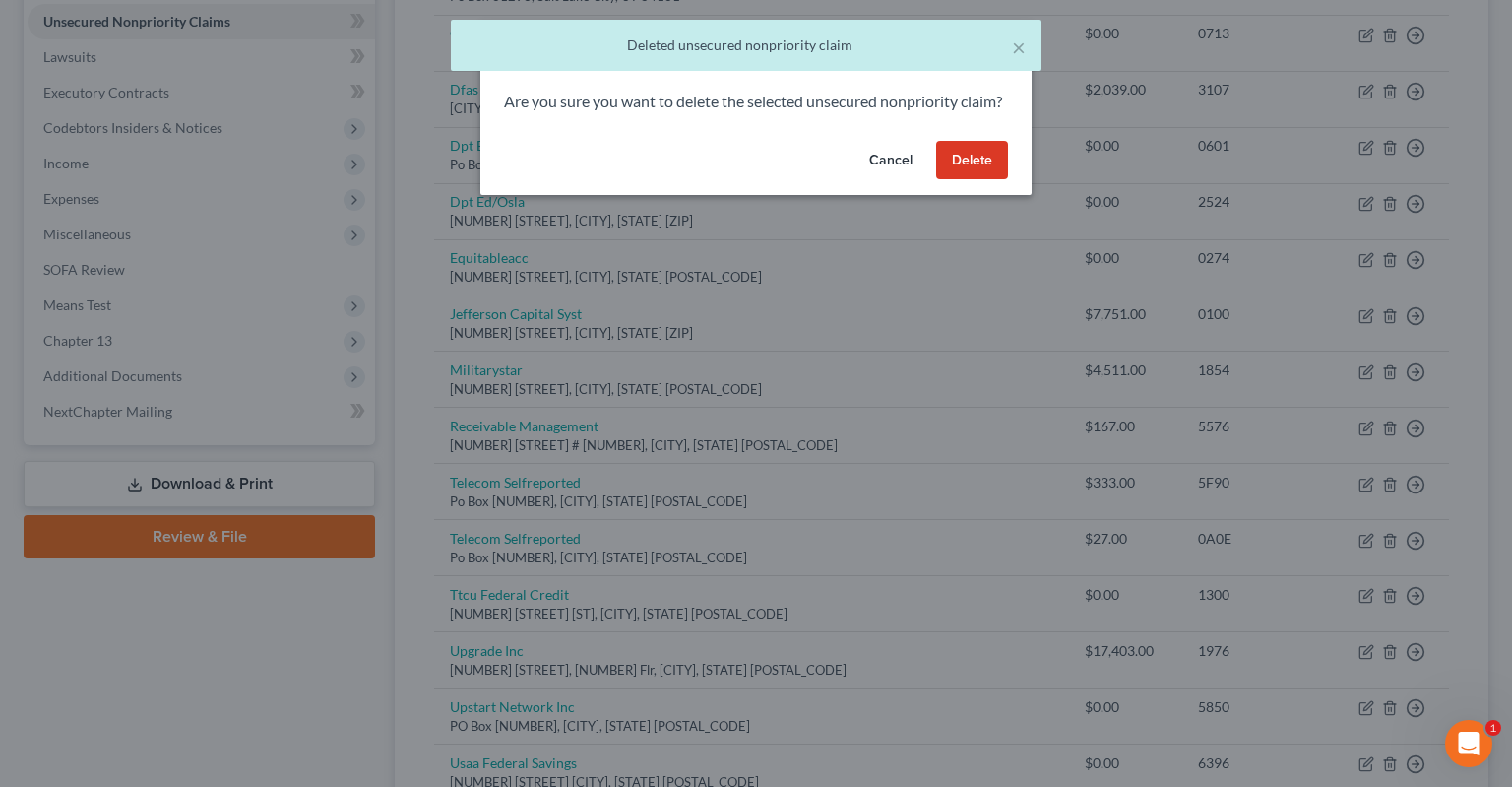 click on "Delete" at bounding box center (972, 161) 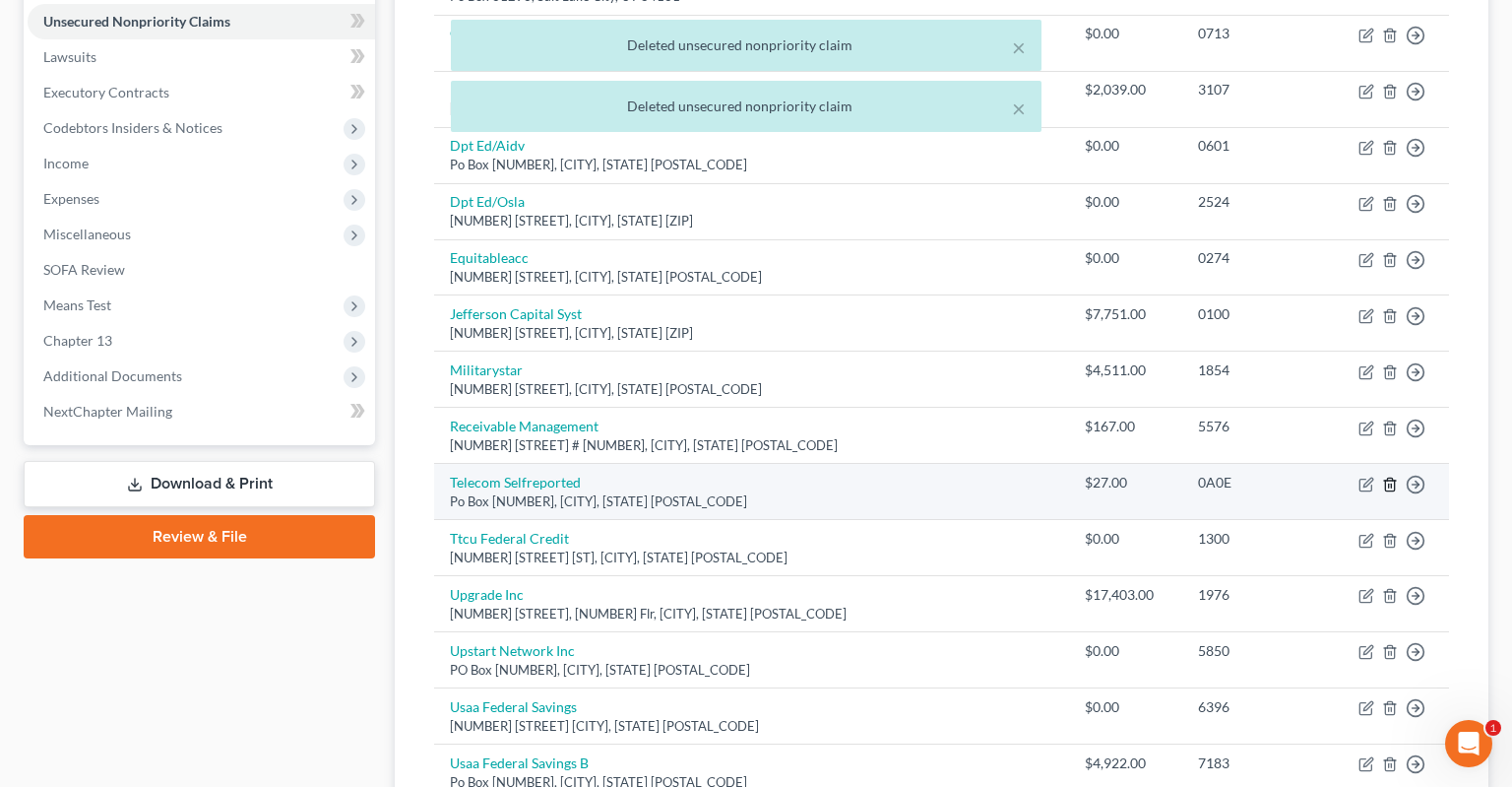 click 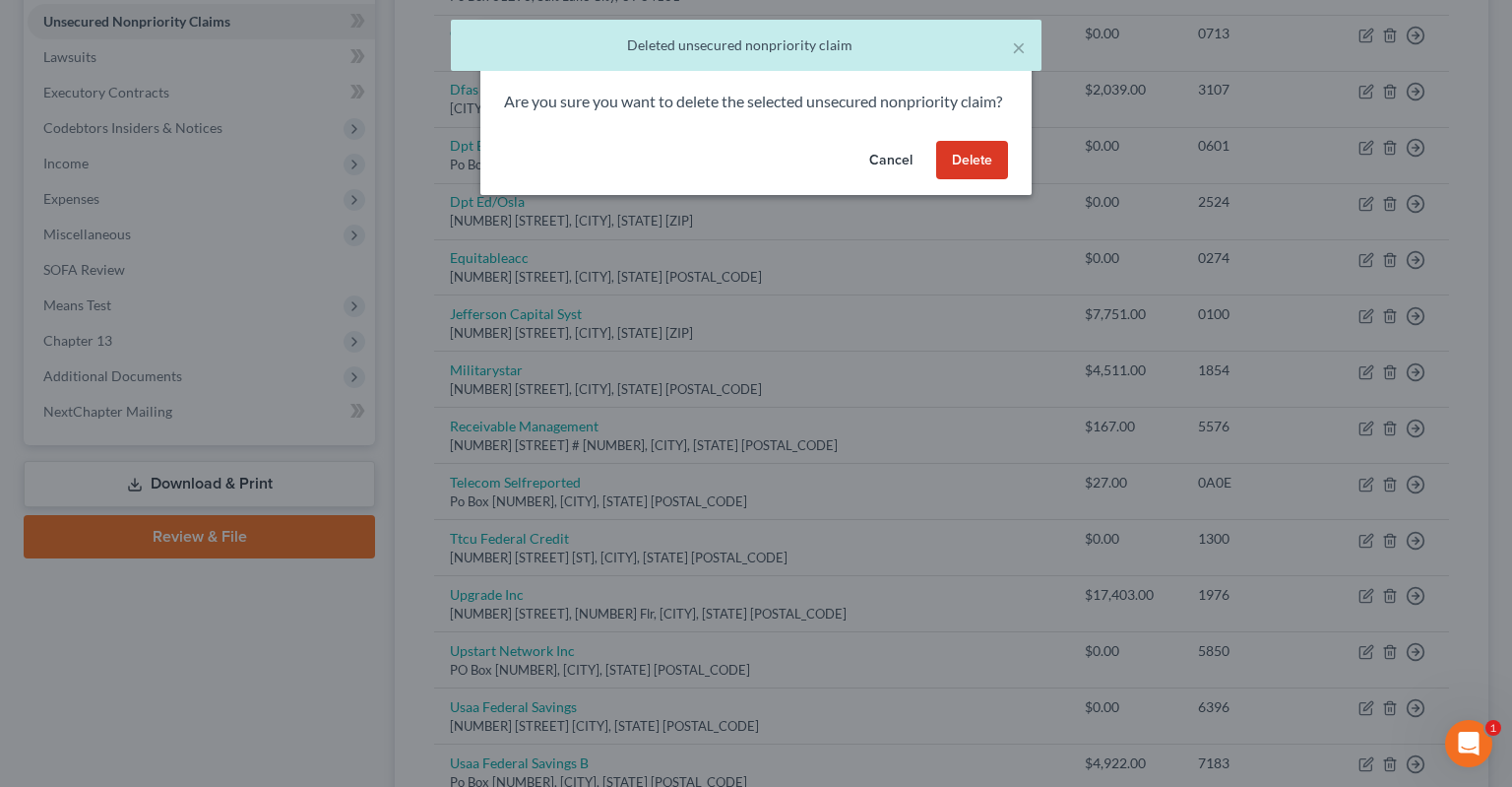click on "Delete" at bounding box center [972, 161] 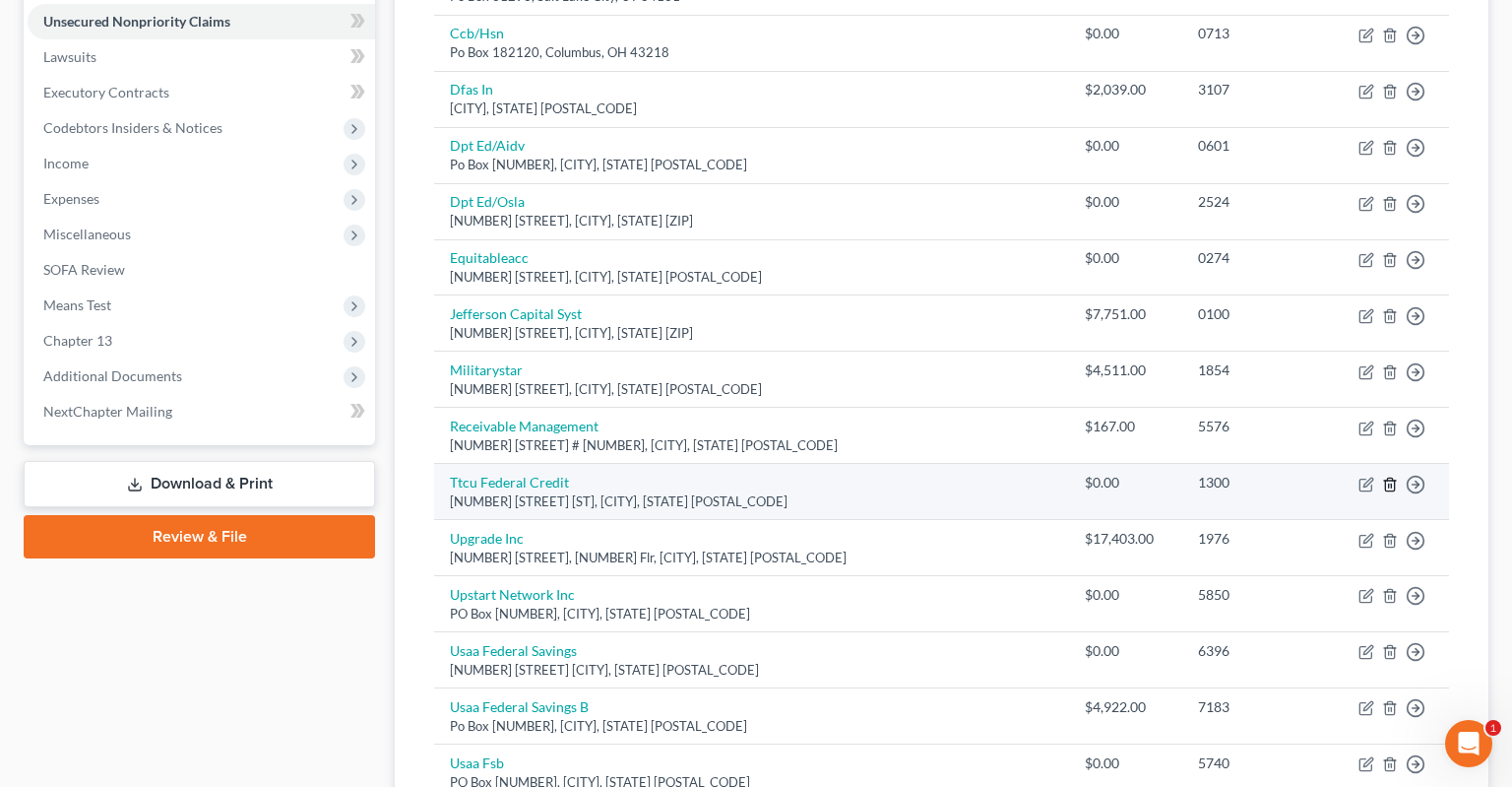 click 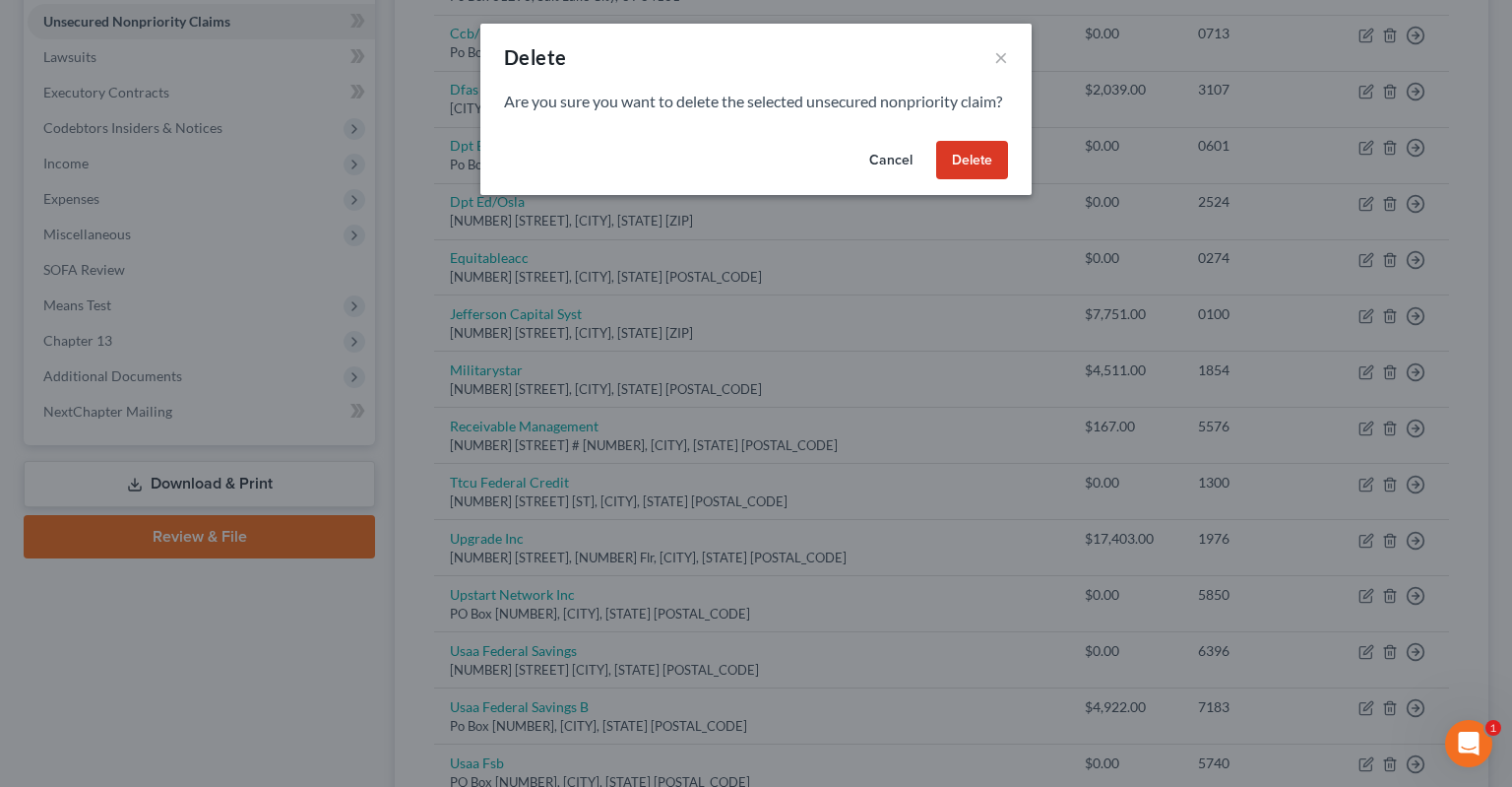 click on "Delete" at bounding box center (972, 161) 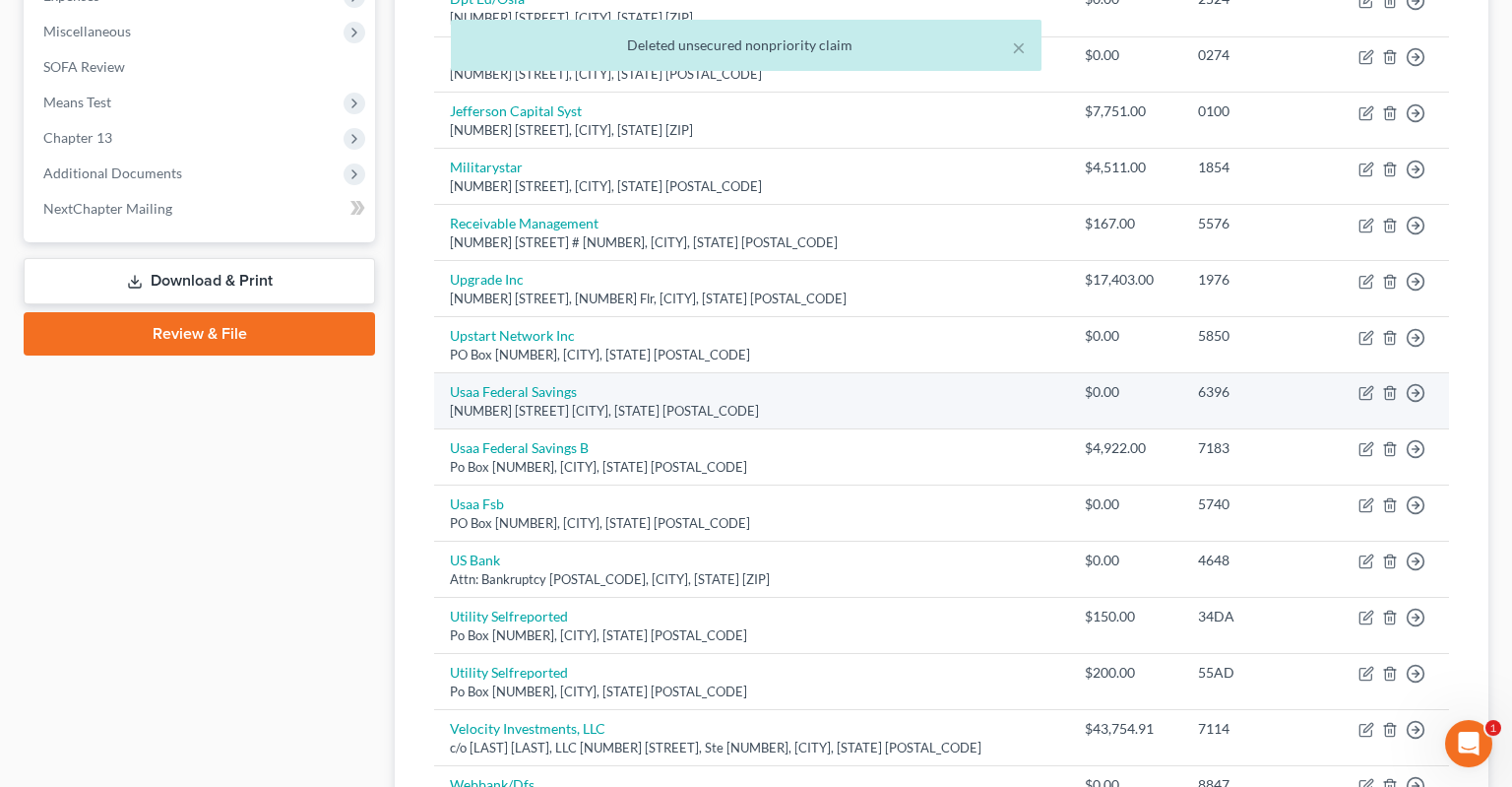scroll, scrollTop: 728, scrollLeft: 0, axis: vertical 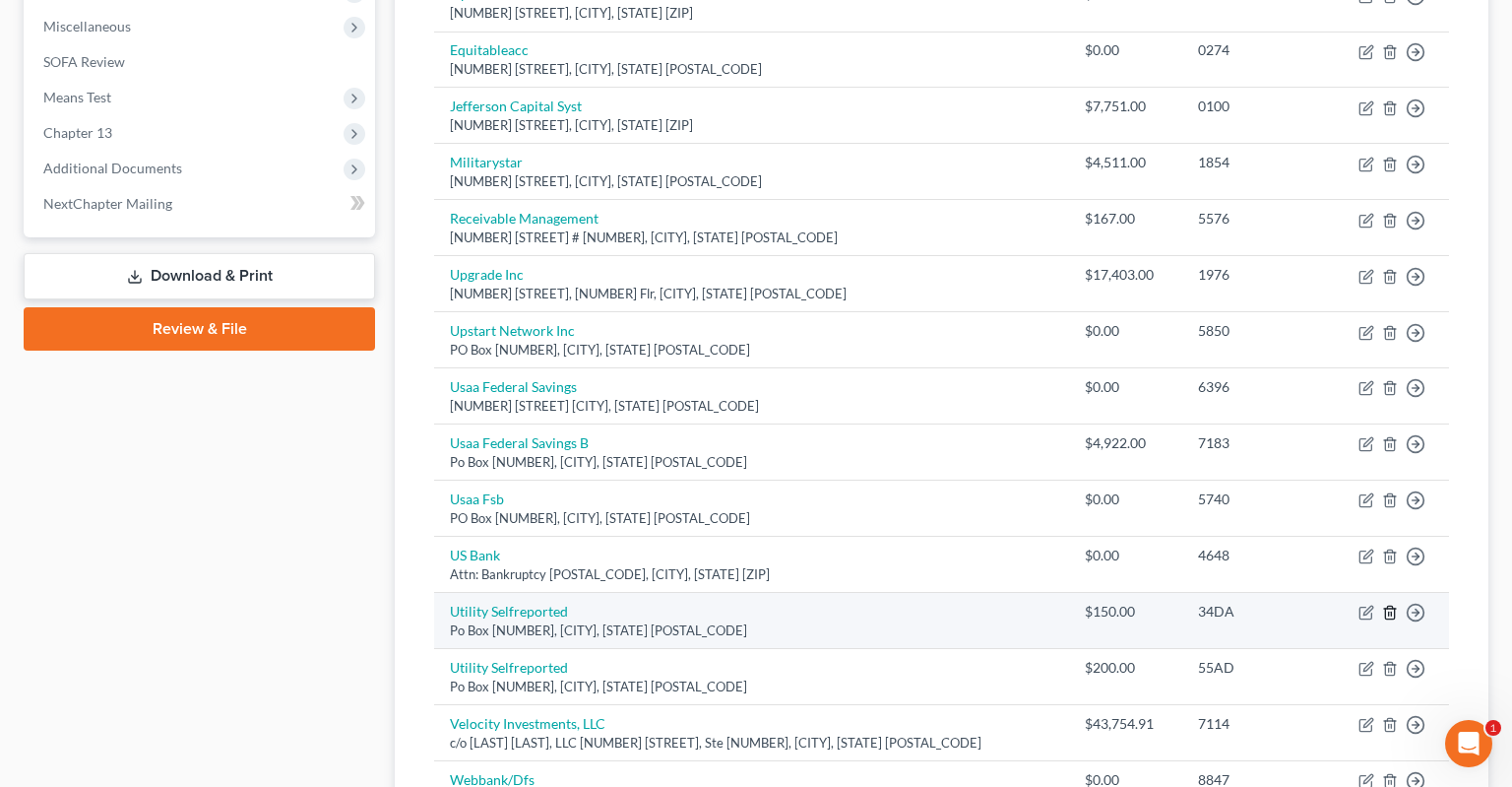 click 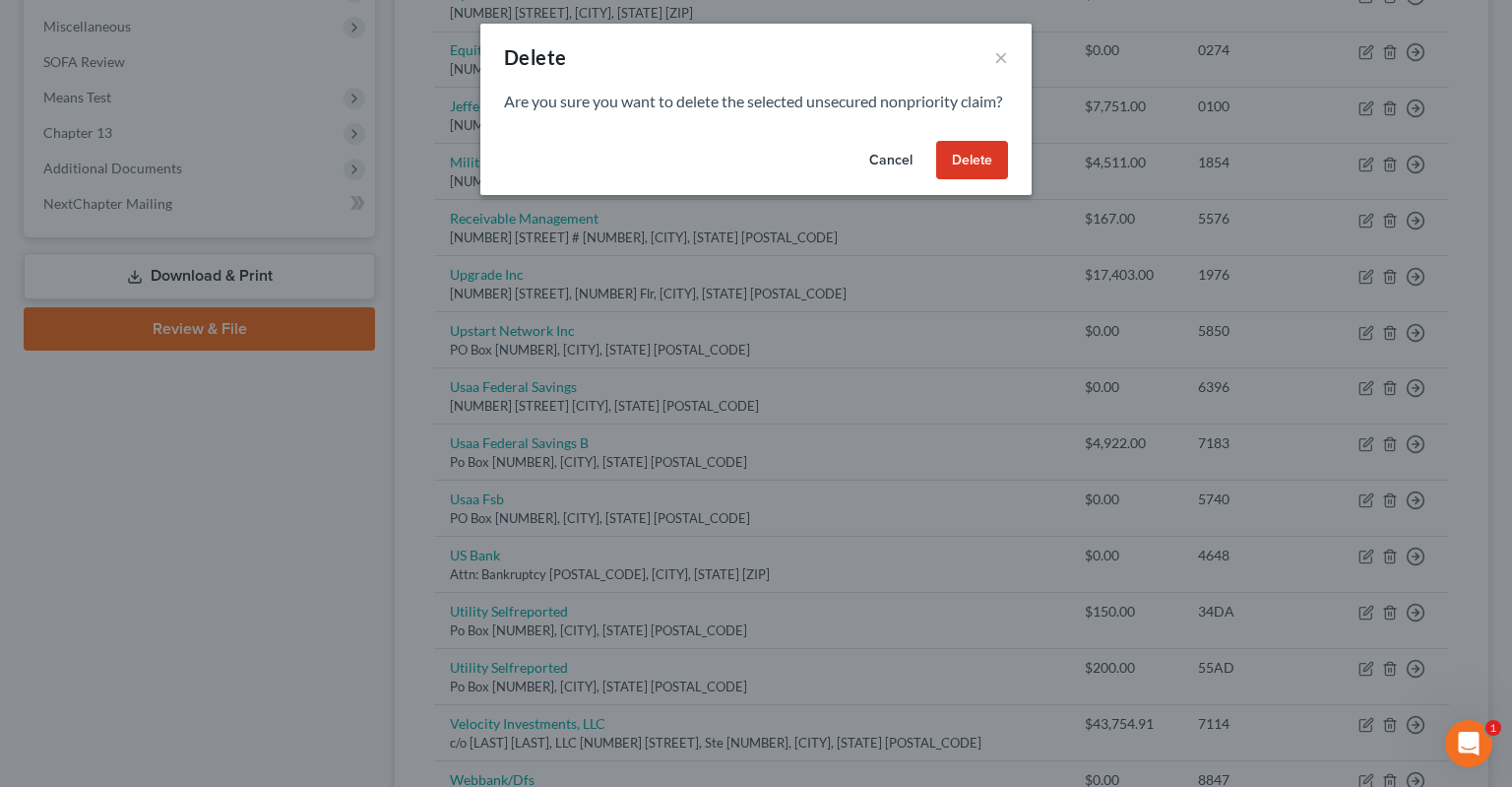 click on "Delete" at bounding box center (972, 161) 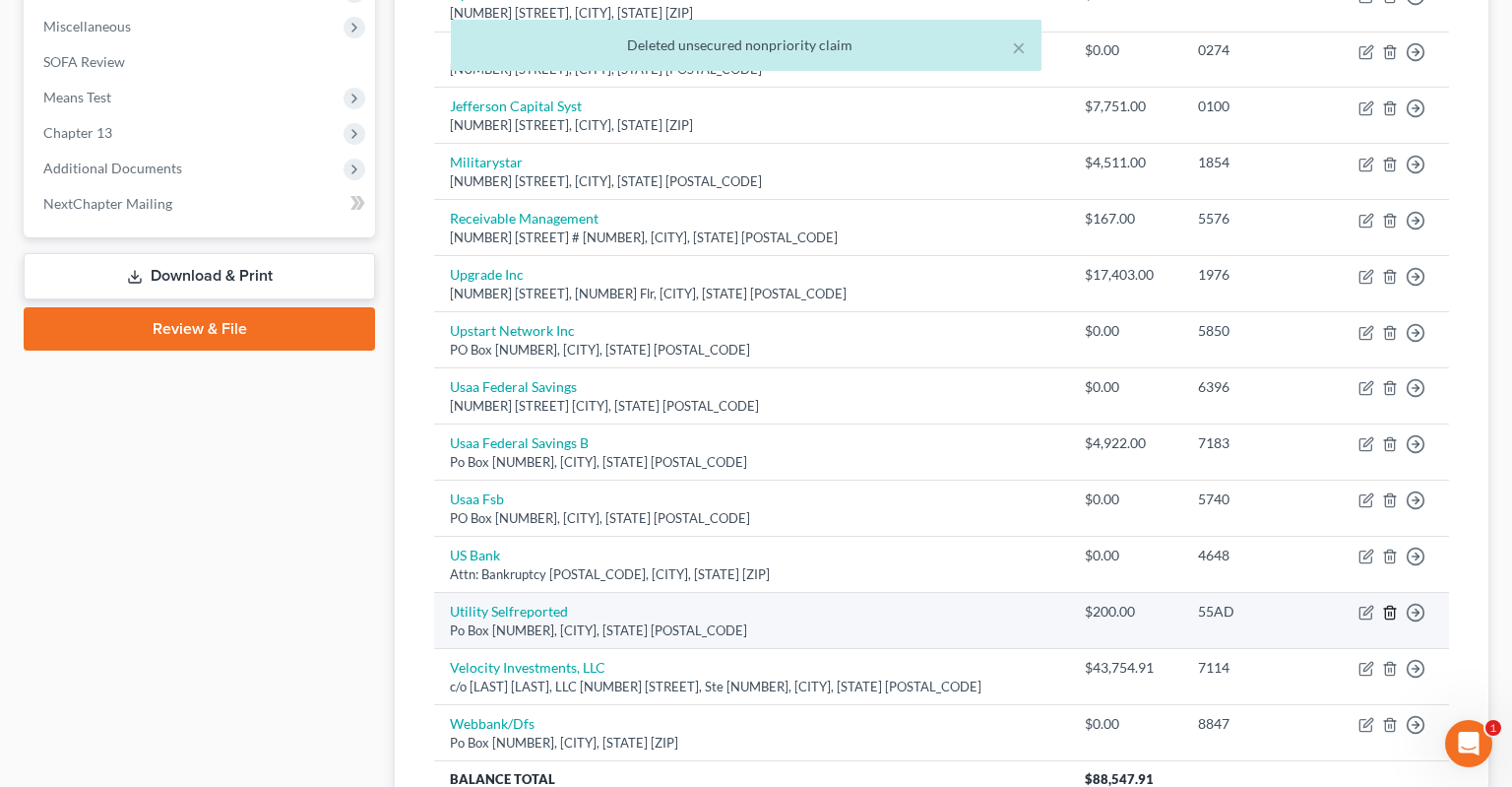 click 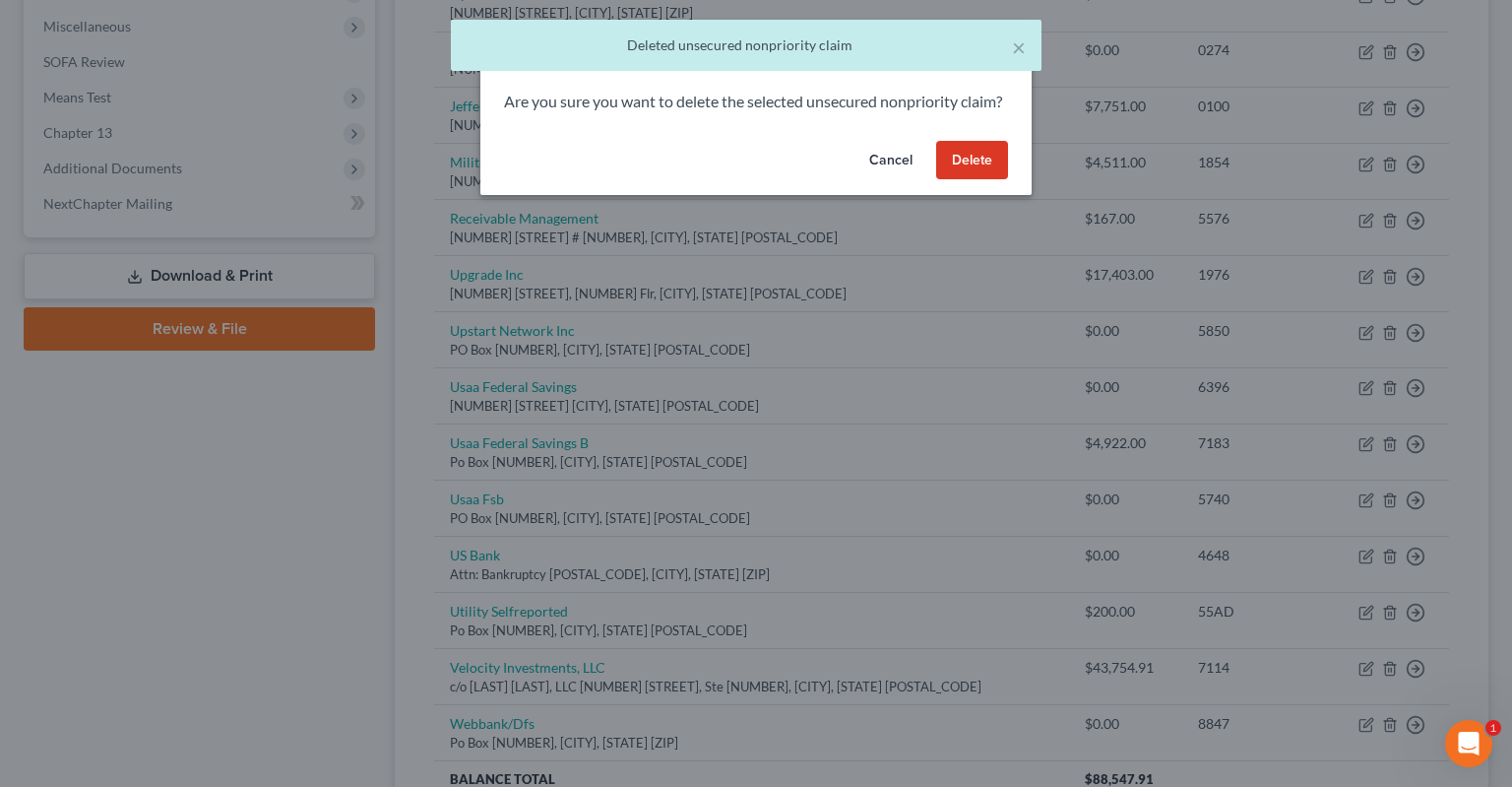 click on "Delete" at bounding box center (972, 161) 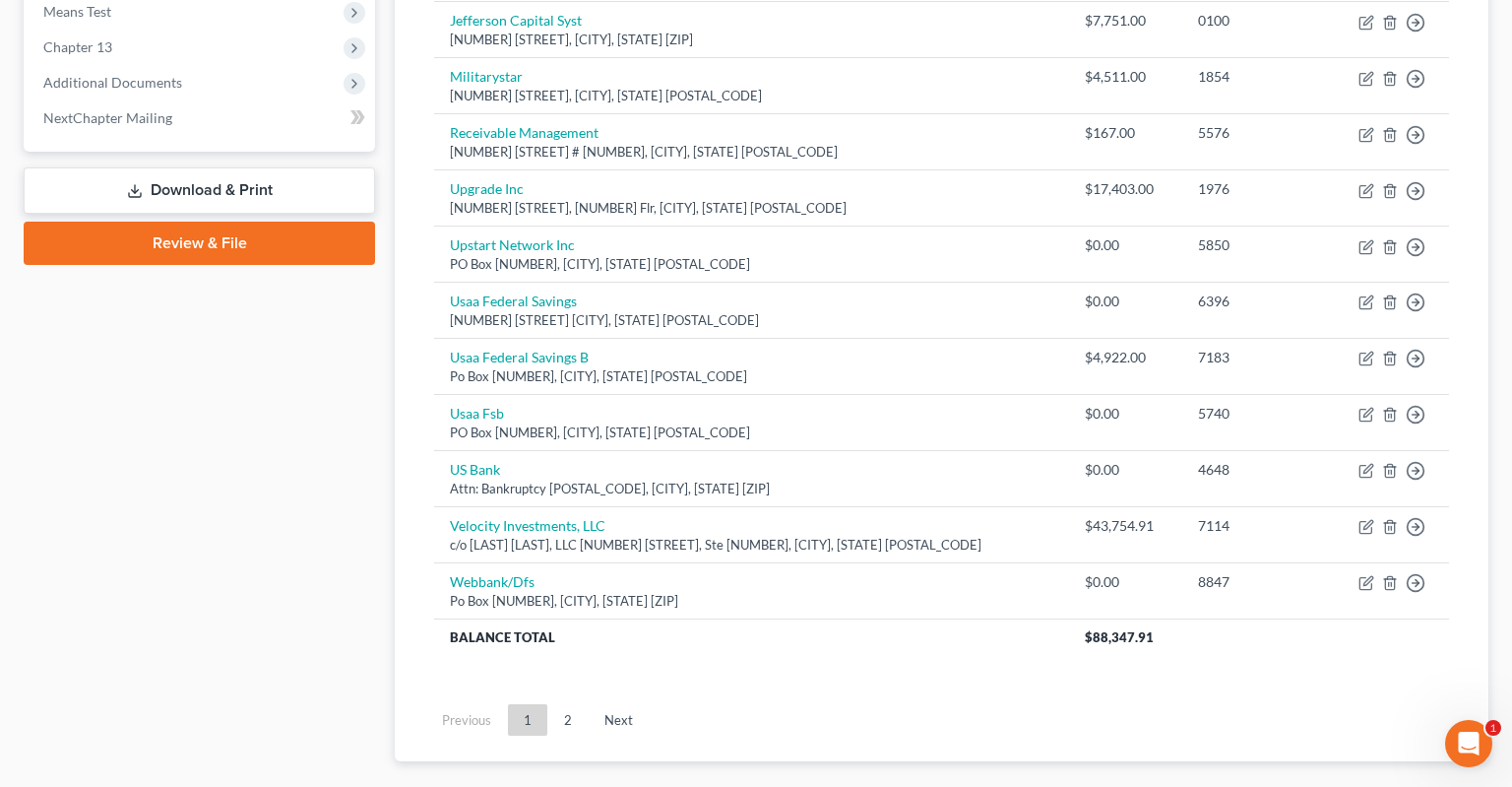 scroll, scrollTop: 921, scrollLeft: 0, axis: vertical 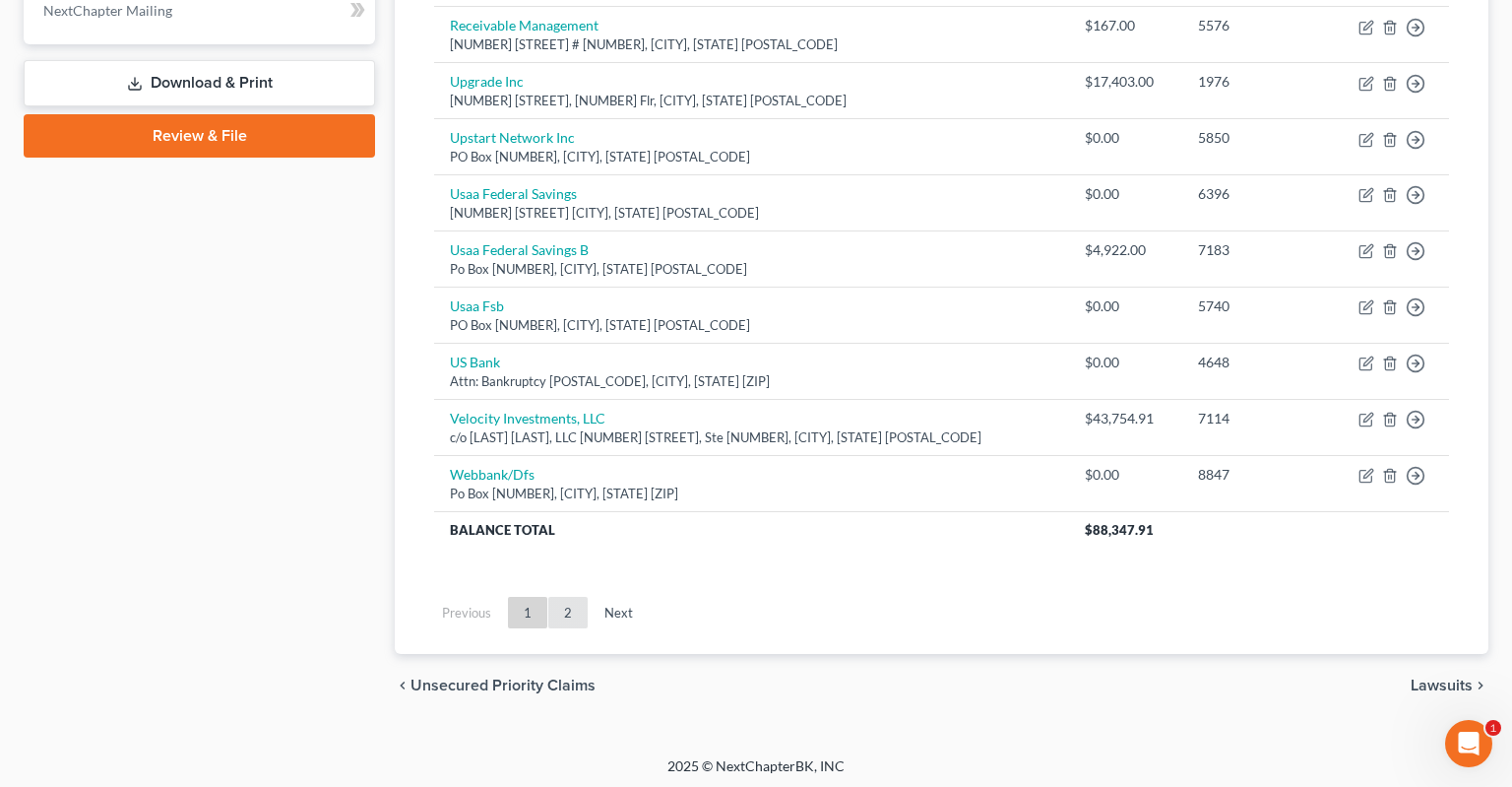 click on "2" at bounding box center (568, 613) 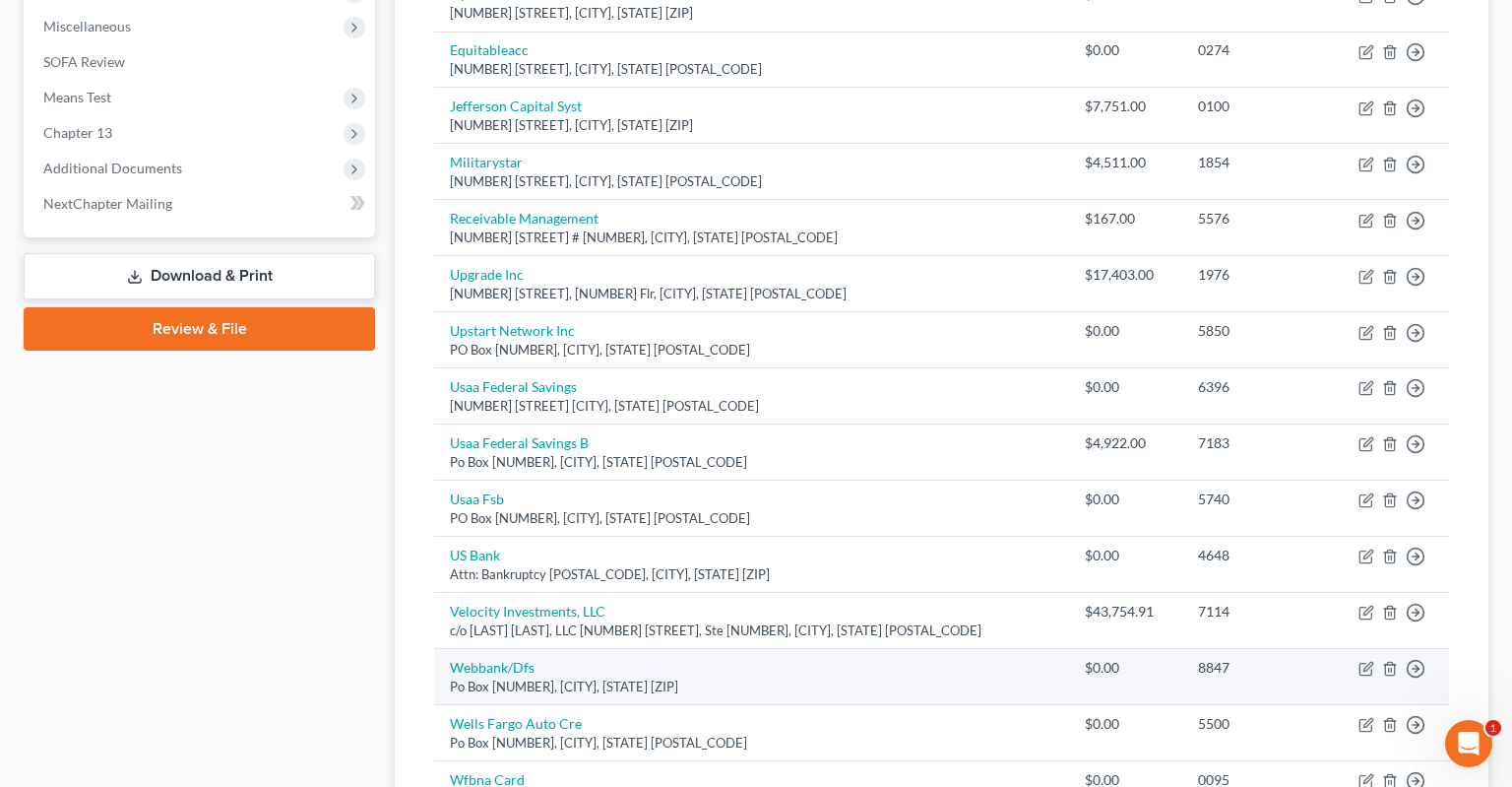 scroll, scrollTop: 965, scrollLeft: 0, axis: vertical 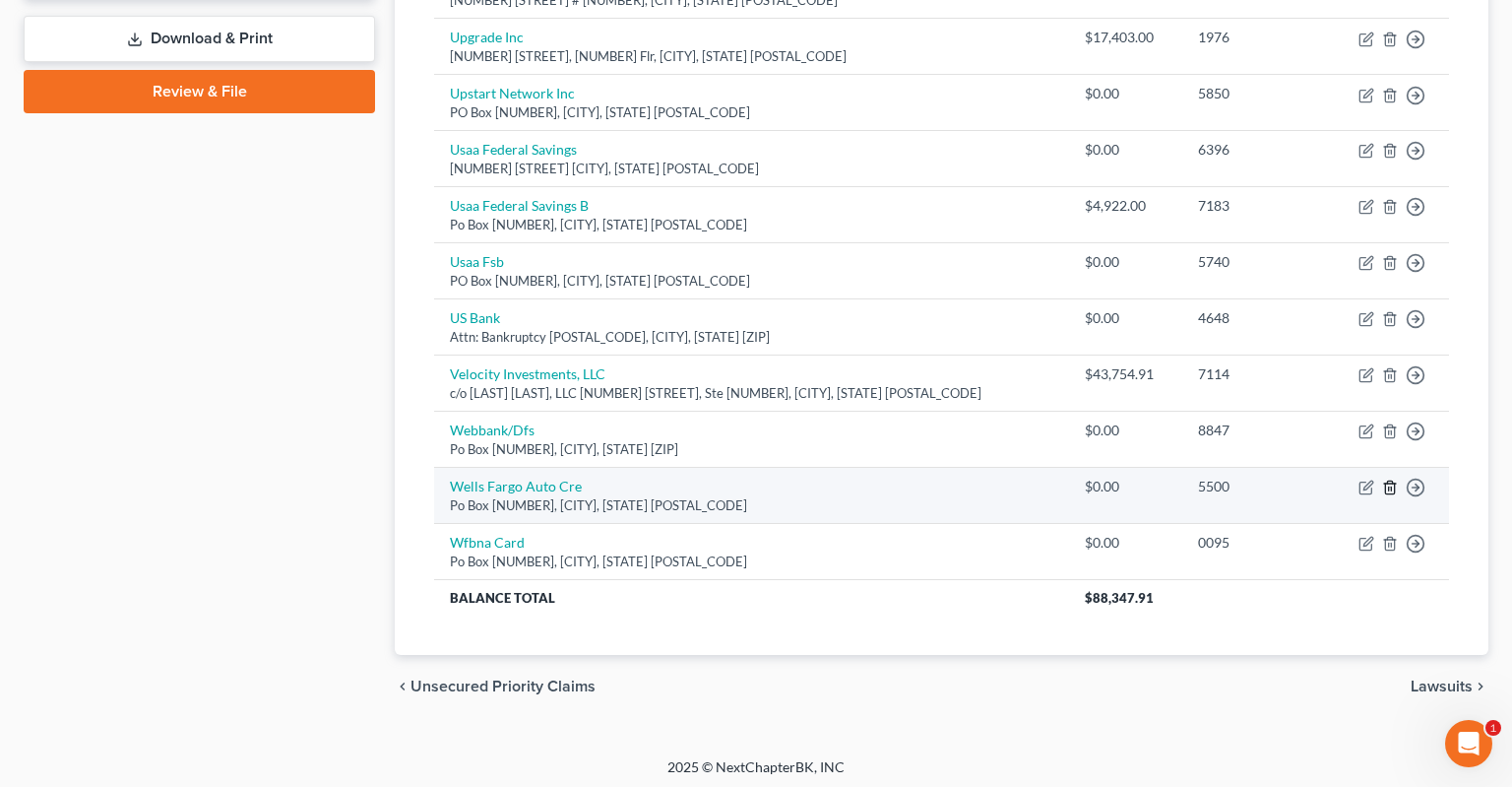 click 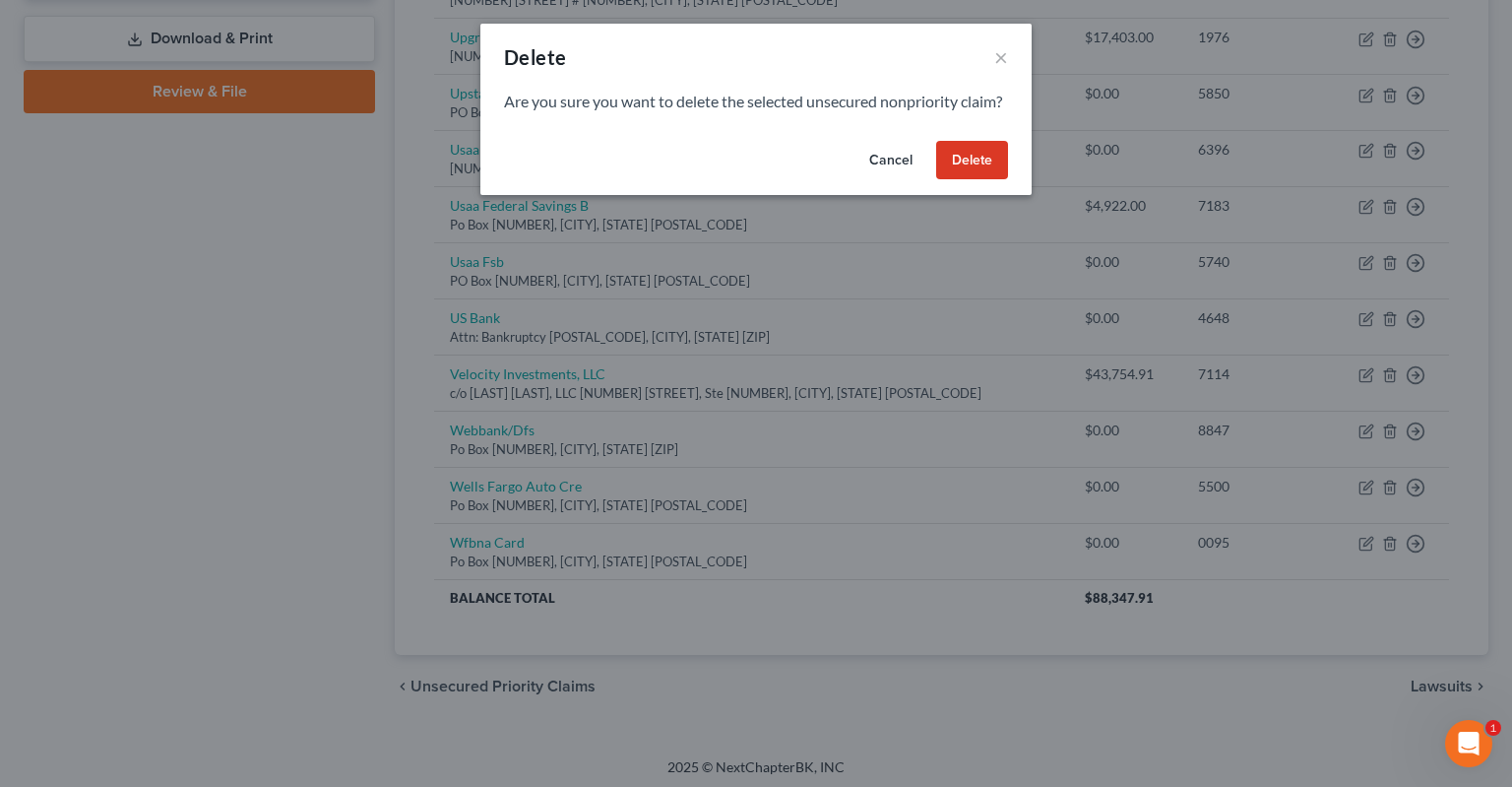 click on "Delete" at bounding box center (972, 161) 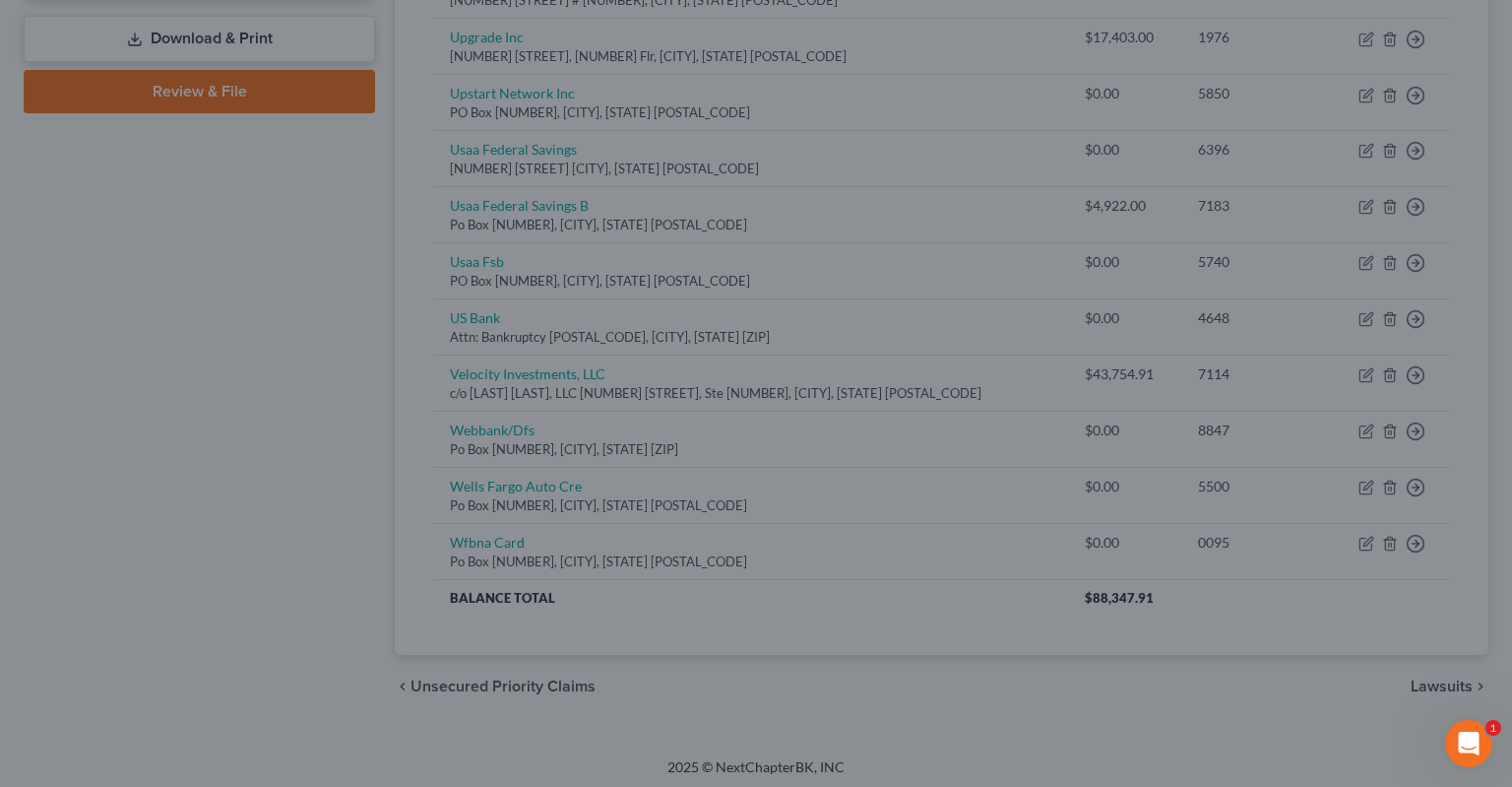 scroll, scrollTop: 910, scrollLeft: 0, axis: vertical 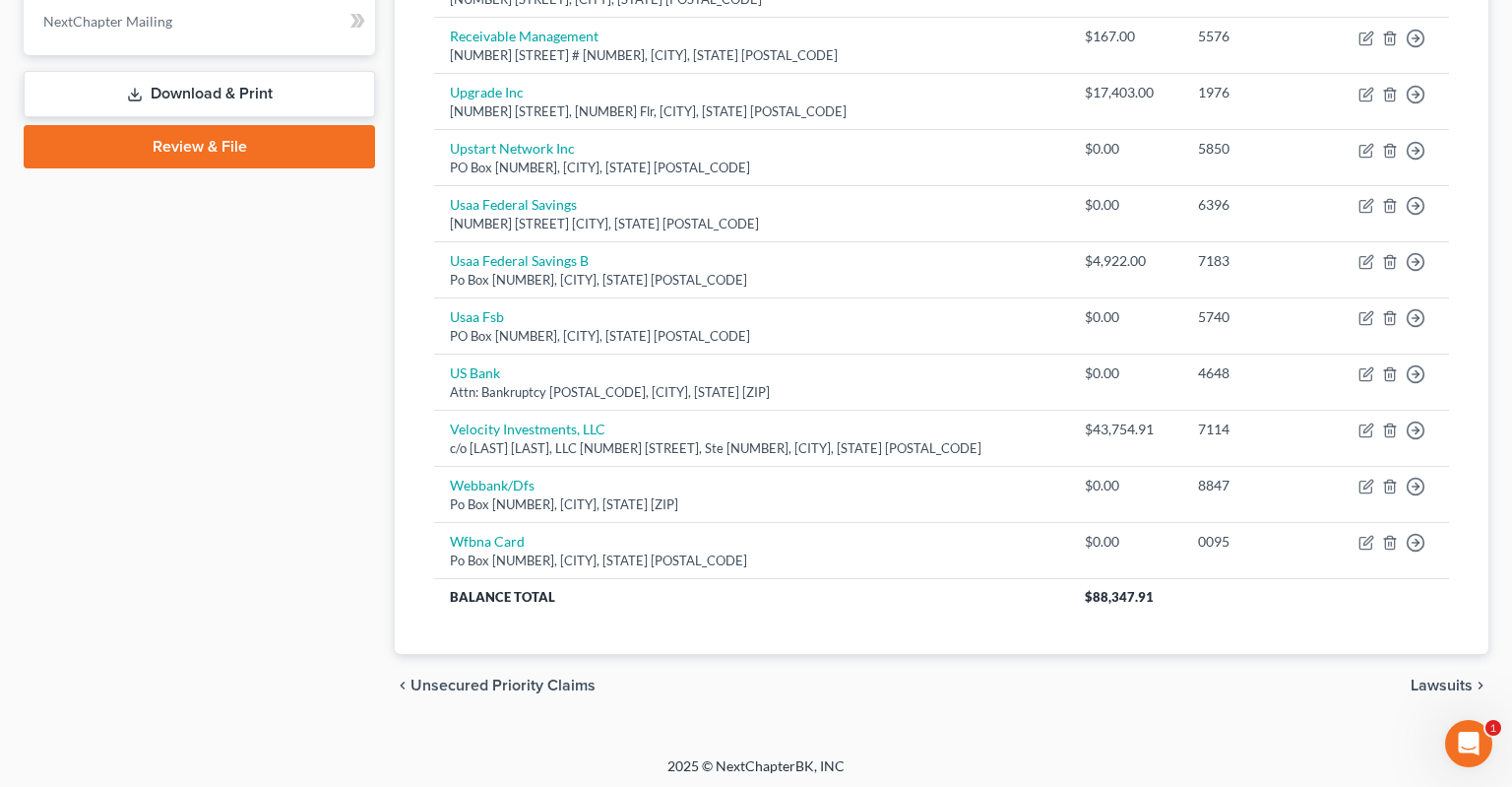 click on "Case Dashboard
Payments
Invoices
Payments
Payments
Credit Report
Client Profile" at bounding box center (199, -2) 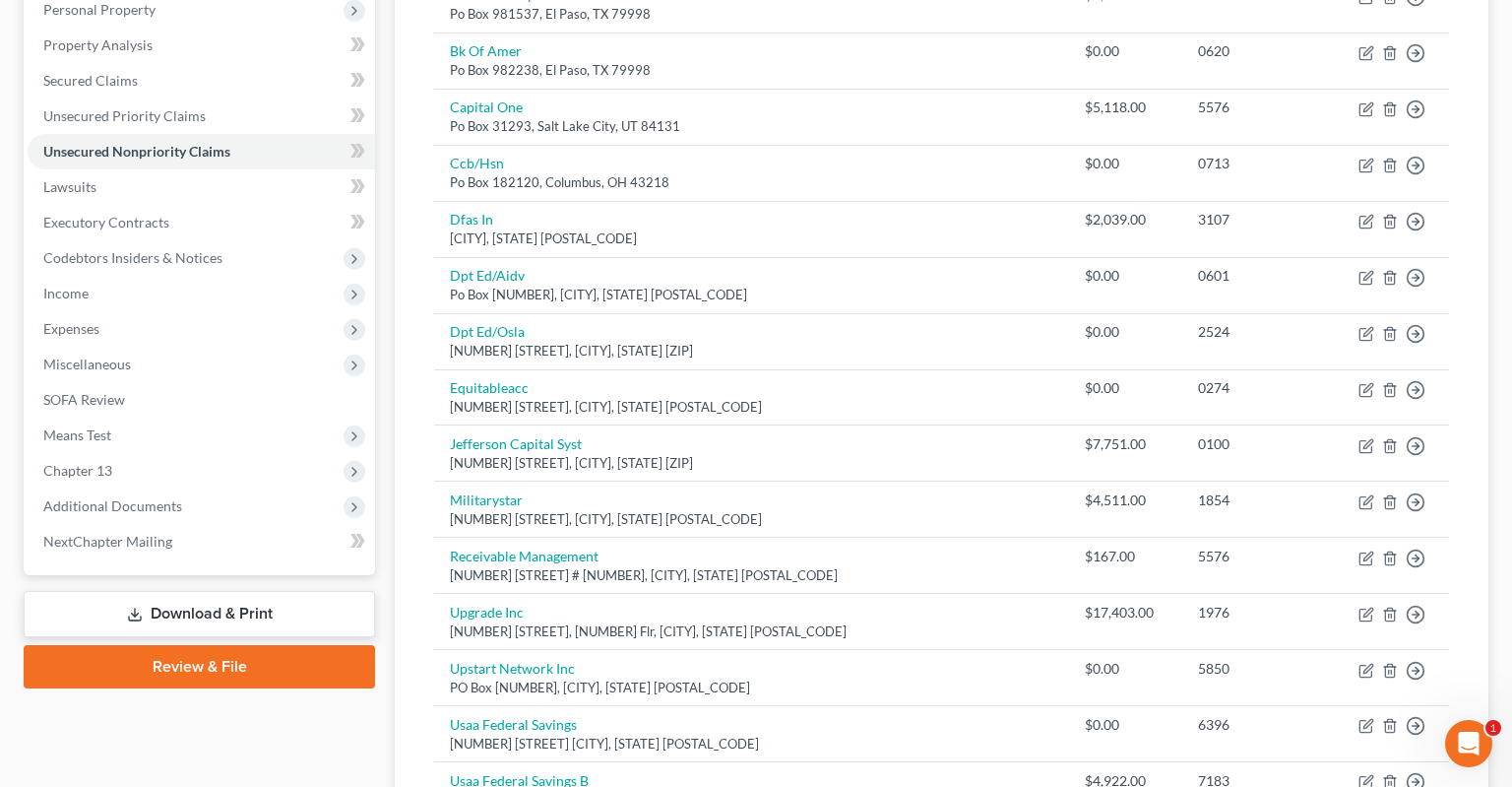 scroll, scrollTop: 0, scrollLeft: 0, axis: both 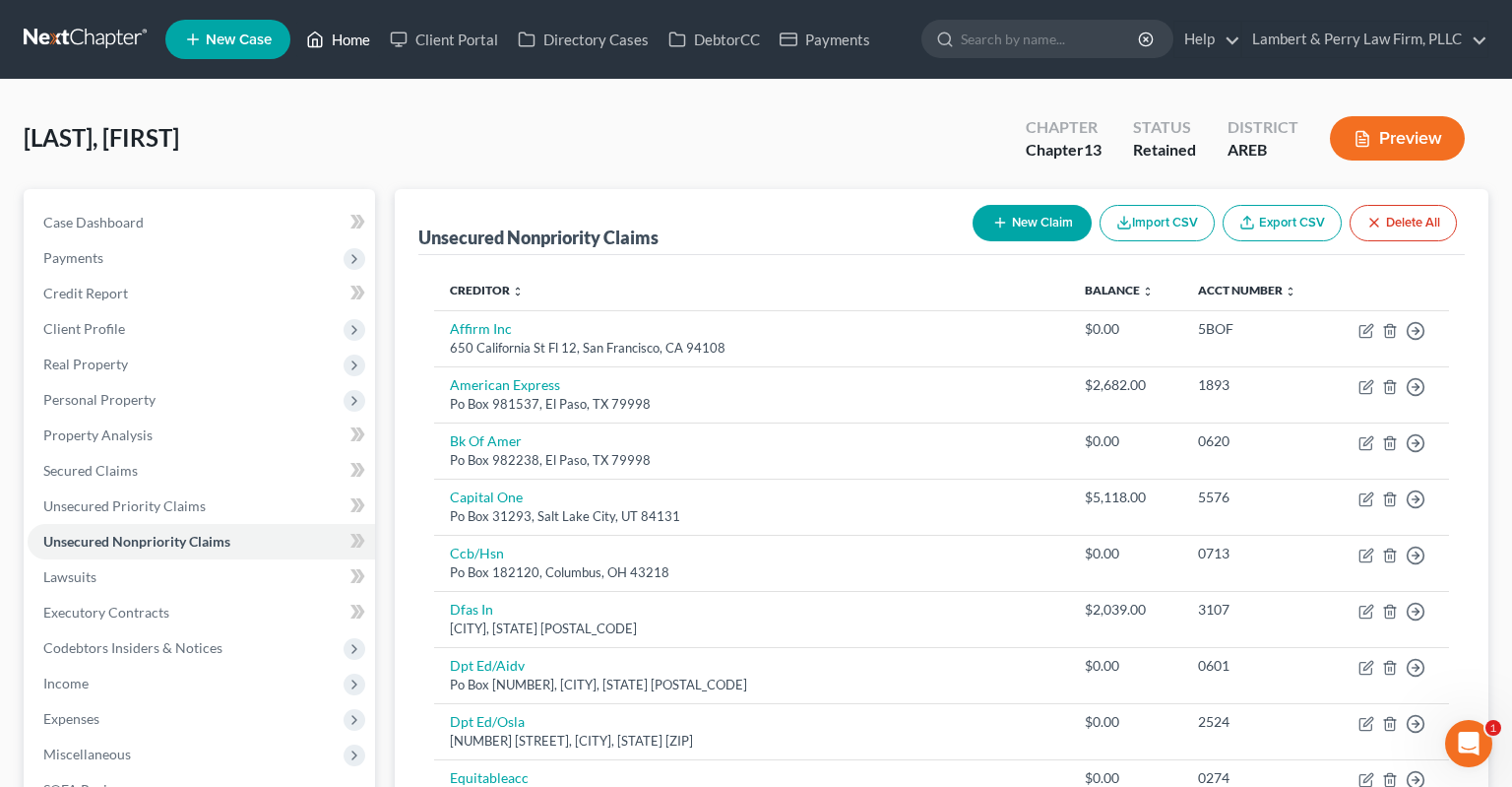 click on "Home" at bounding box center (338, 39) 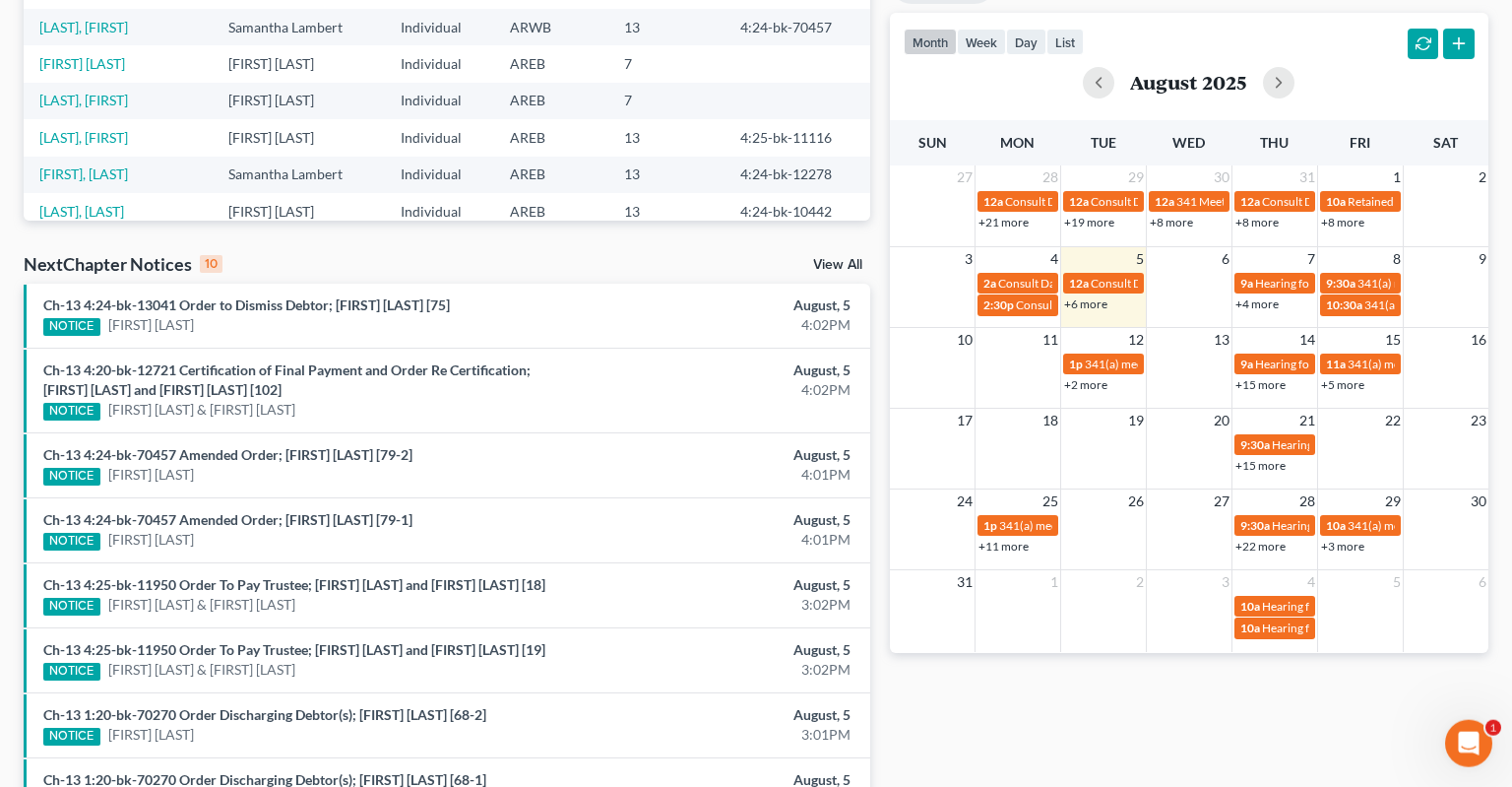 scroll, scrollTop: 416, scrollLeft: 0, axis: vertical 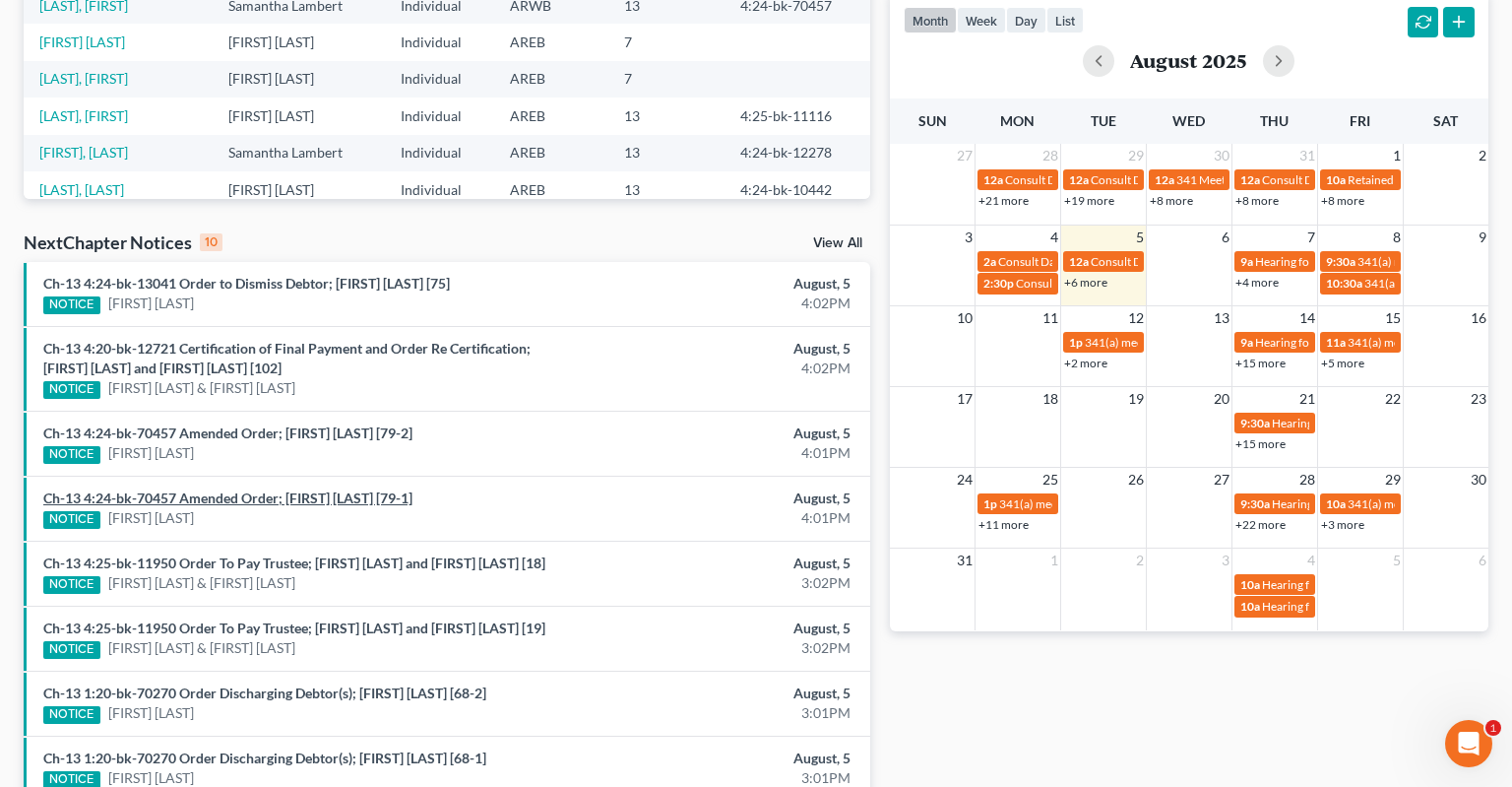 click on "Ch-13 4:24-bk-70457 Amended Order; [FIRST] [LAST] [79-1]" at bounding box center (227, 497) 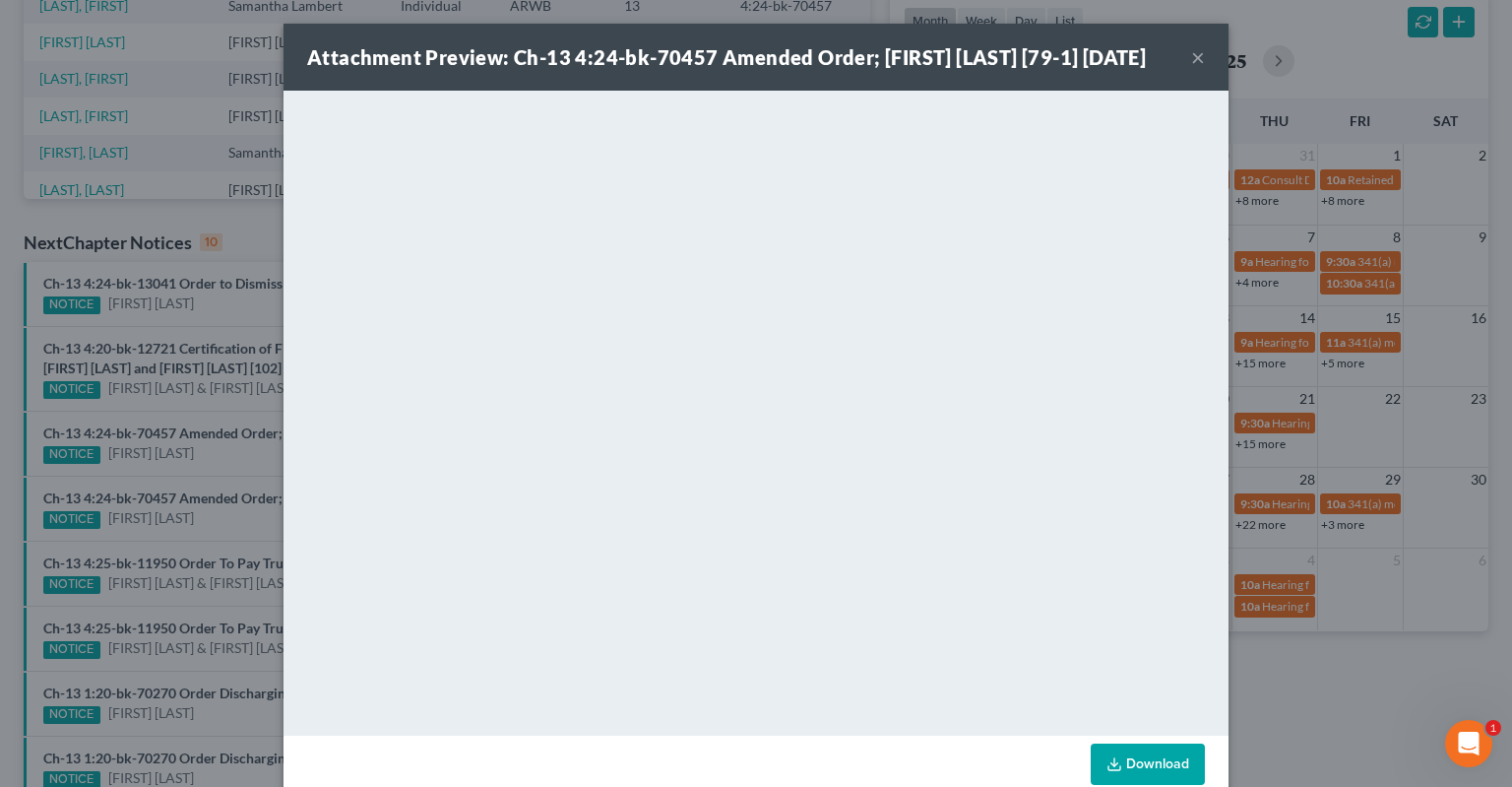 click on "×" at bounding box center (1198, 57) 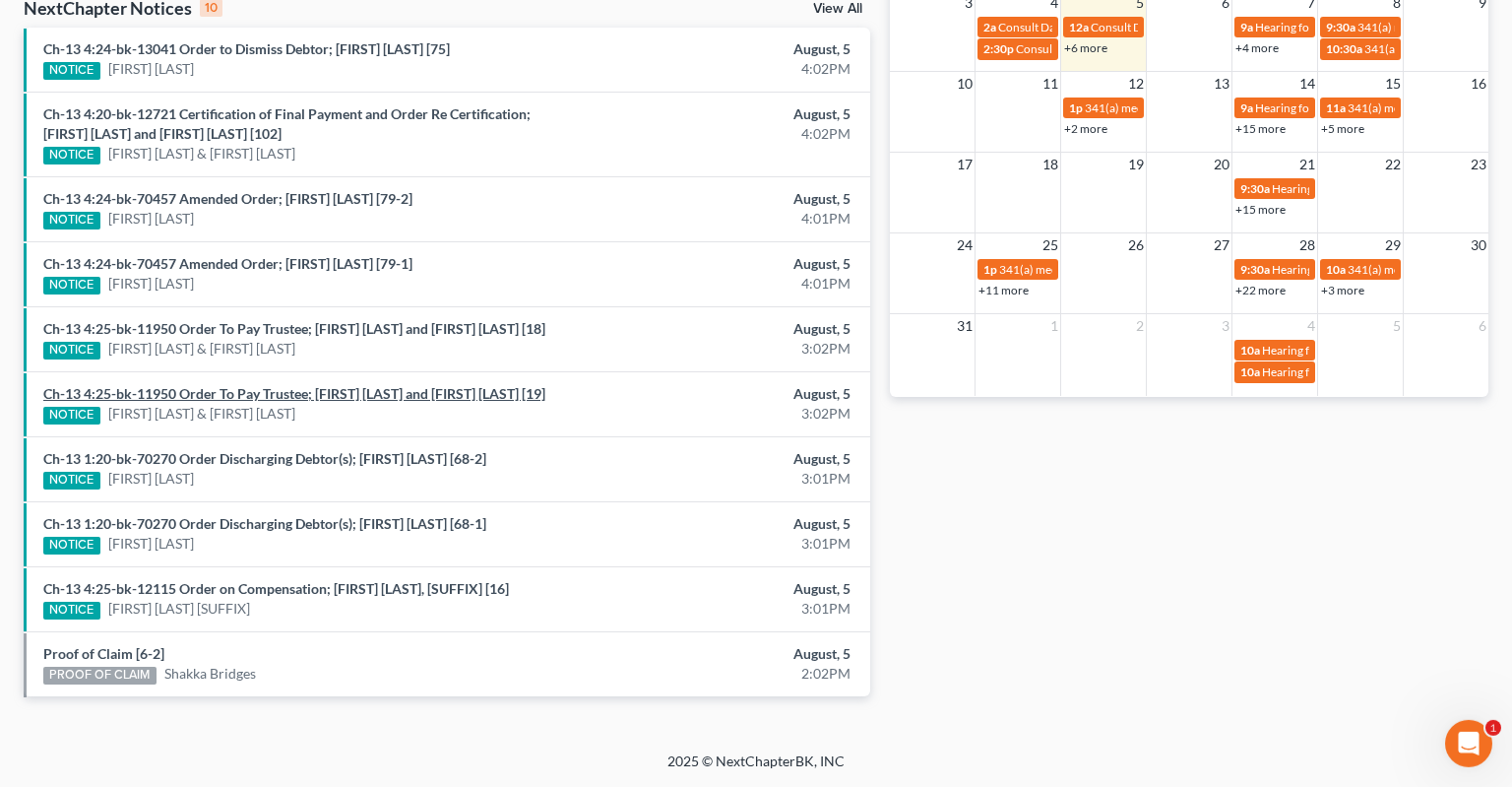 scroll, scrollTop: 680, scrollLeft: 0, axis: vertical 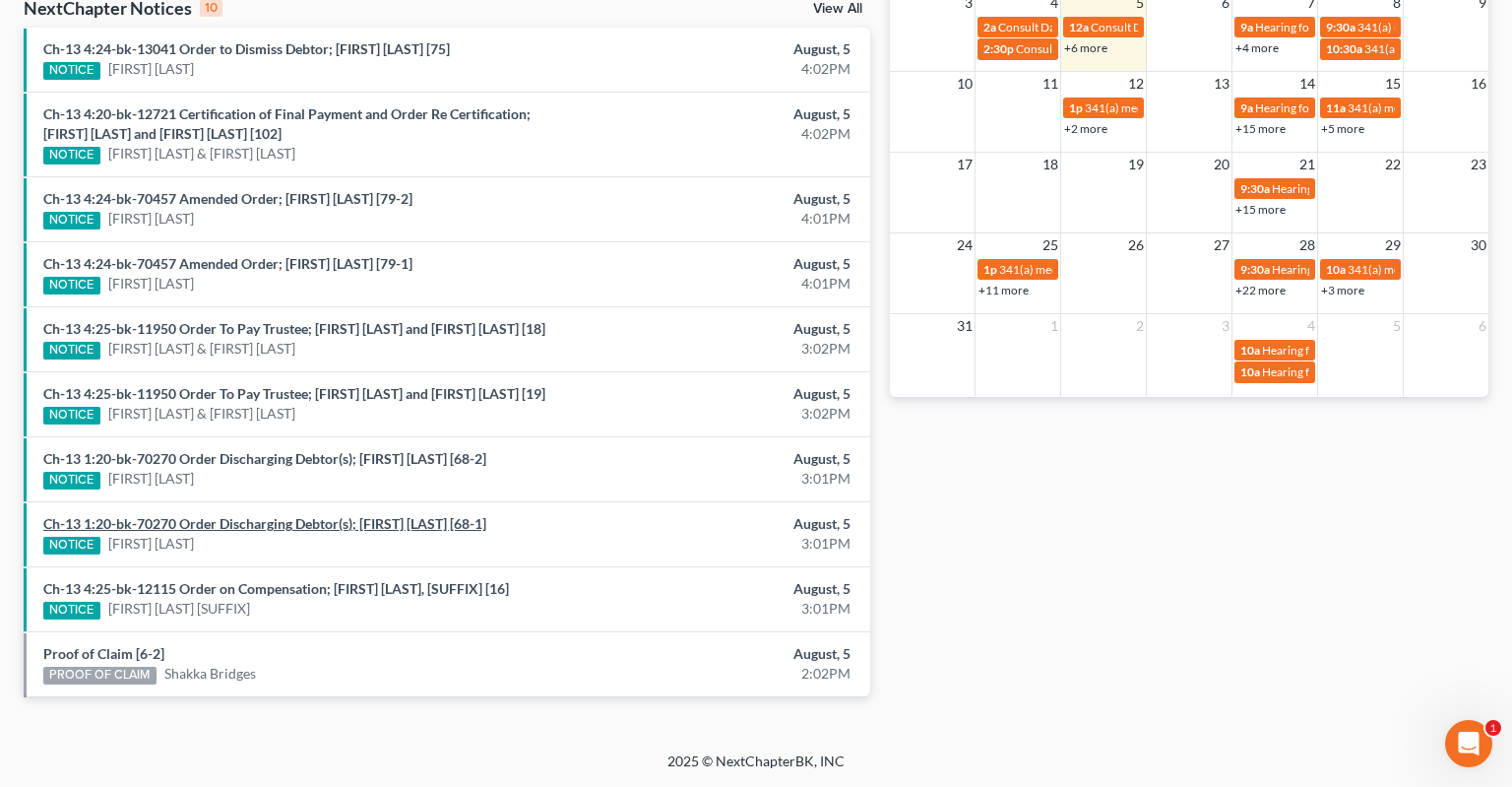 click on "Ch-13 1:20-bk-70270 Order Discharging Debtor(s); [FIRST] [LAST] [68-1]" at bounding box center [265, 523] 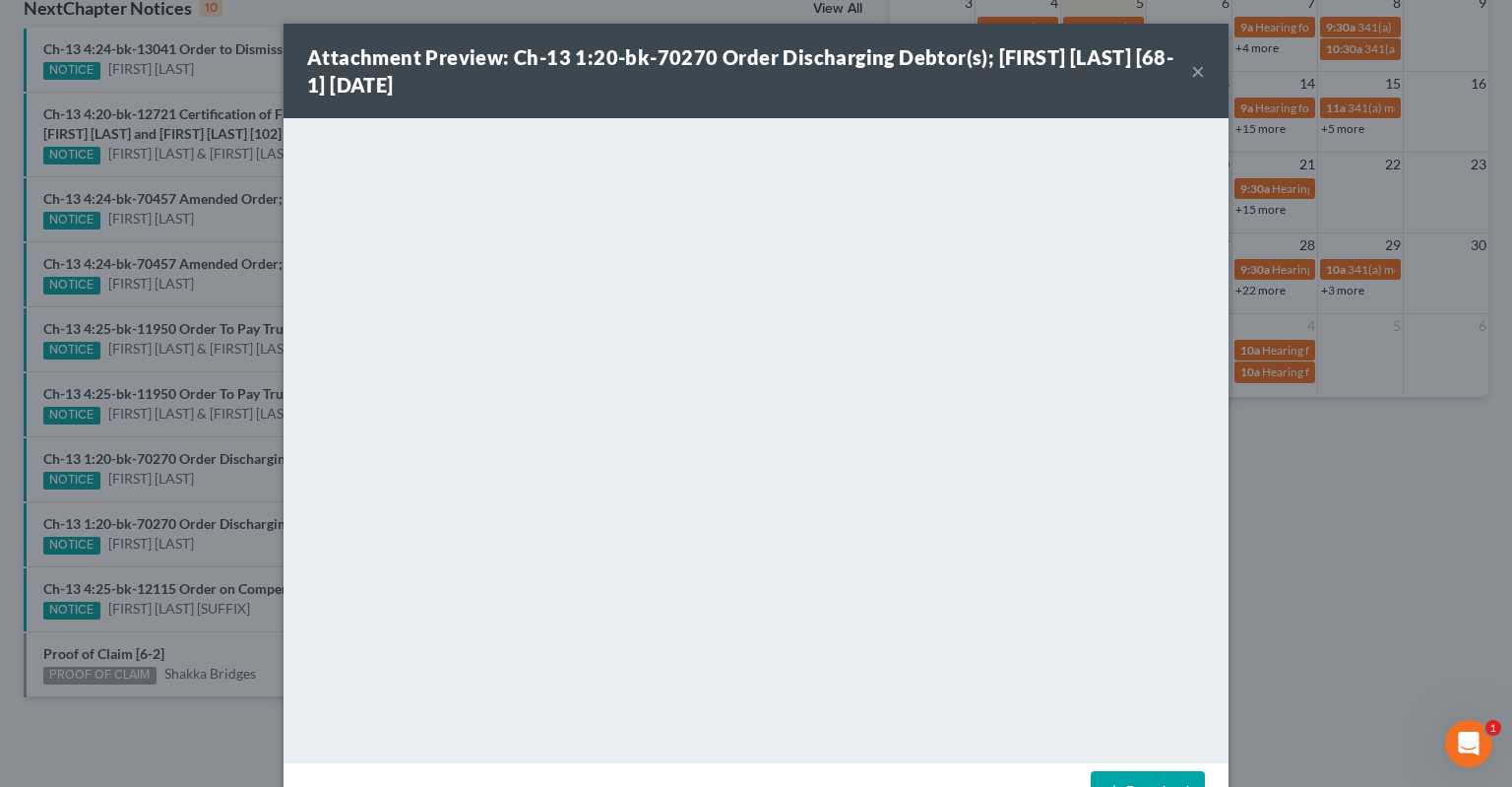 click on "×" at bounding box center [1198, 71] 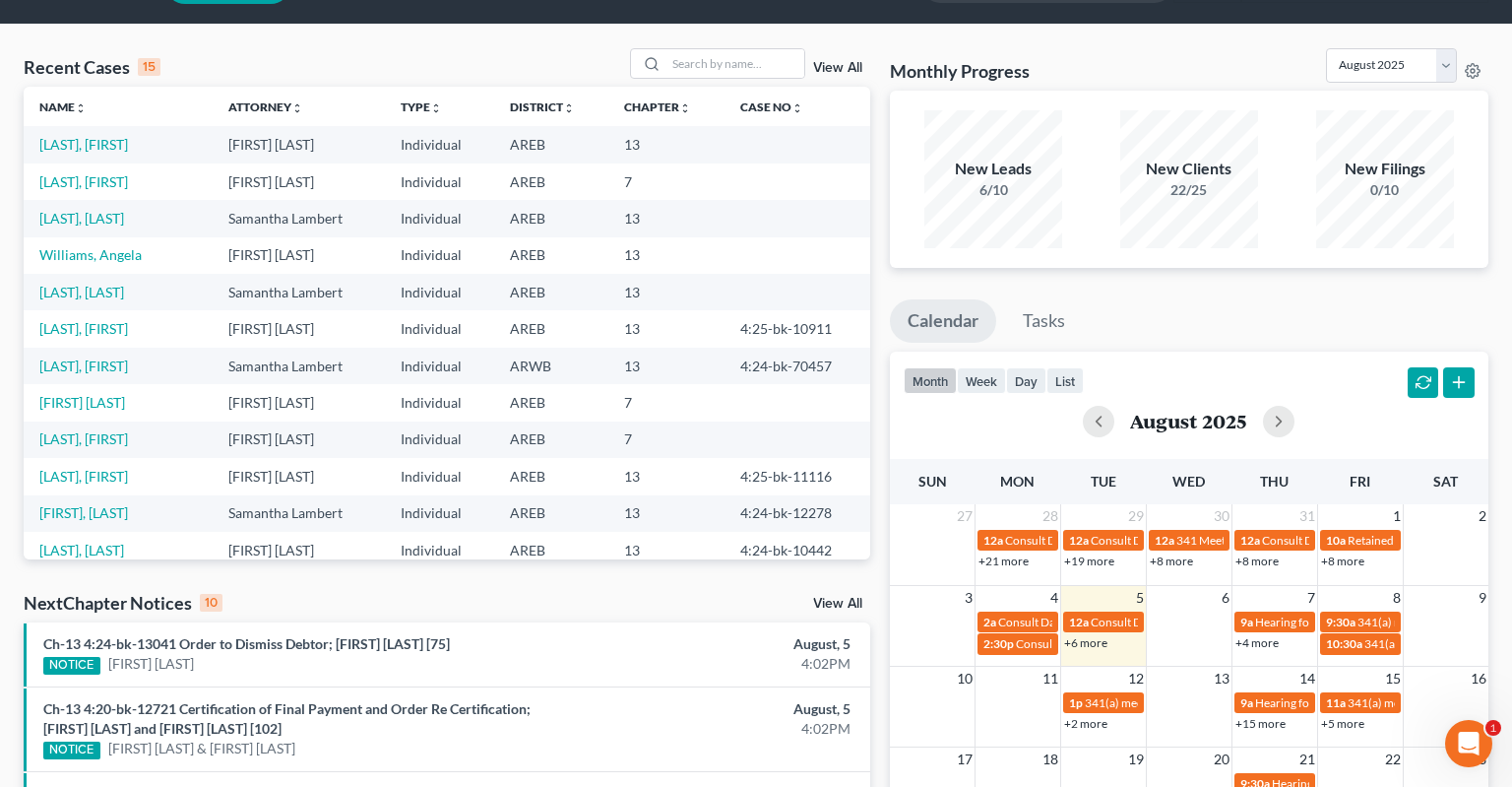 scroll, scrollTop: 0, scrollLeft: 0, axis: both 